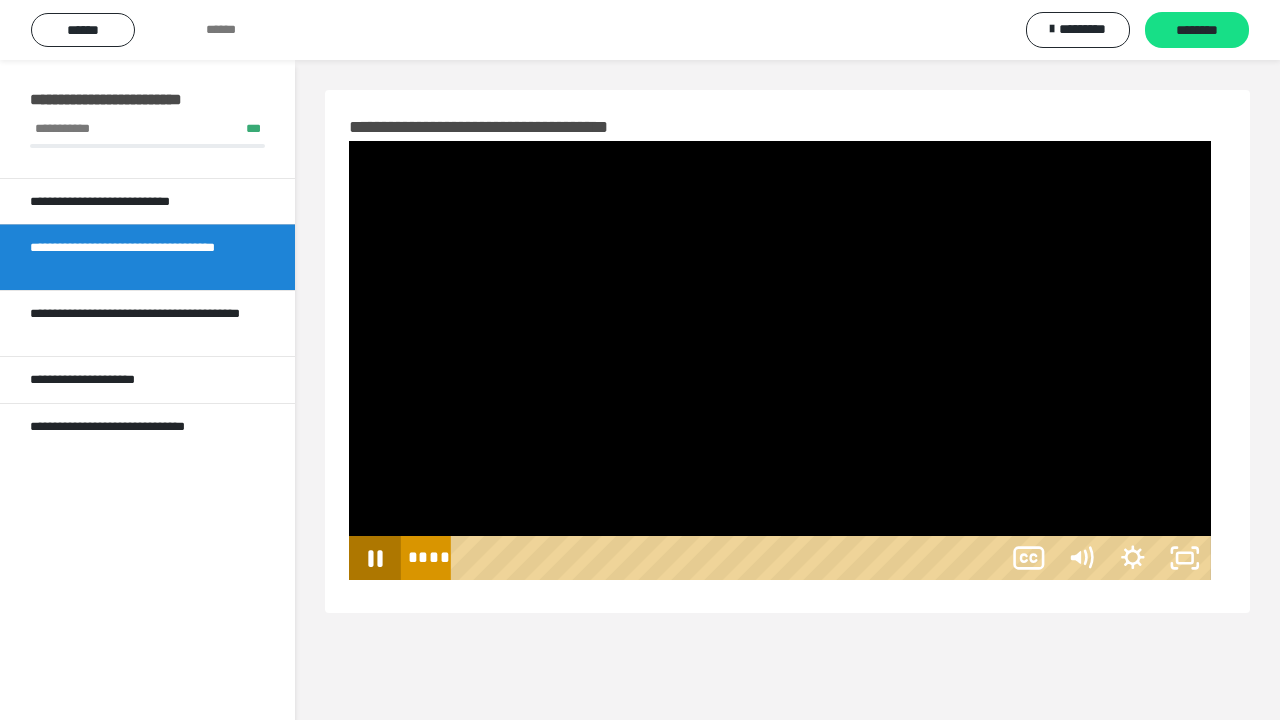 scroll, scrollTop: 60, scrollLeft: 0, axis: vertical 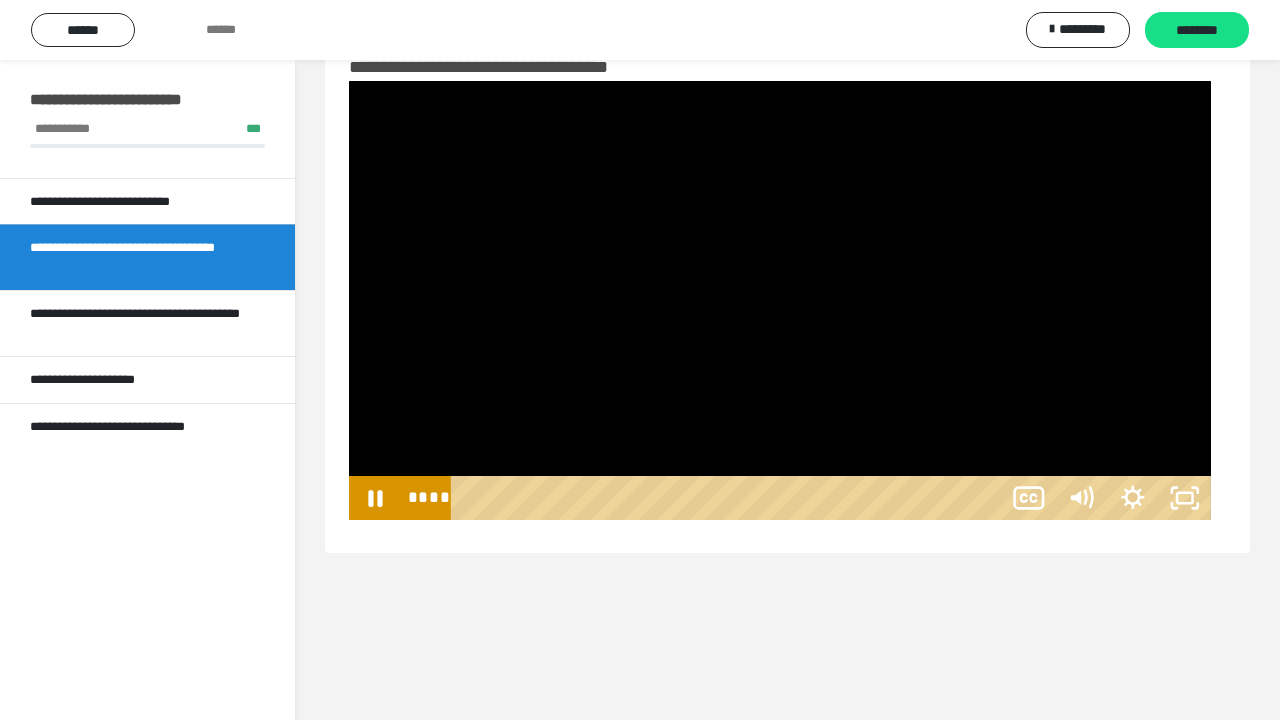 type 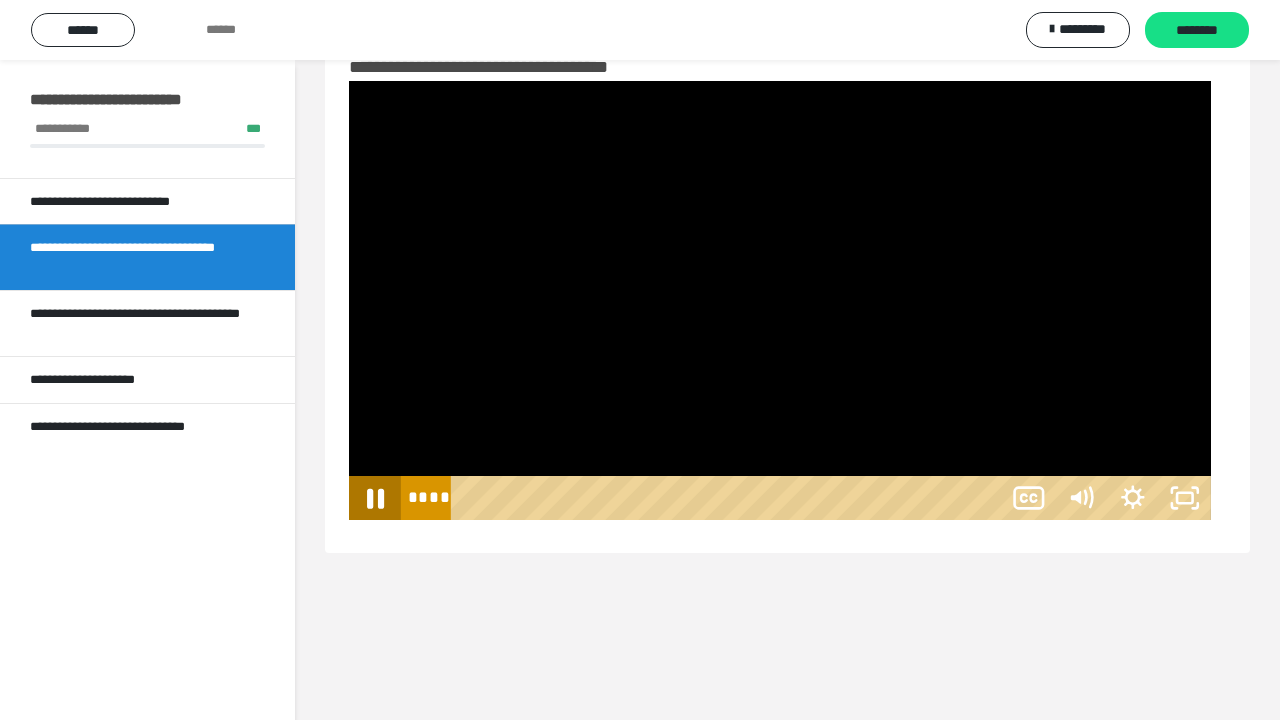 click 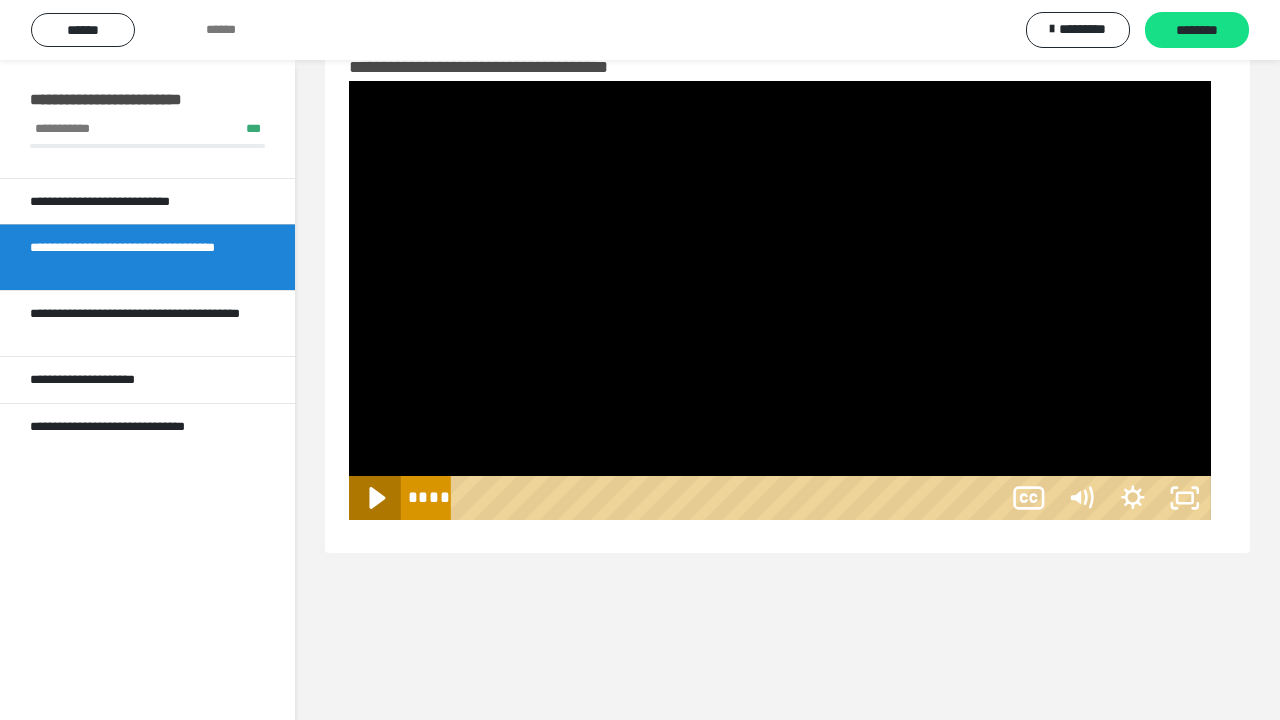 click 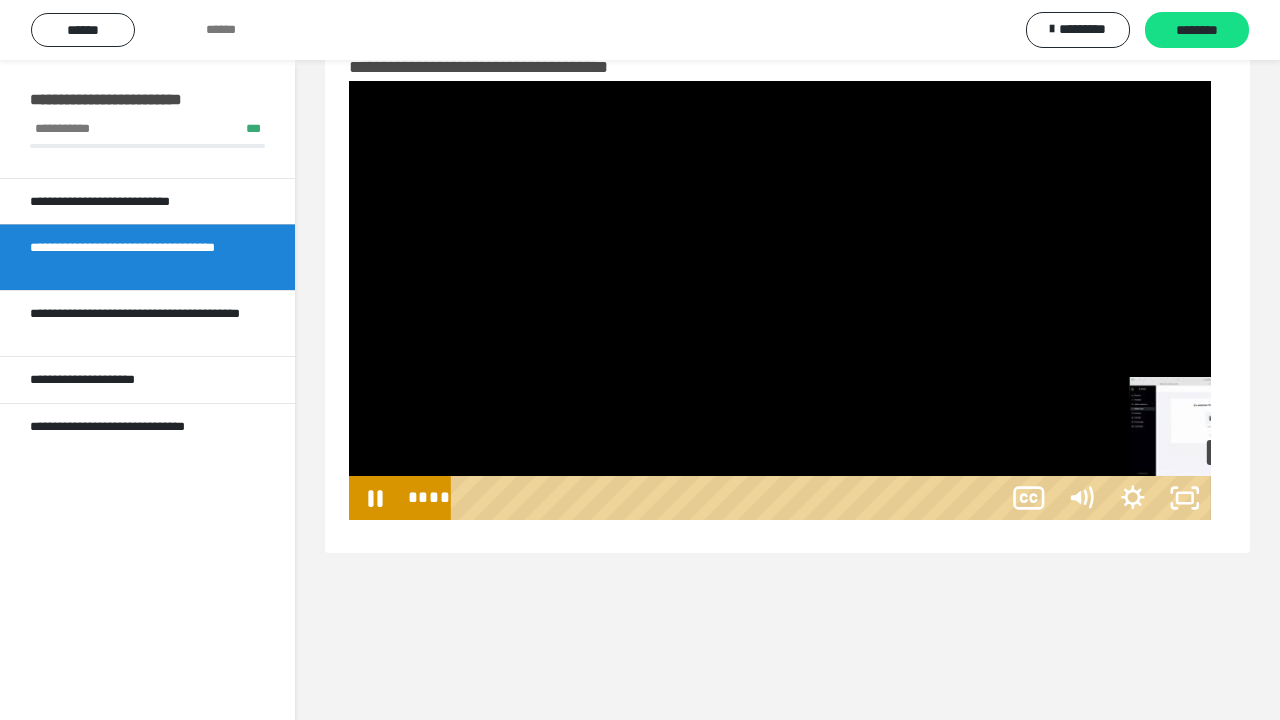 click on "****" at bounding box center [729, 498] 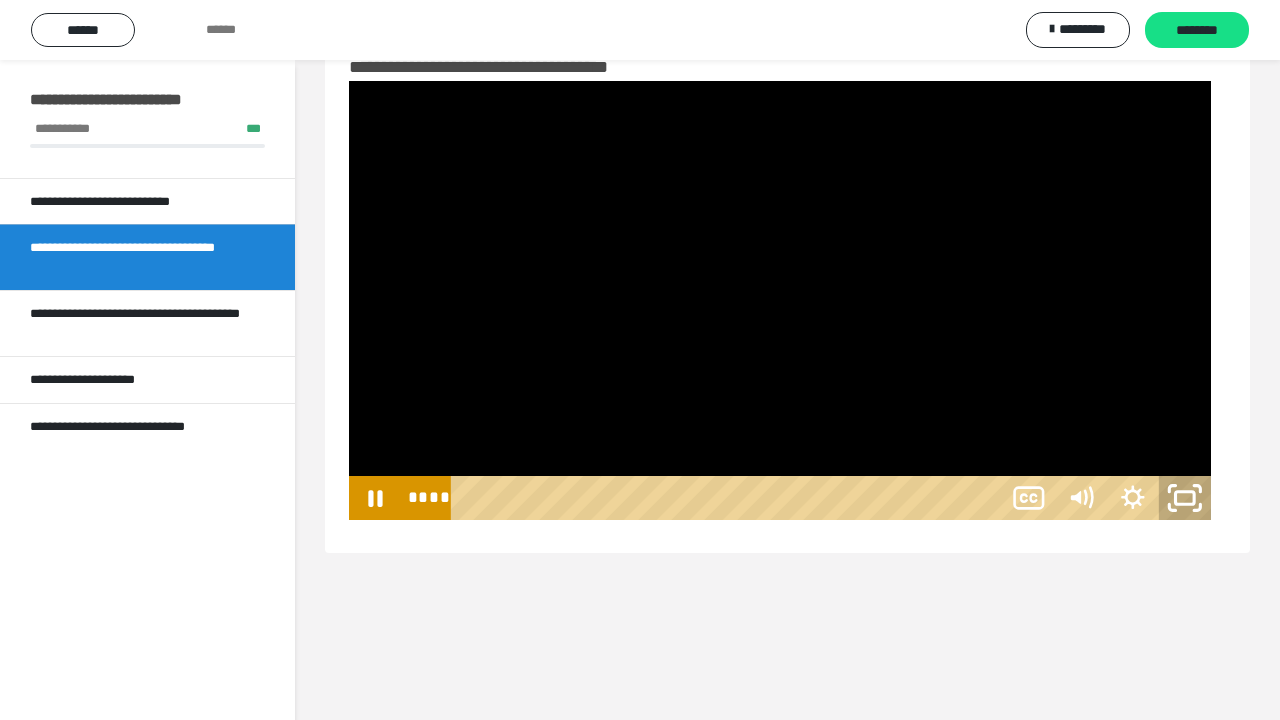 click 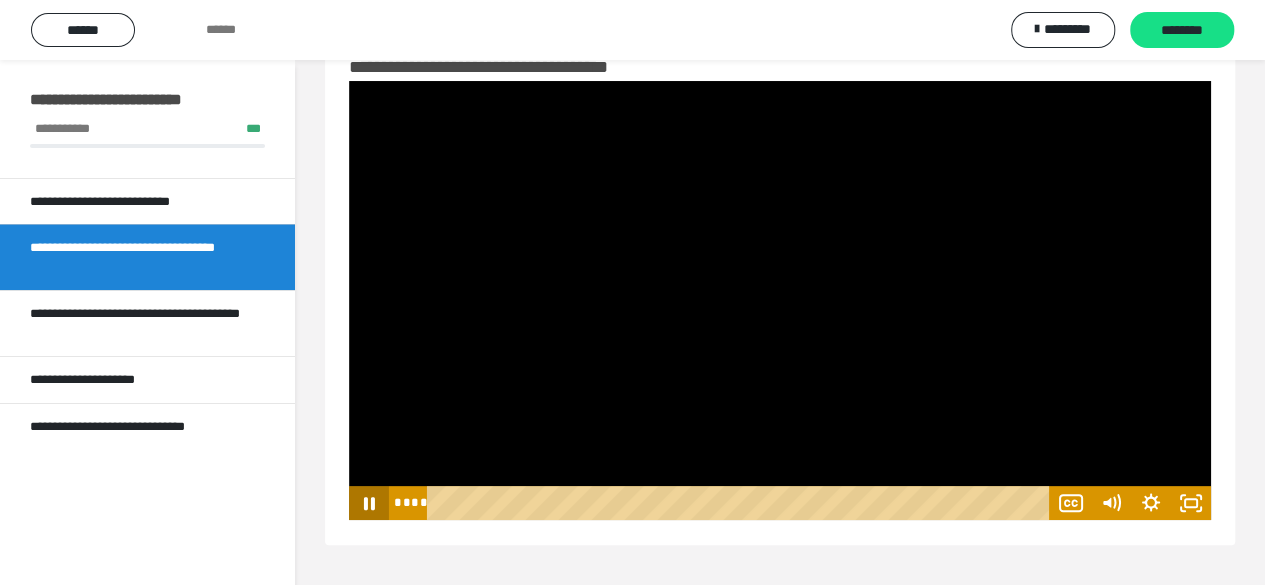 click 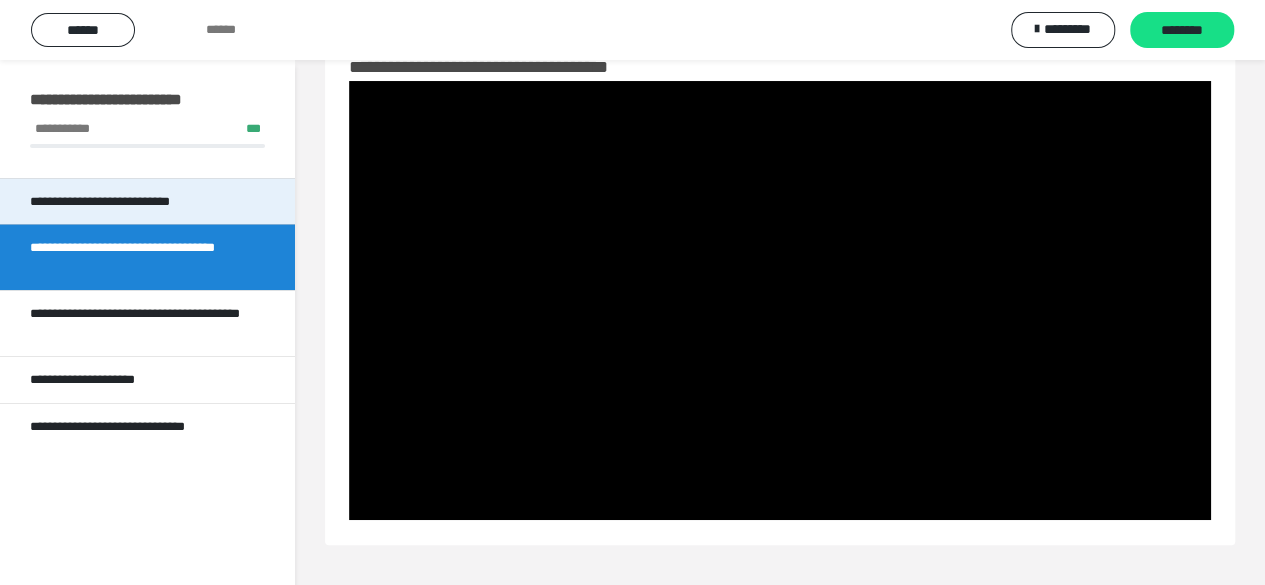 click on "**********" at bounding box center (120, 202) 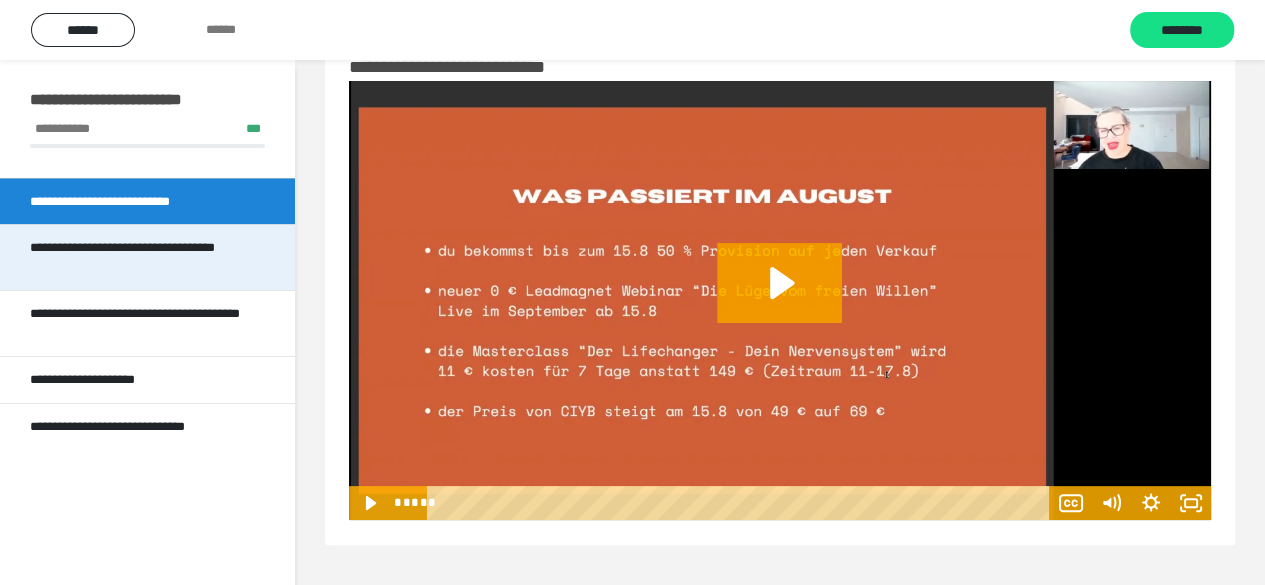 click on "**********" at bounding box center [139, 257] 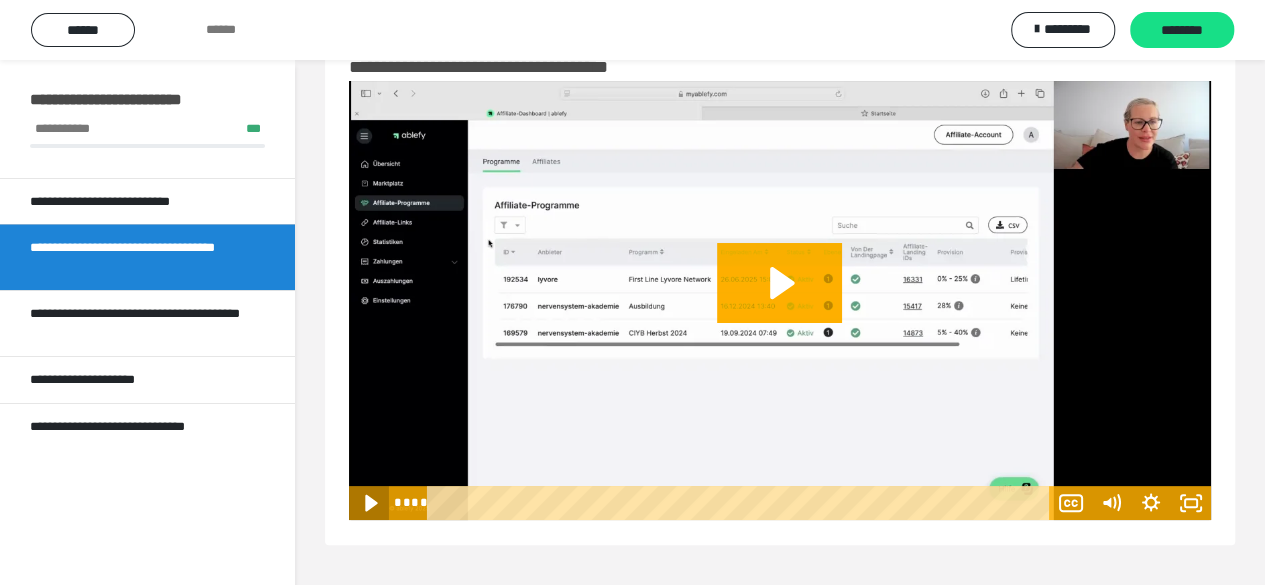 click 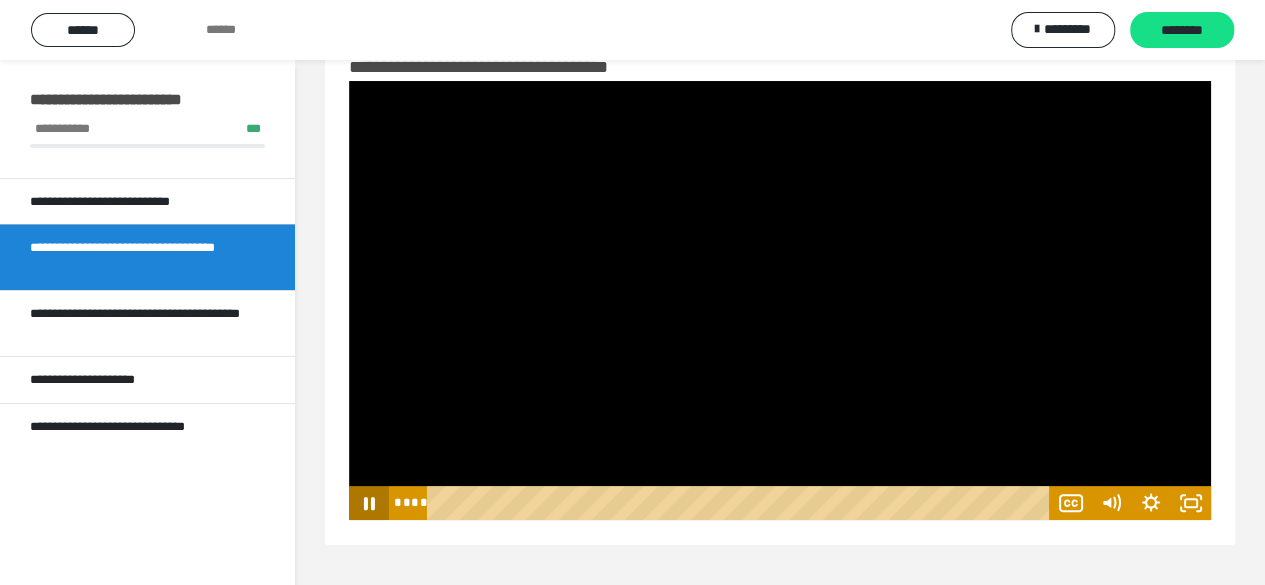 type 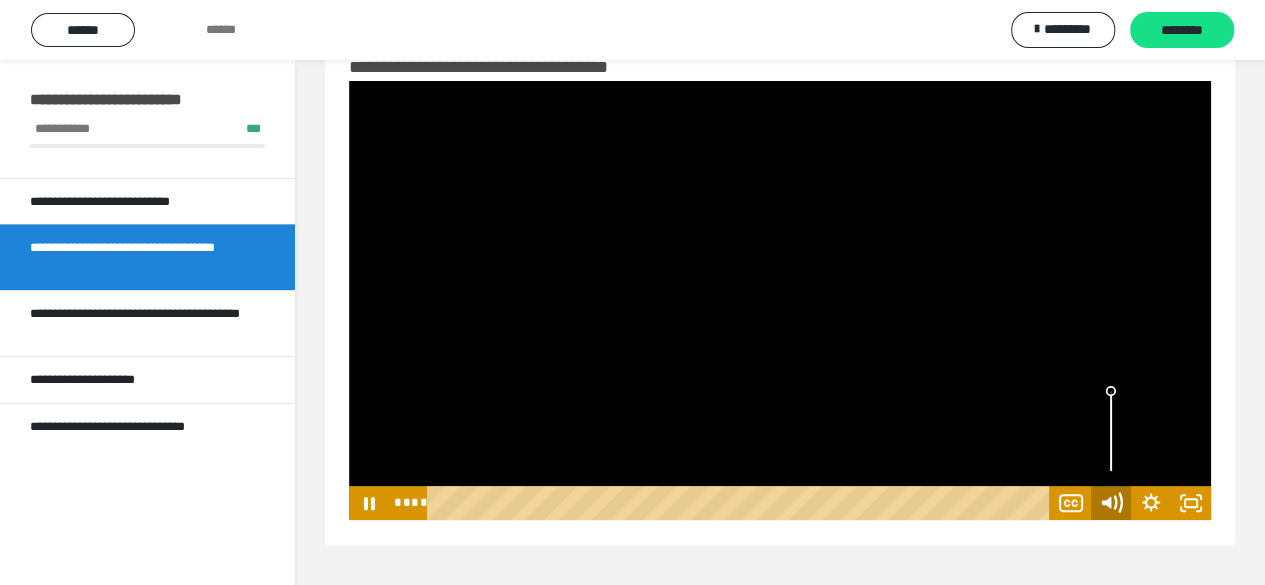 click 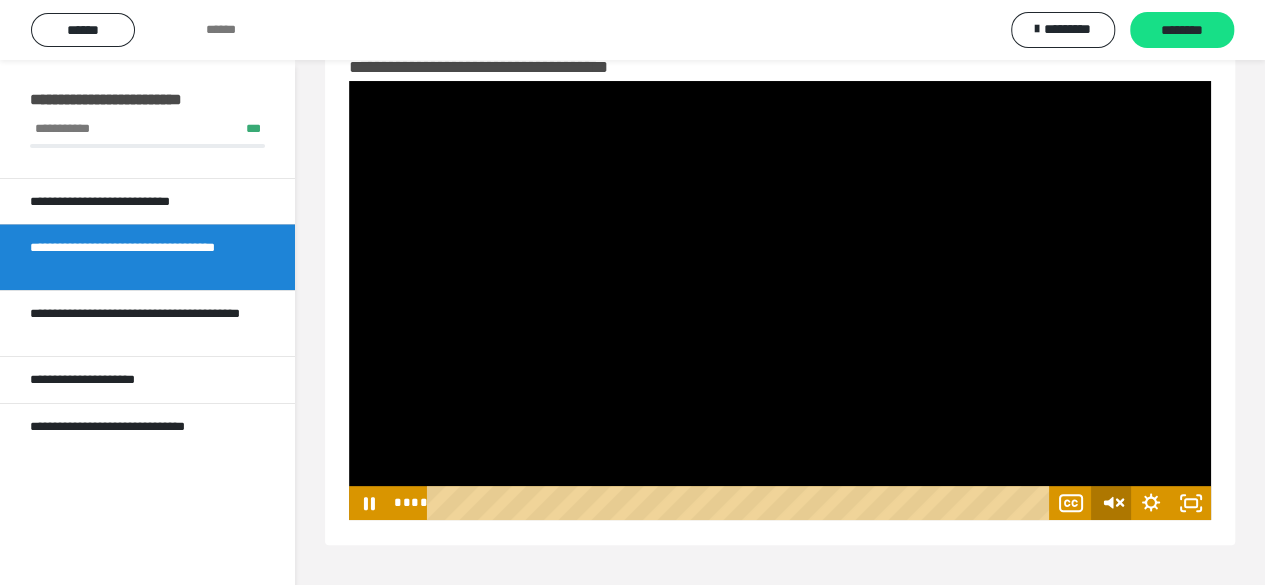 click 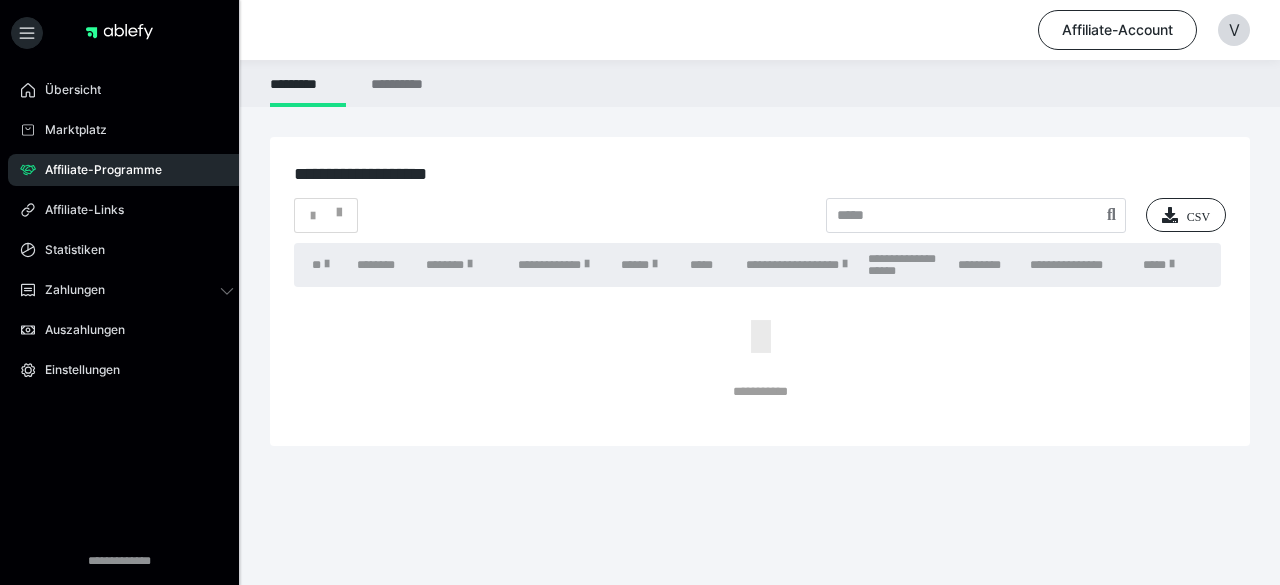 scroll, scrollTop: 0, scrollLeft: 0, axis: both 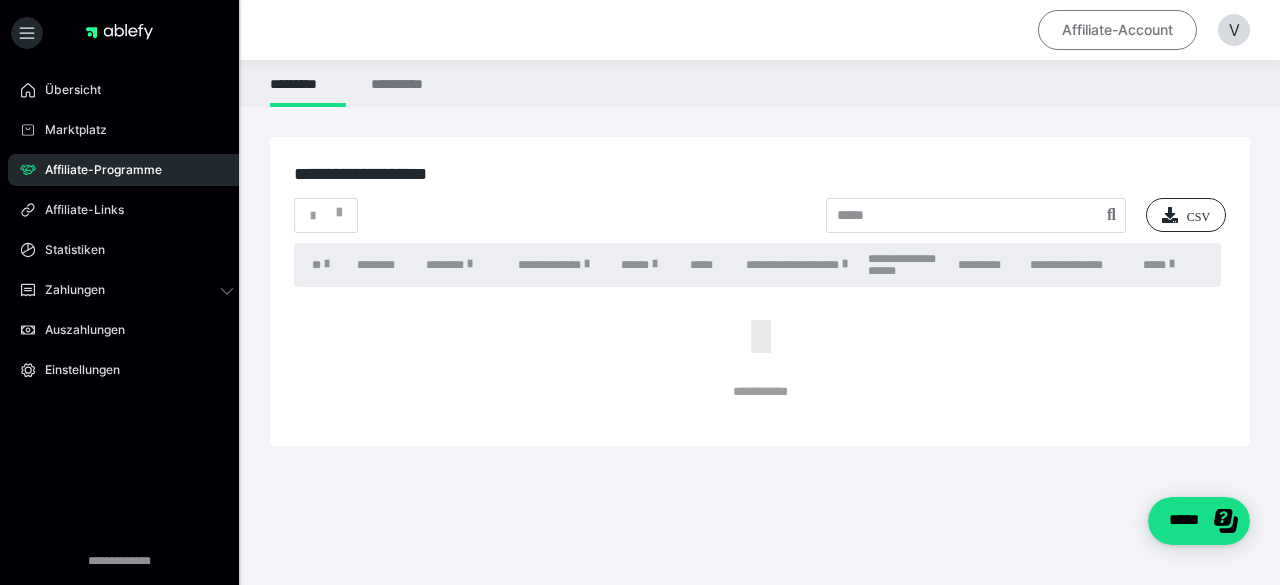 click on "Affiliate-Account" at bounding box center [1117, 30] 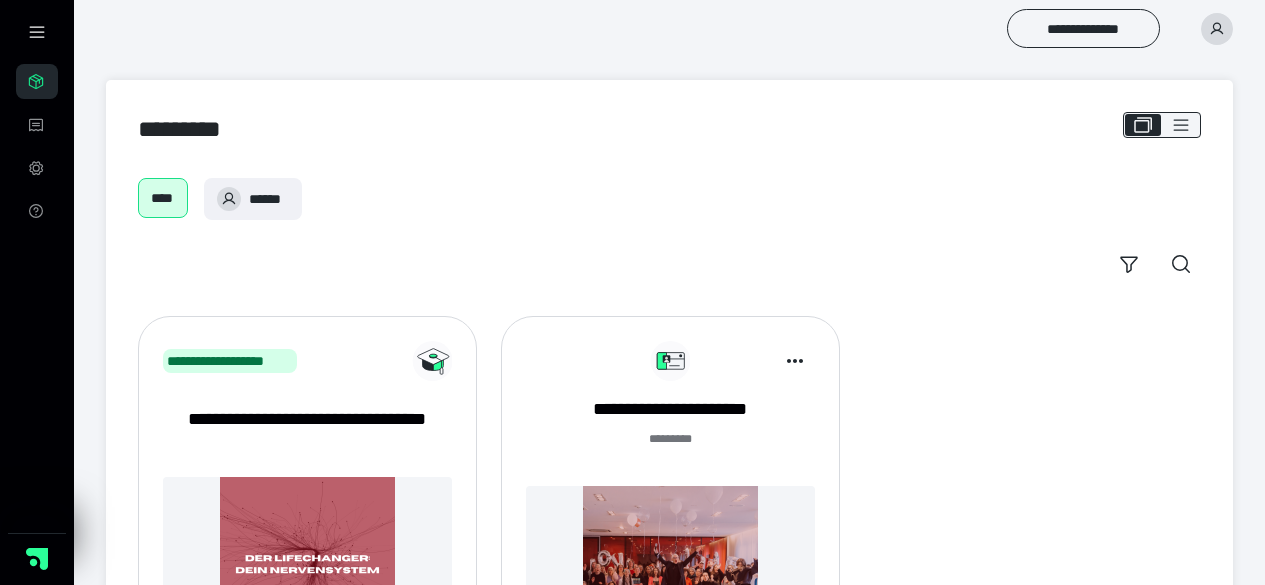 scroll, scrollTop: 0, scrollLeft: 0, axis: both 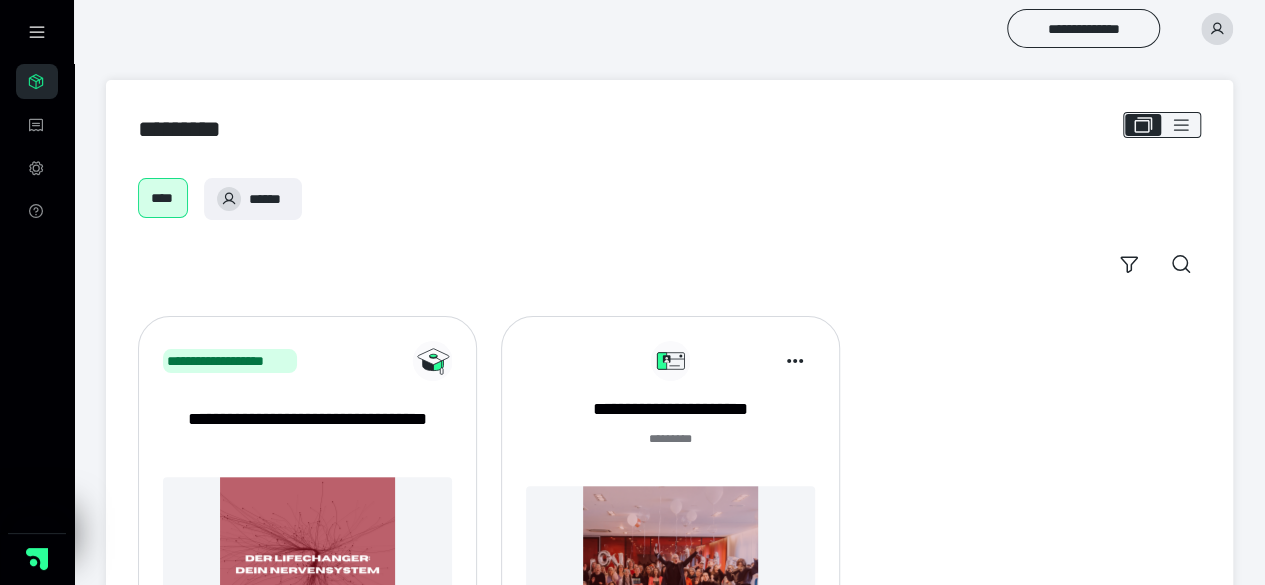 click at bounding box center [670, 573] 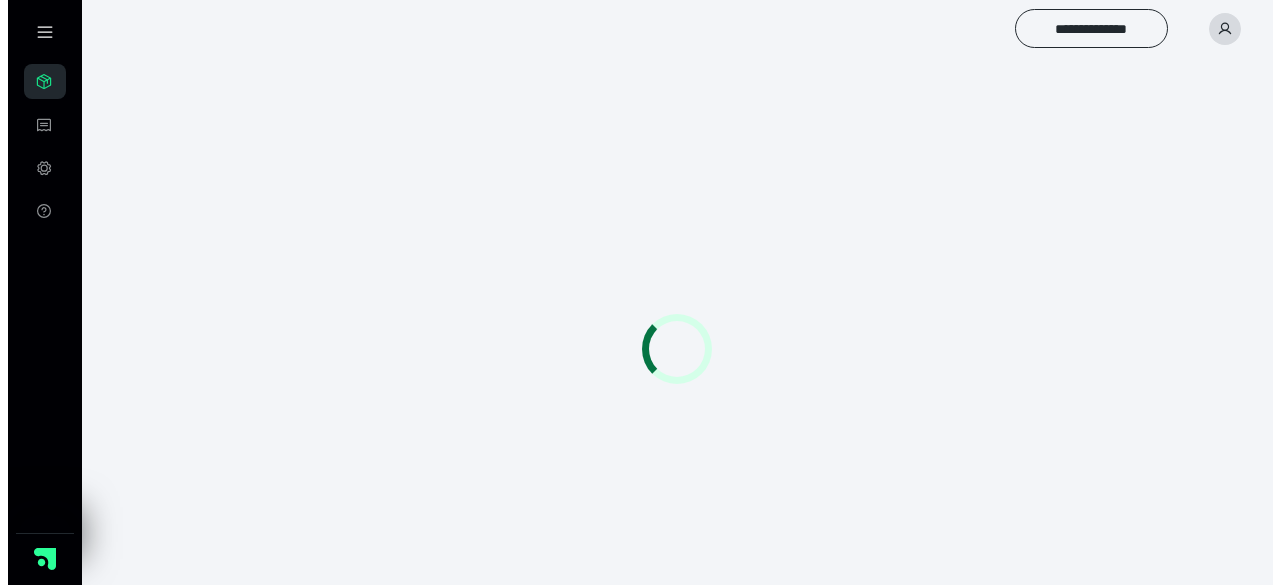 scroll, scrollTop: 0, scrollLeft: 0, axis: both 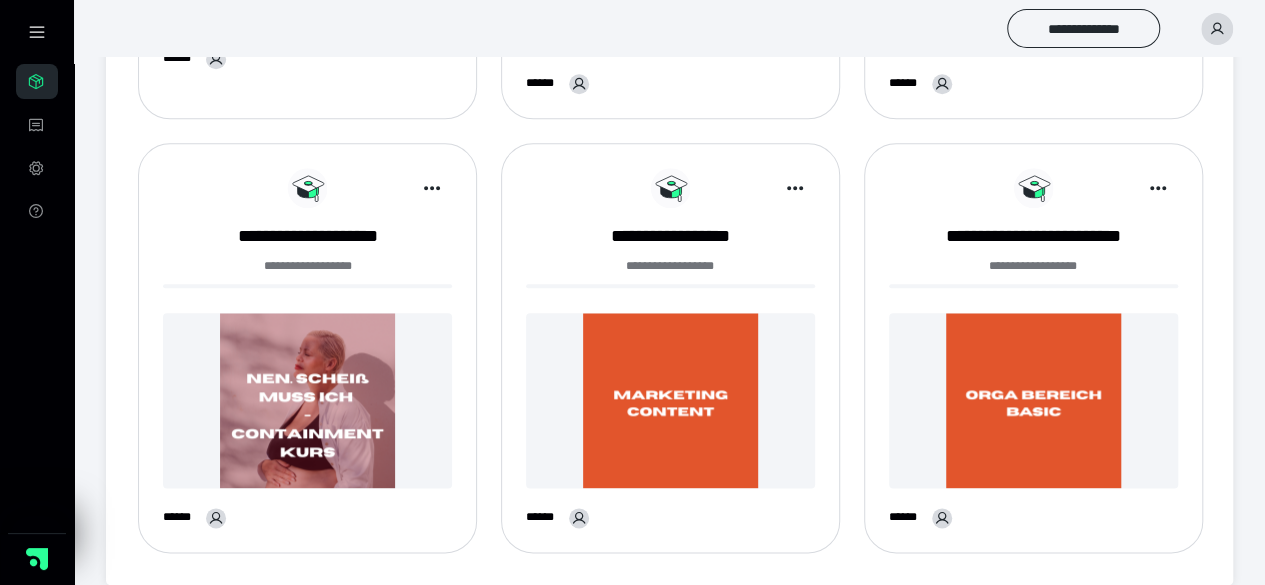 click at bounding box center (1033, 400) 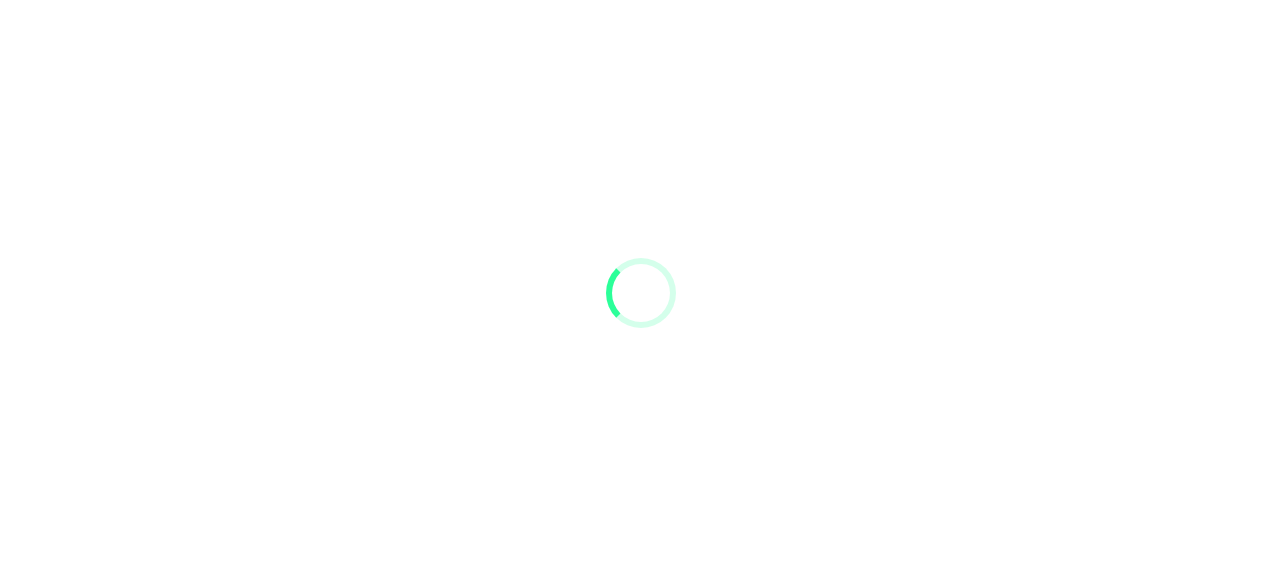 scroll, scrollTop: 0, scrollLeft: 0, axis: both 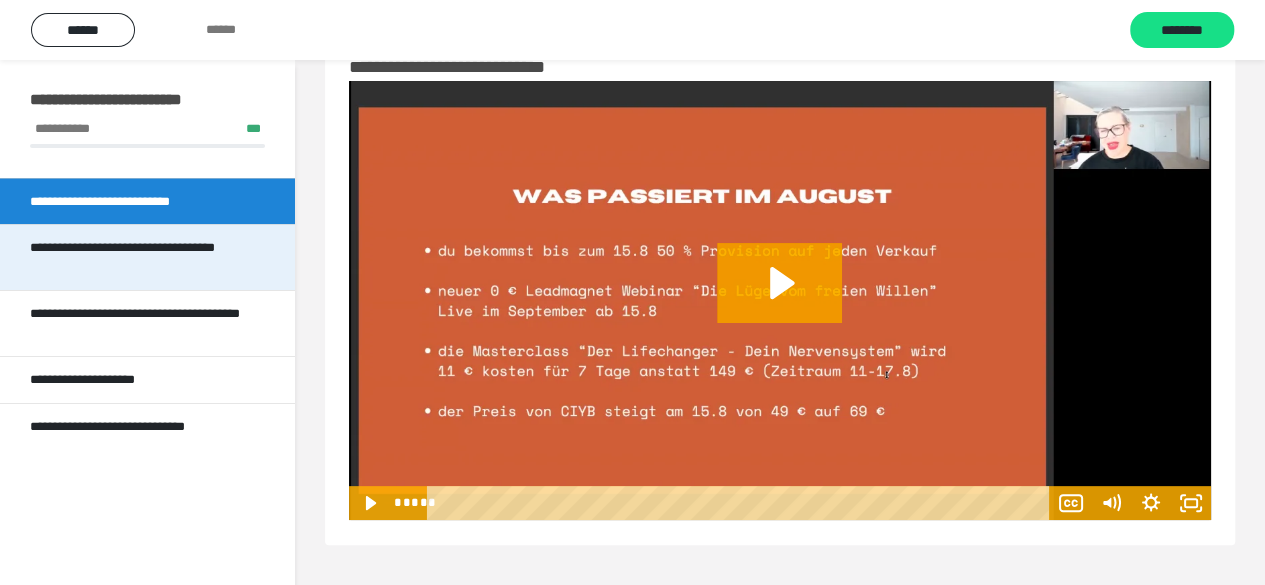 click on "**********" at bounding box center (139, 257) 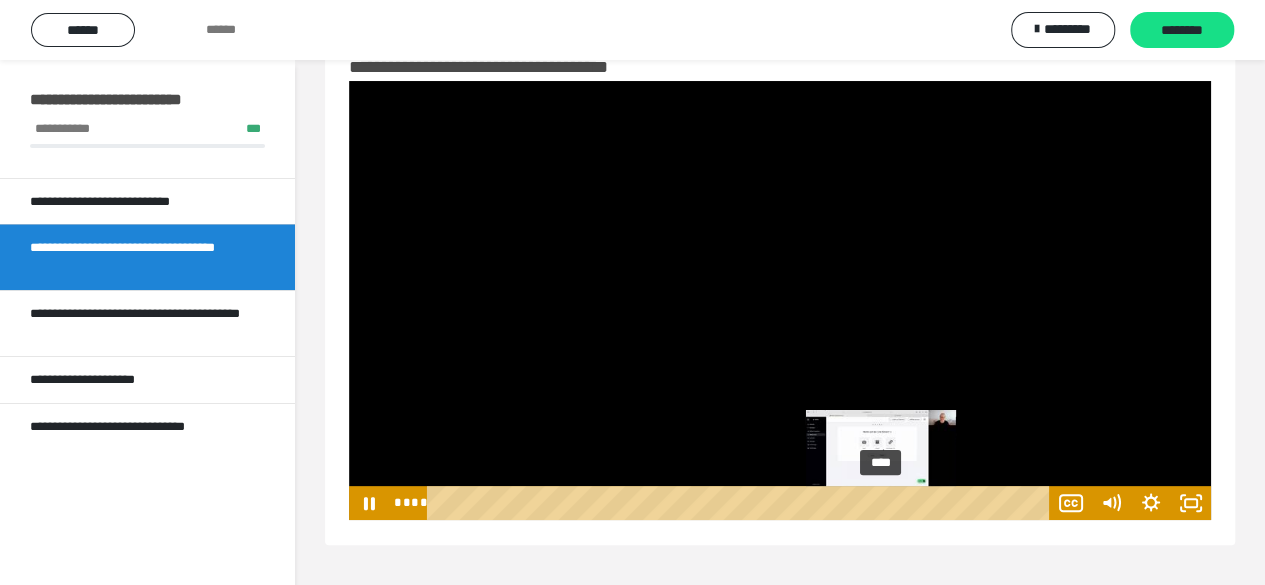 click on "****" at bounding box center (741, 503) 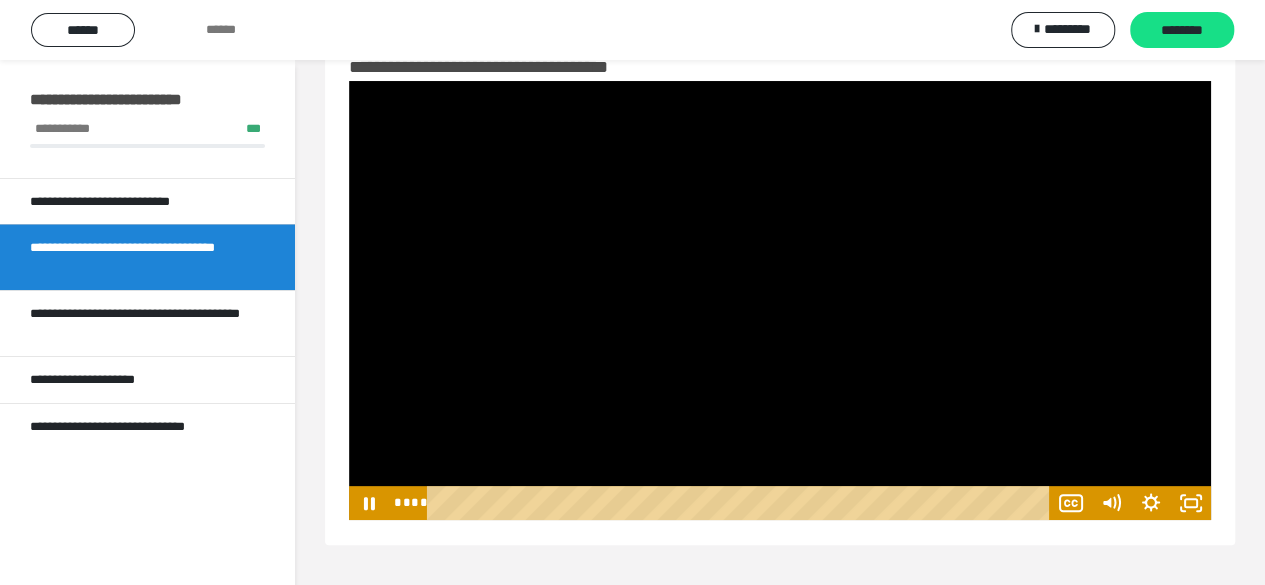 click at bounding box center (780, 300) 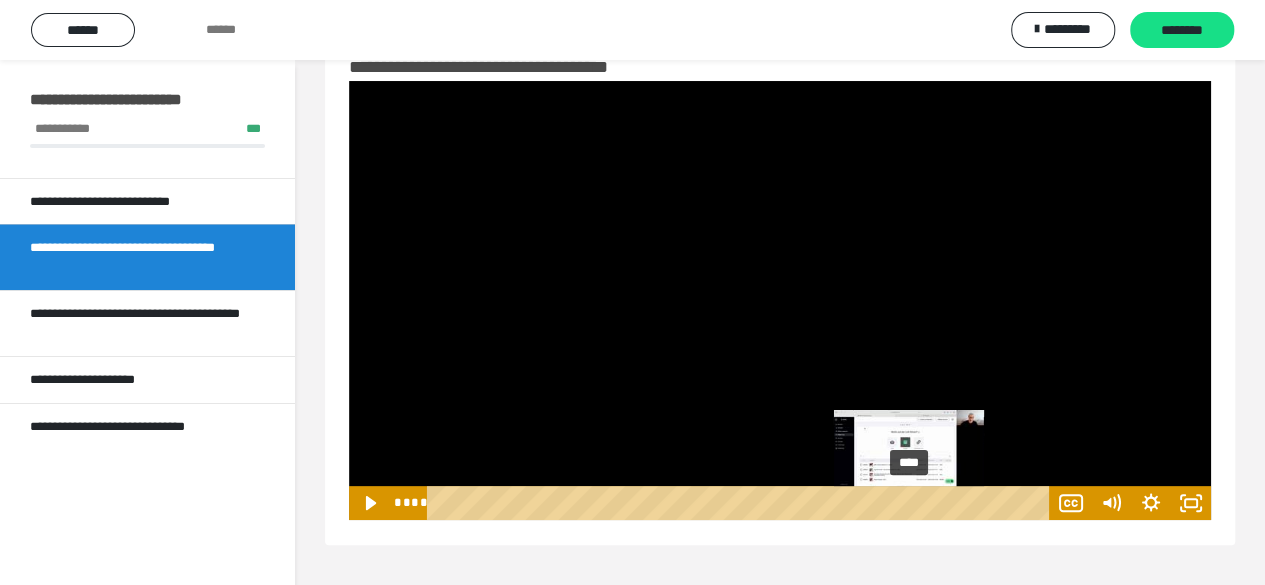 click on "****" at bounding box center [741, 503] 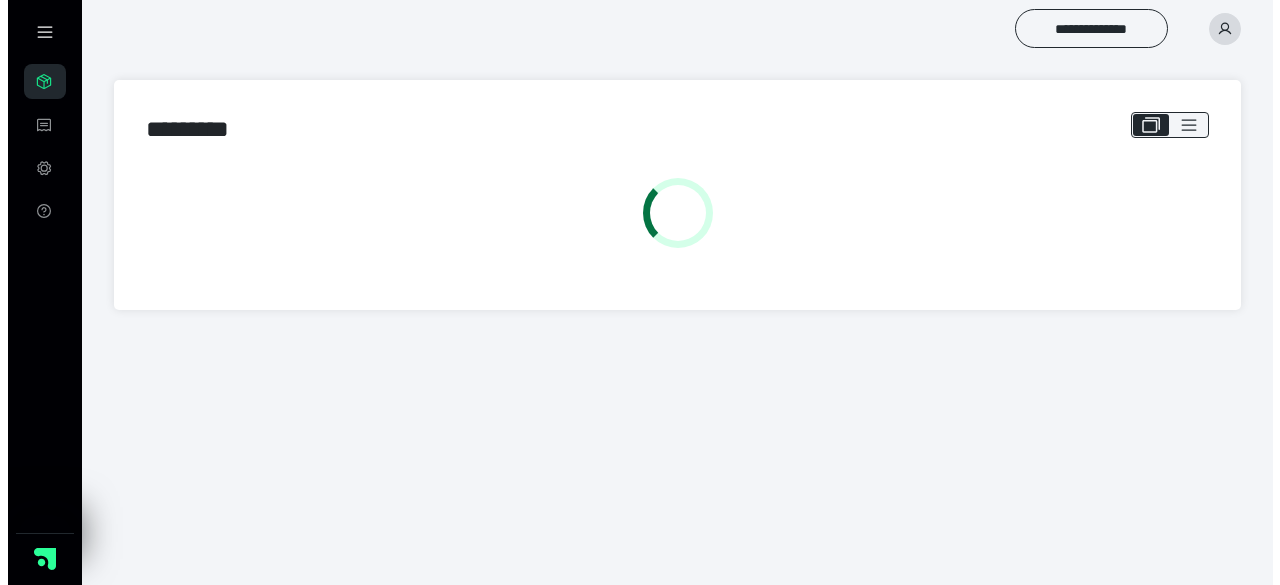scroll, scrollTop: 0, scrollLeft: 0, axis: both 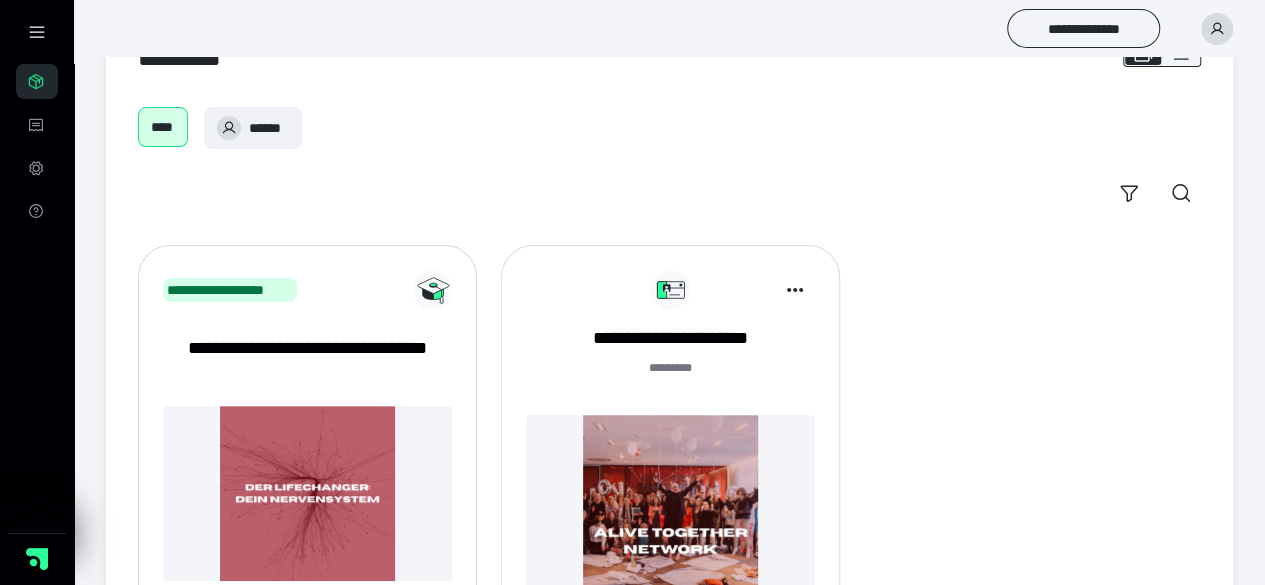 click on "*******   *" at bounding box center [670, 379] 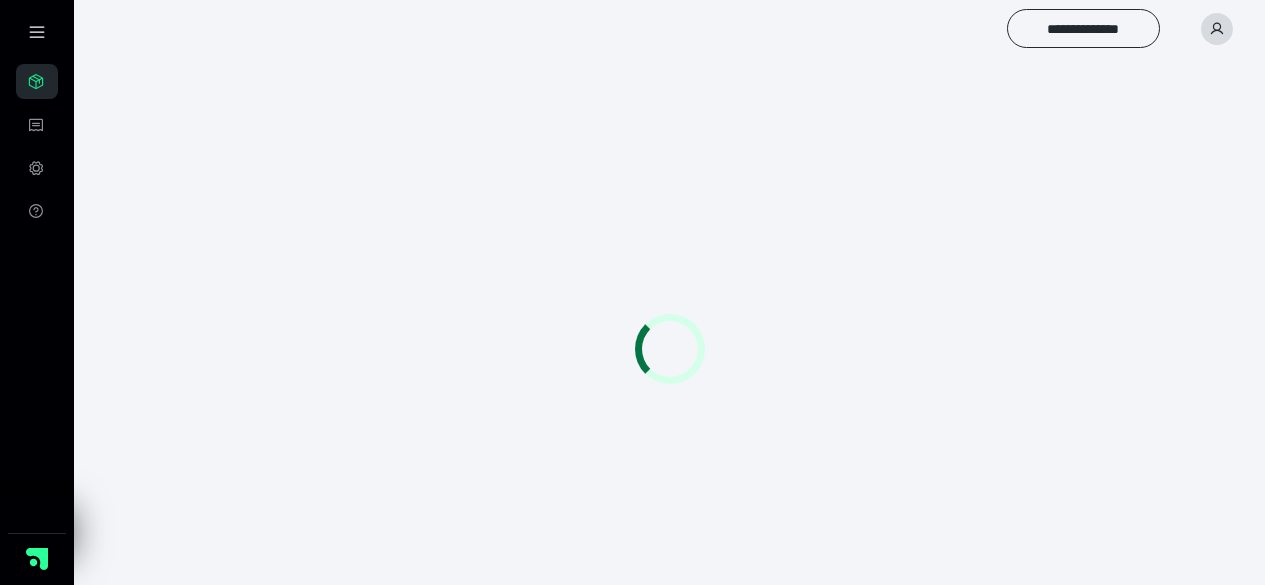 scroll, scrollTop: 0, scrollLeft: 0, axis: both 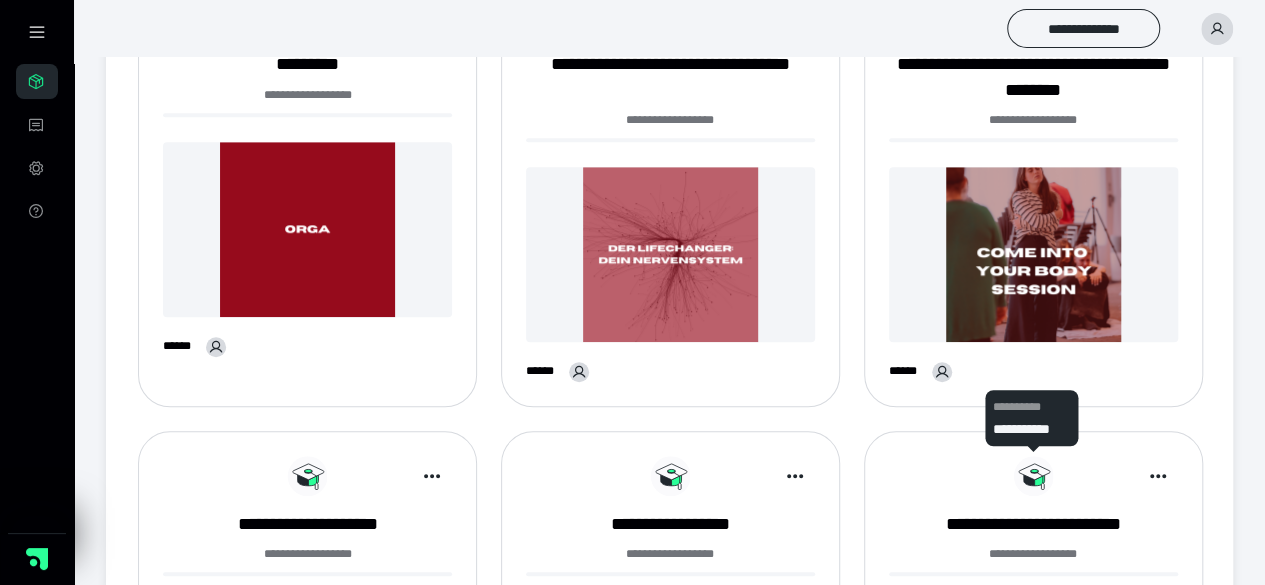 click 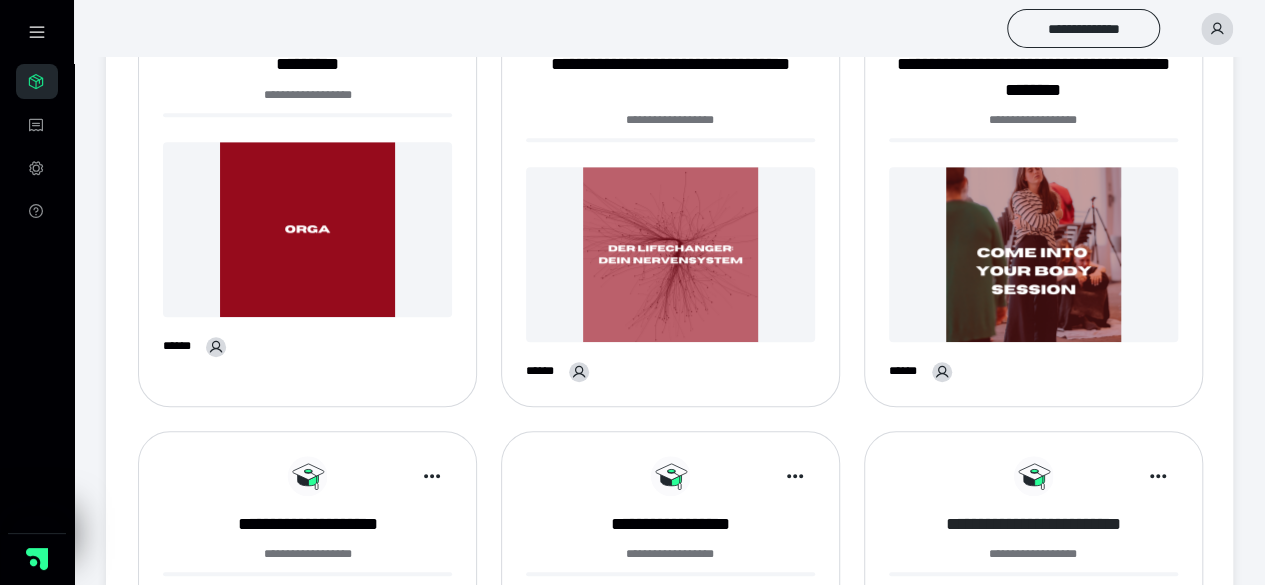 click on "**********" at bounding box center (1033, 524) 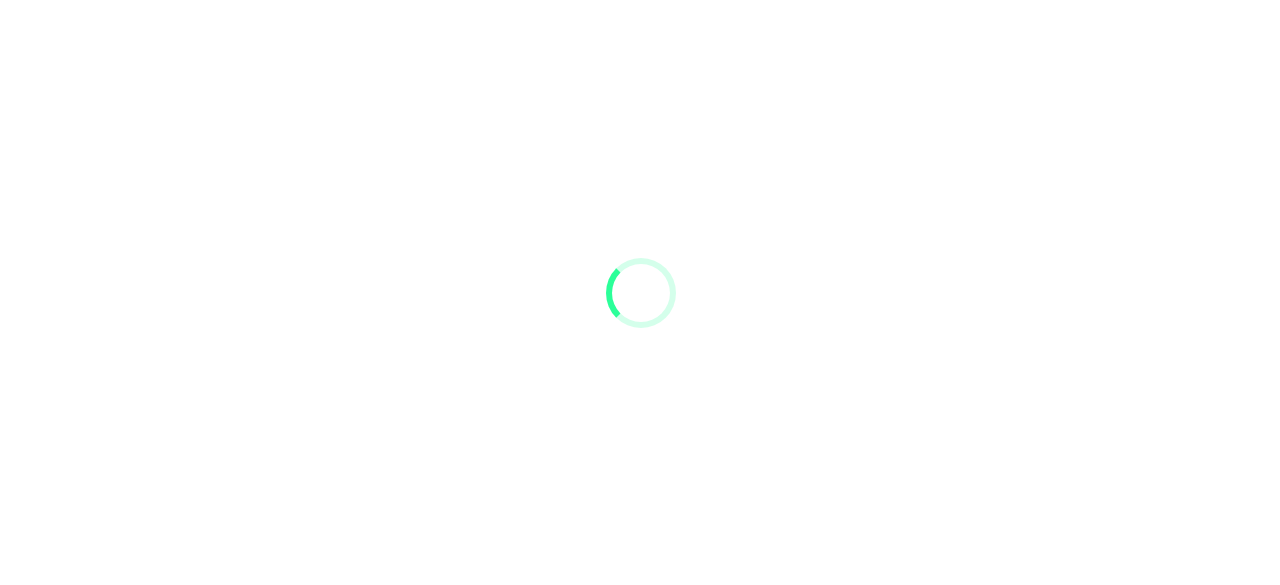 scroll, scrollTop: 0, scrollLeft: 0, axis: both 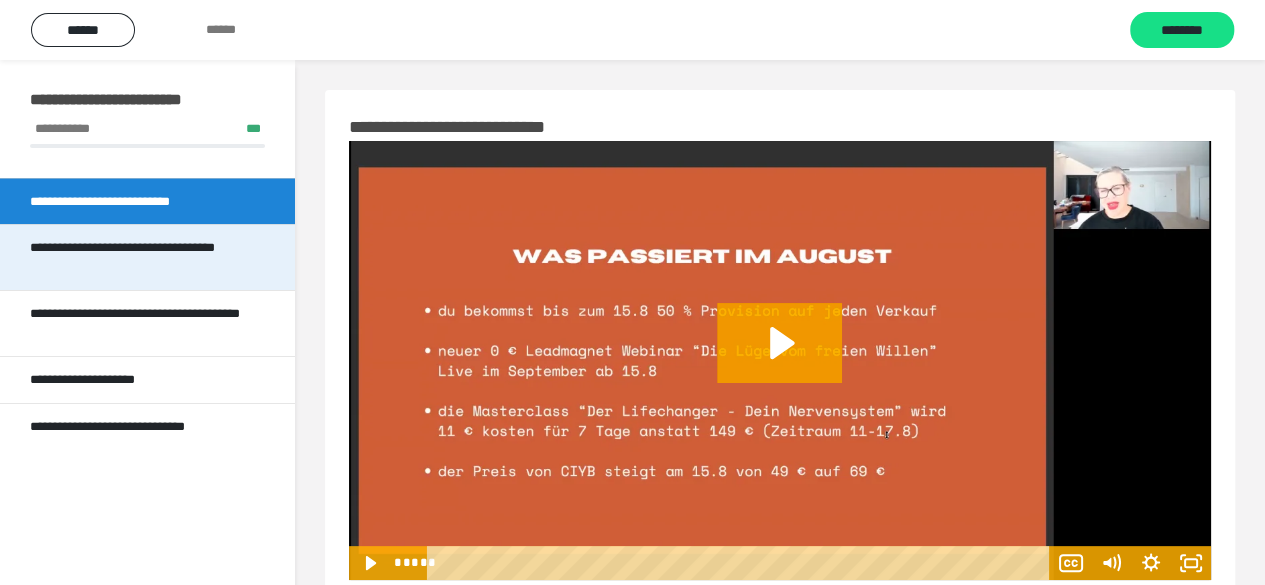 click on "**********" at bounding box center [139, 257] 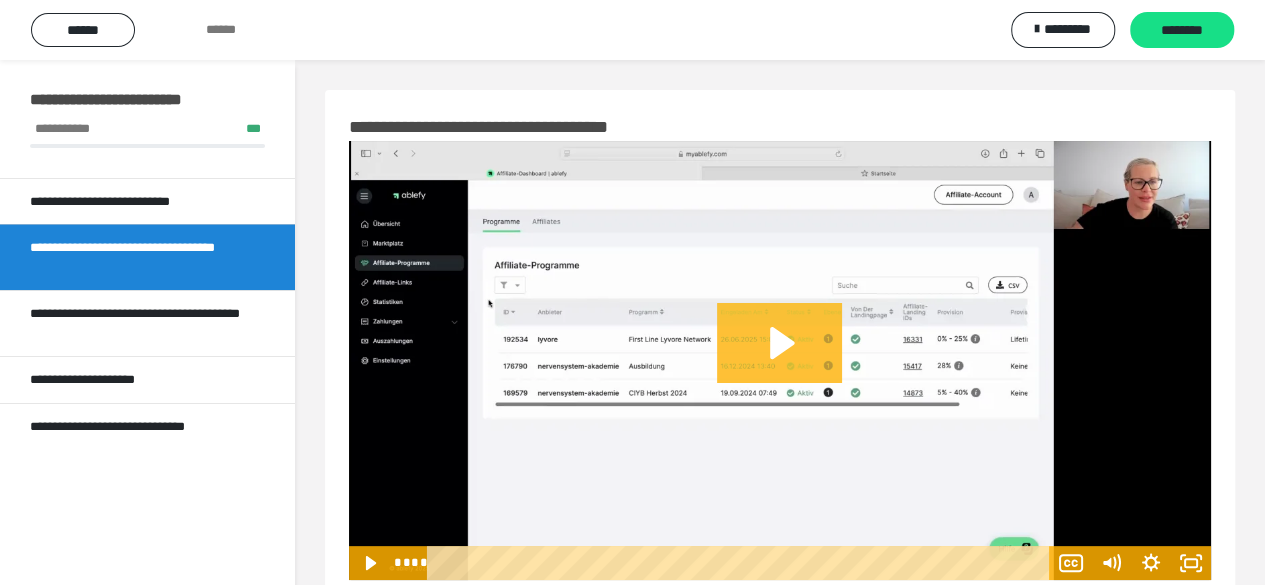 click 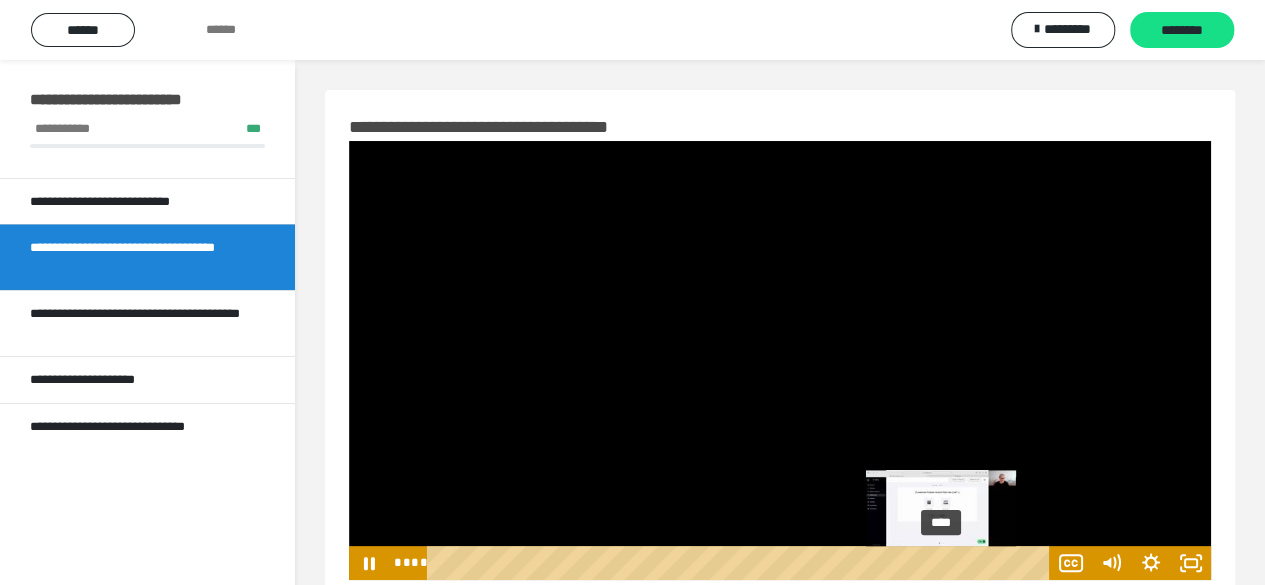 click on "****" at bounding box center (741, 563) 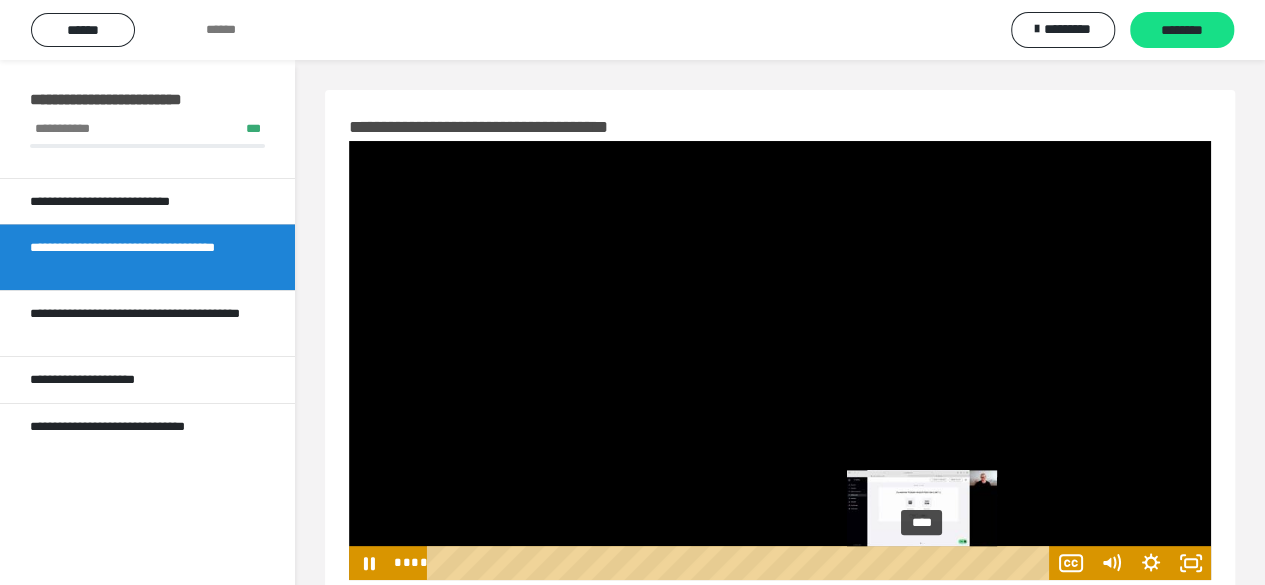 click on "****" at bounding box center (741, 563) 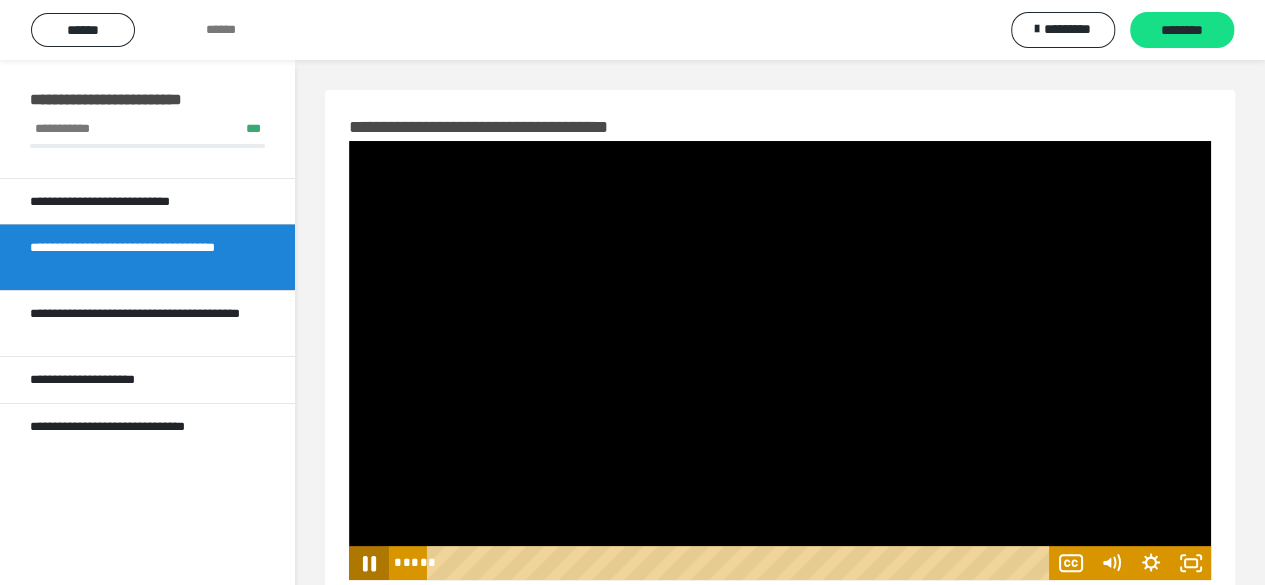 click 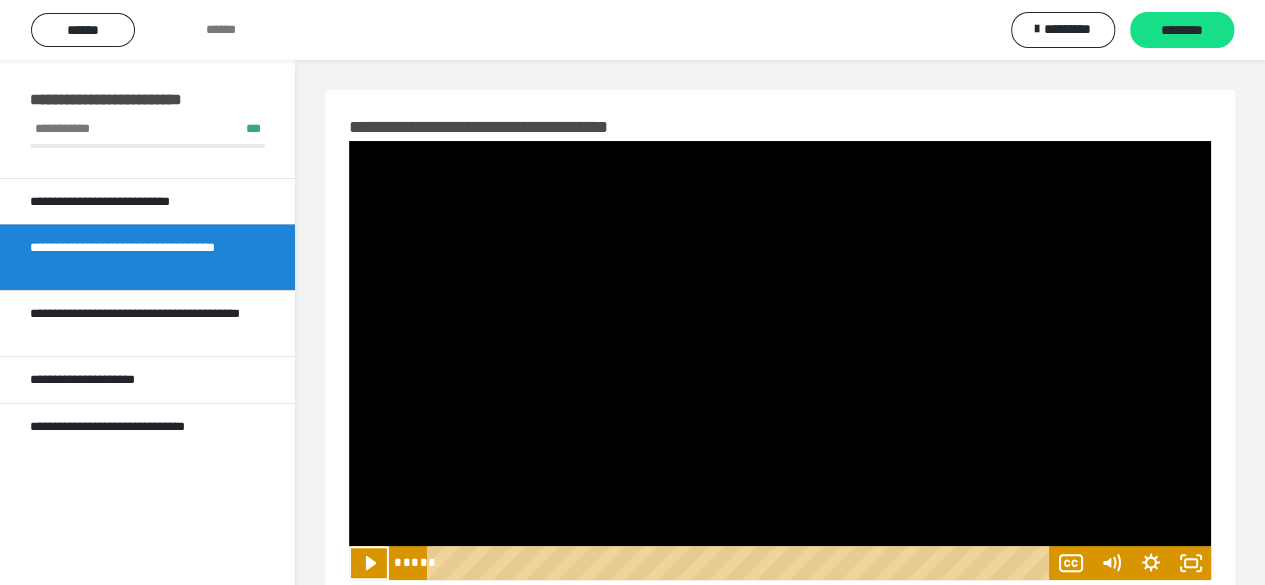 click on "*****" at bounding box center (741, 563) 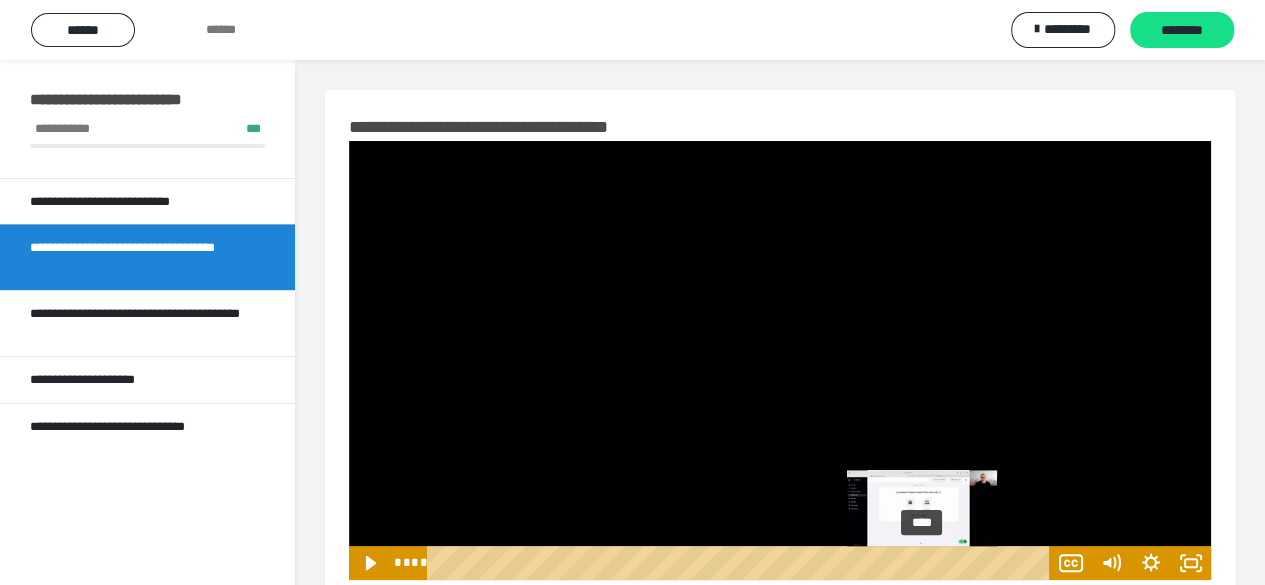 click 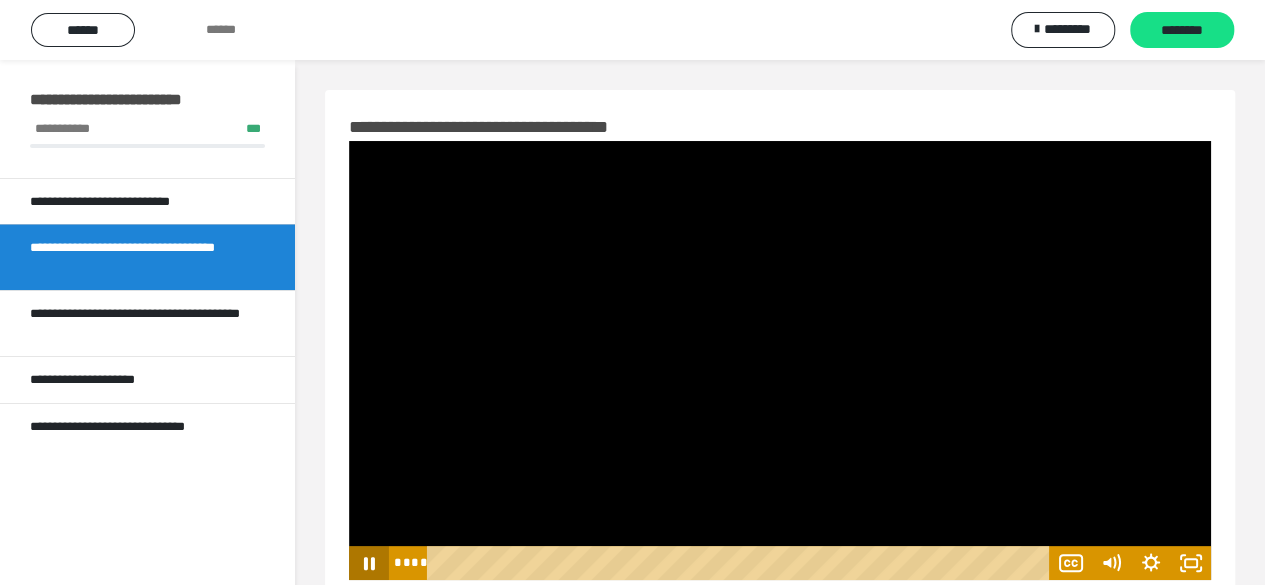 click on "****" at bounding box center (741, 563) 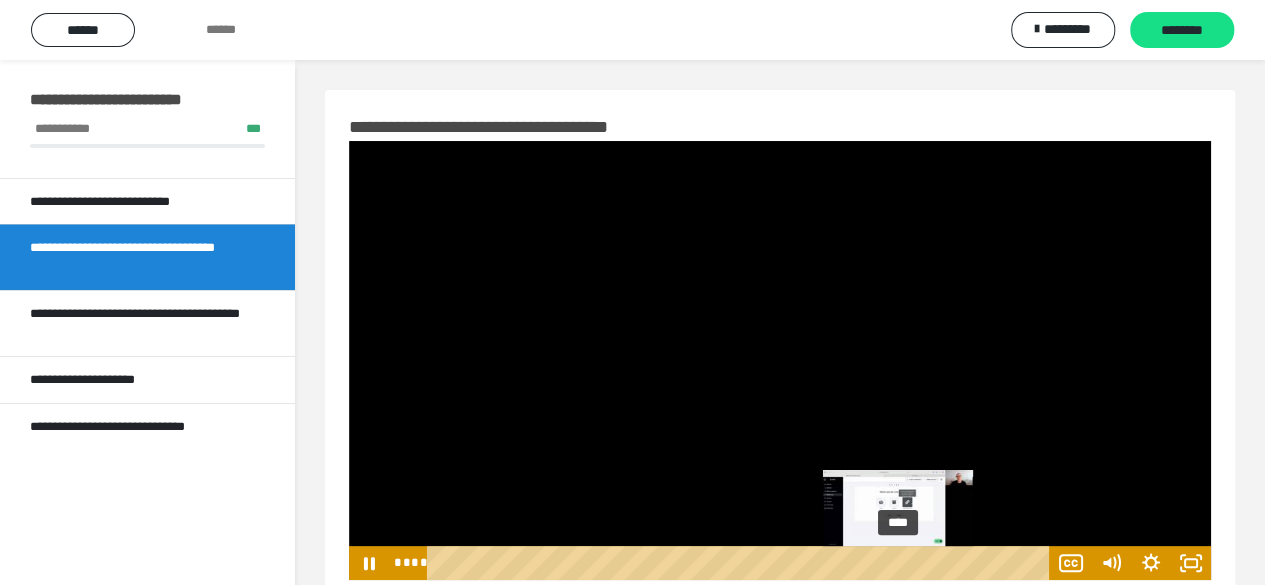 click on "****" at bounding box center [741, 563] 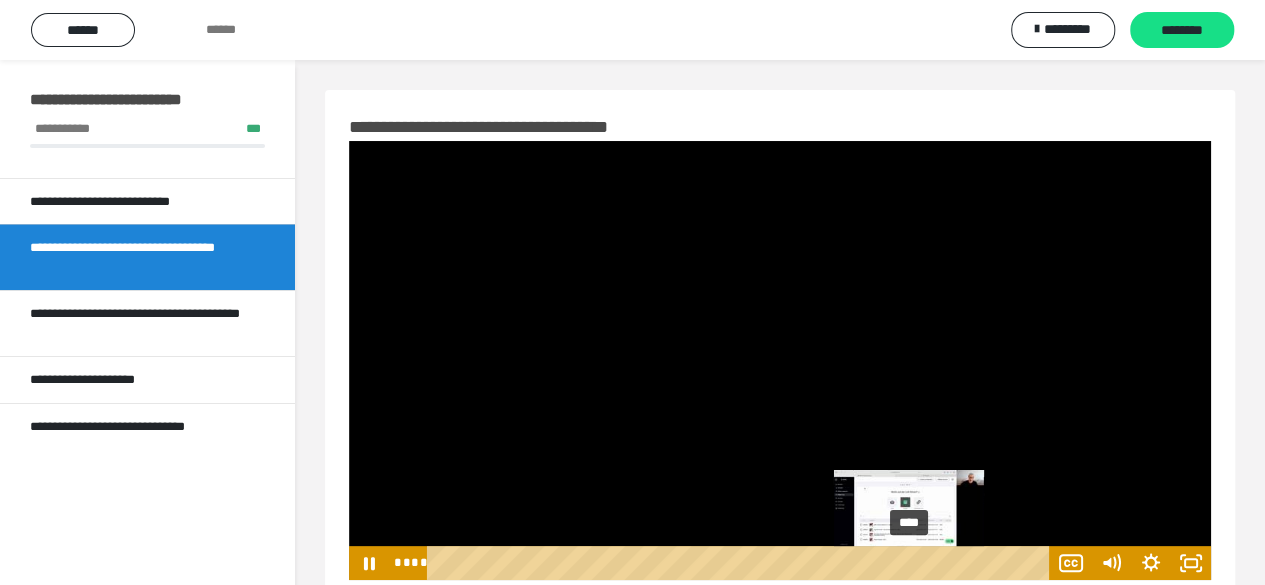 click on "****" at bounding box center (741, 563) 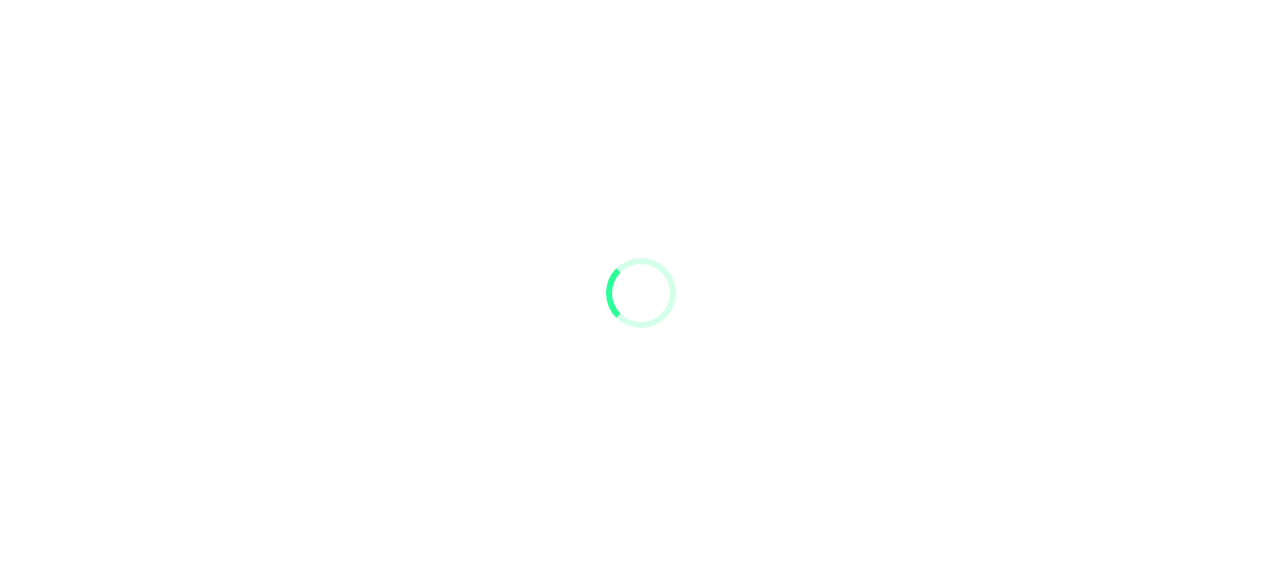 scroll, scrollTop: 0, scrollLeft: 0, axis: both 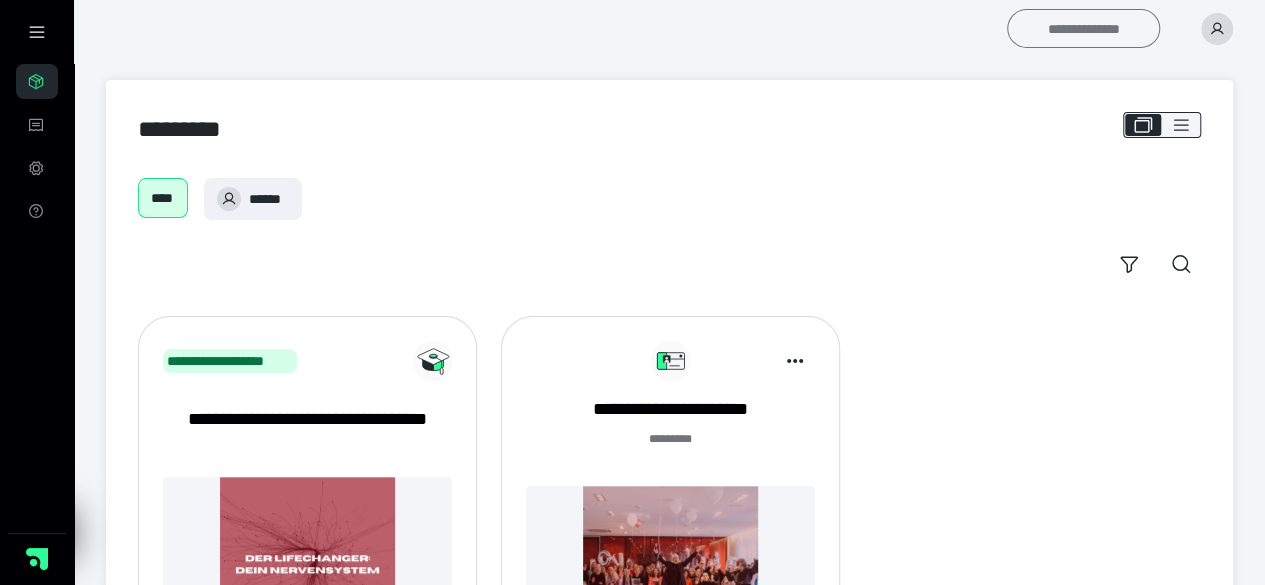 click on "**********" at bounding box center [1083, 28] 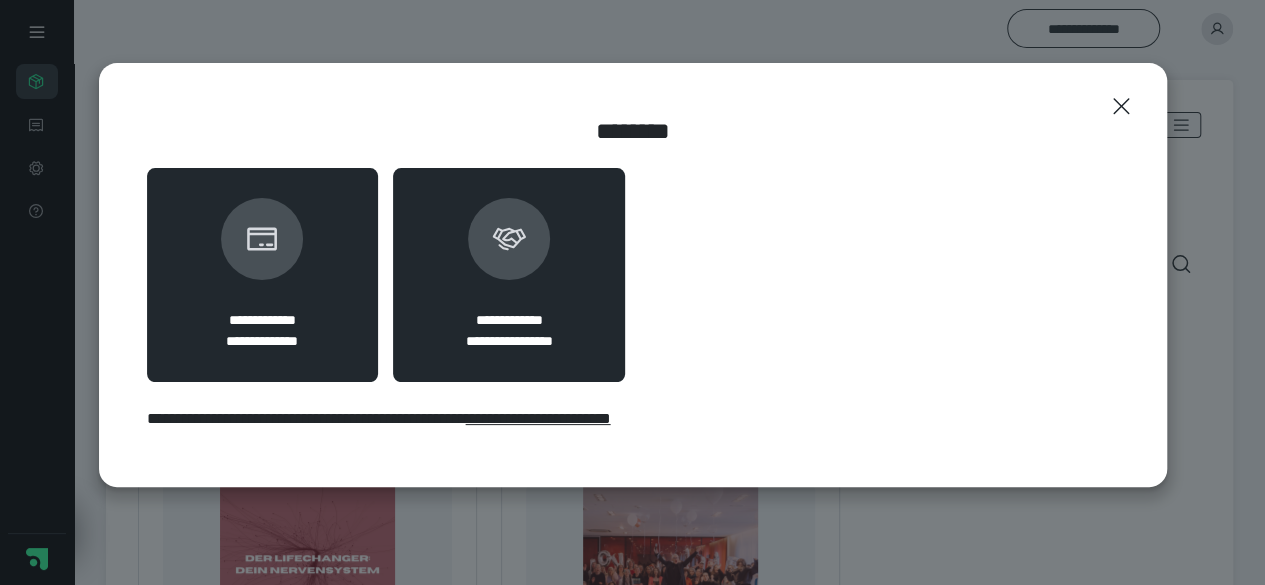 click at bounding box center (509, 239) 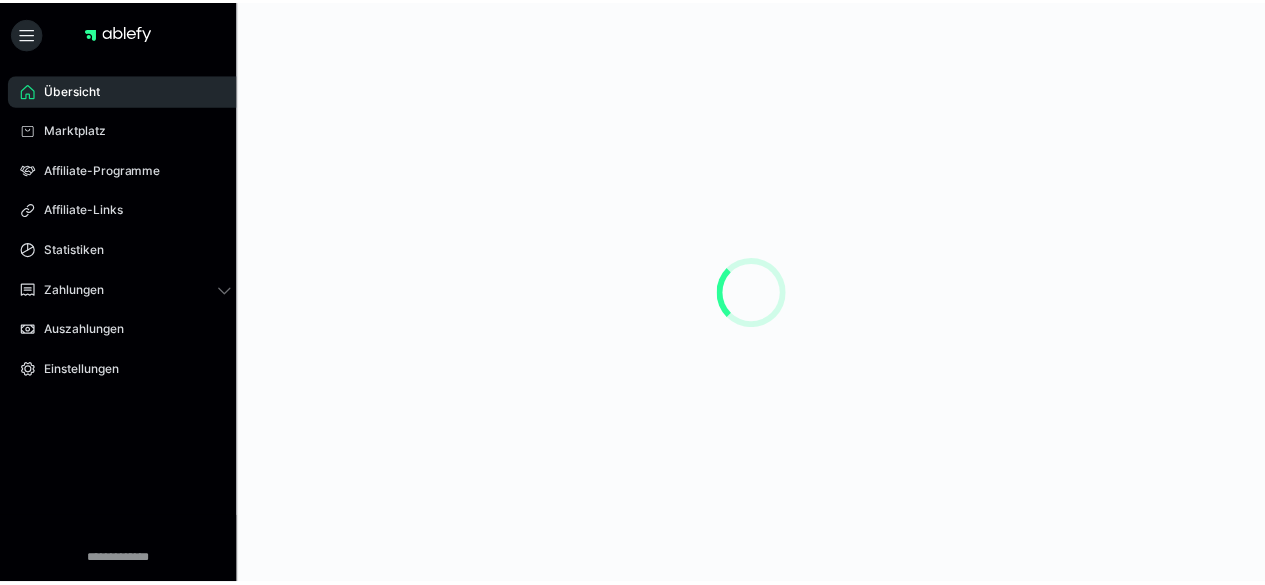scroll, scrollTop: 0, scrollLeft: 0, axis: both 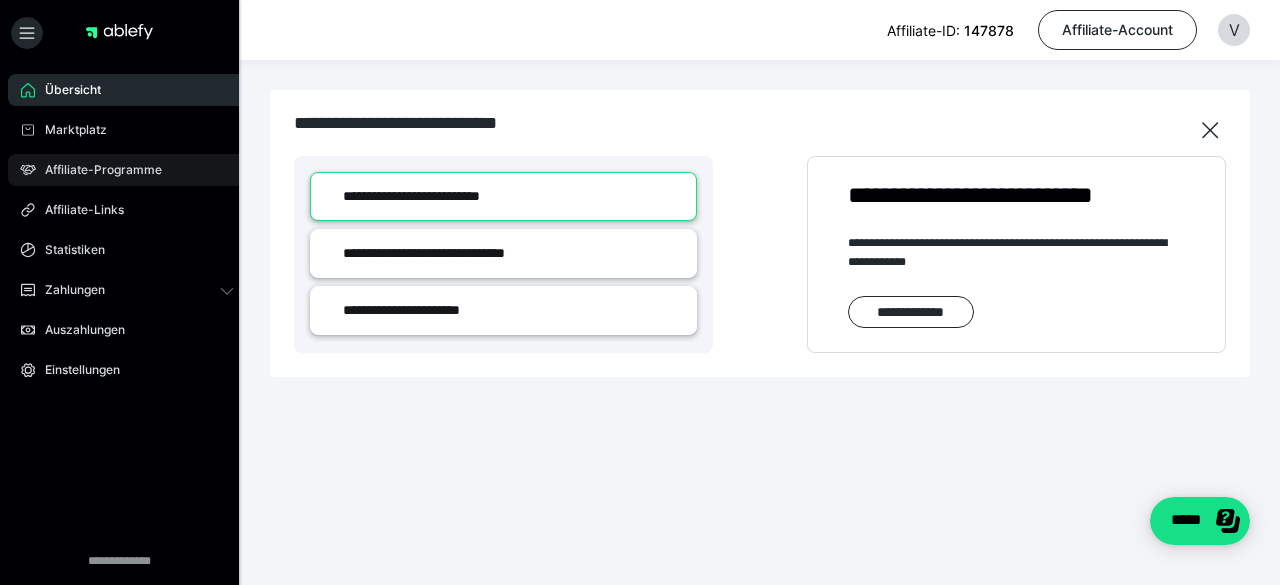 click on "Affiliate-Programme" at bounding box center [96, 170] 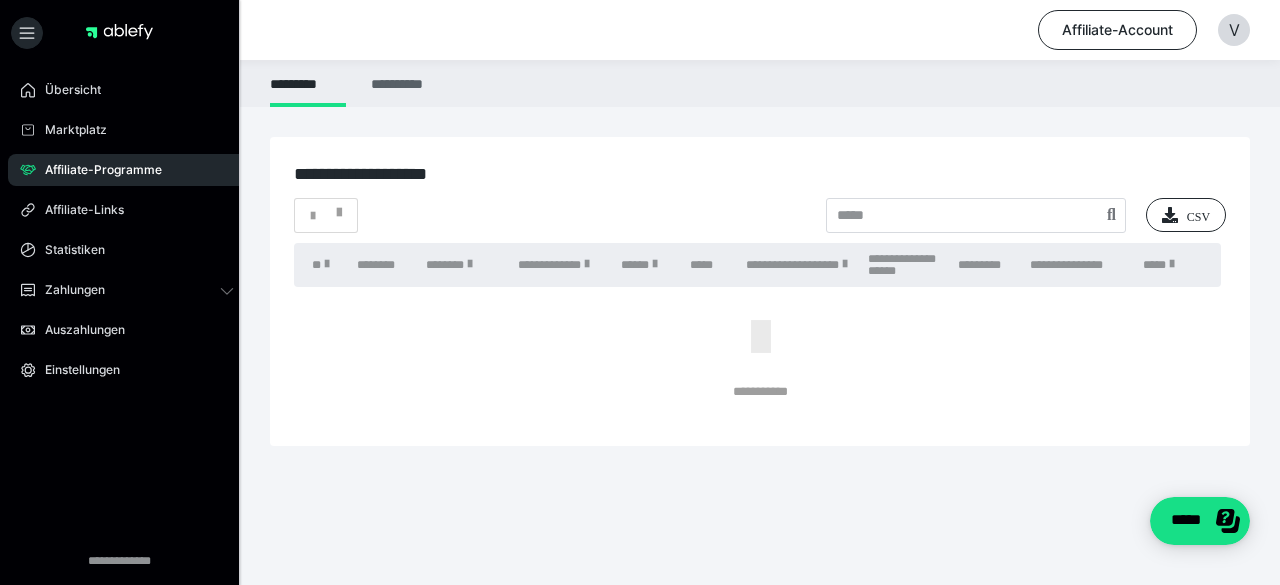 click on "**********" at bounding box center (400, 83) 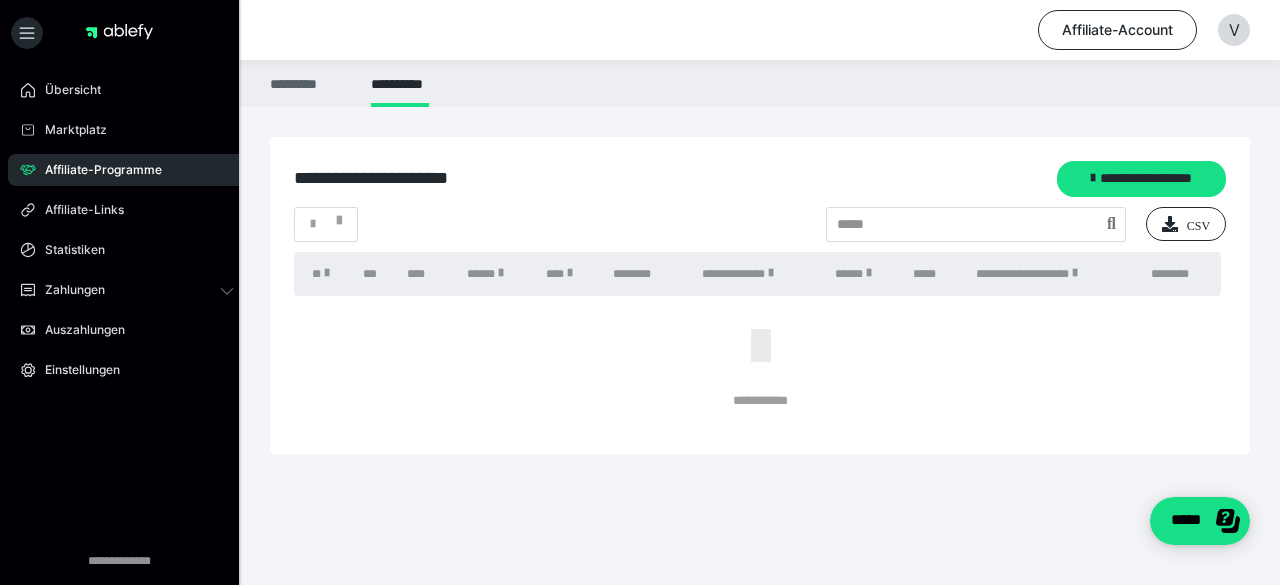 click on "*********" at bounding box center [308, 83] 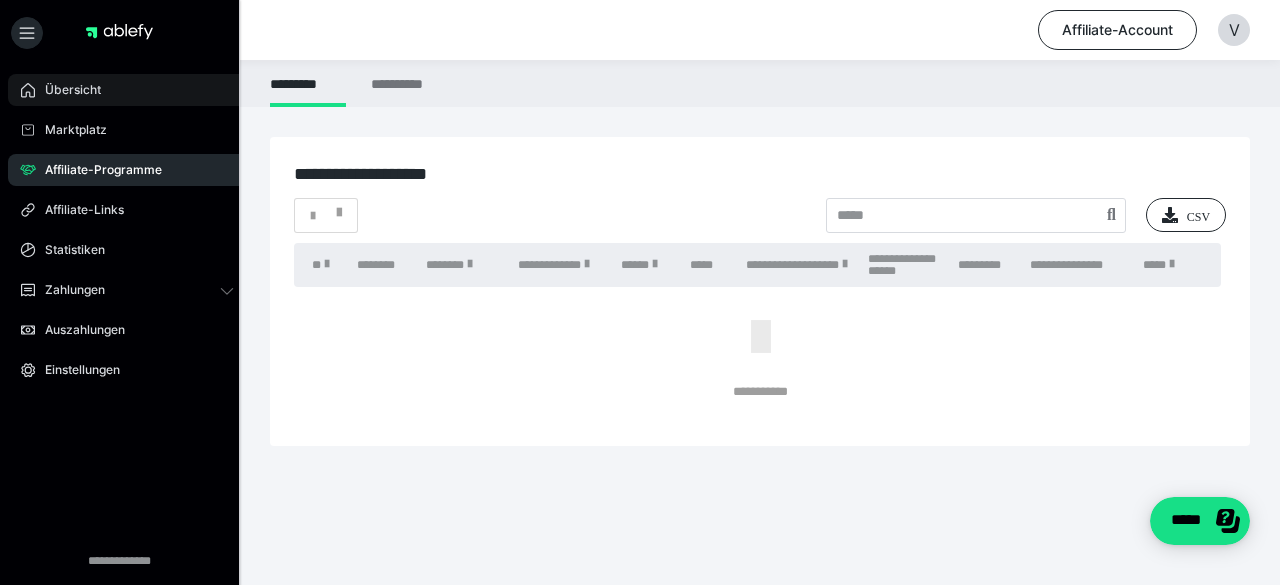 click on "Übersicht" at bounding box center (127, 90) 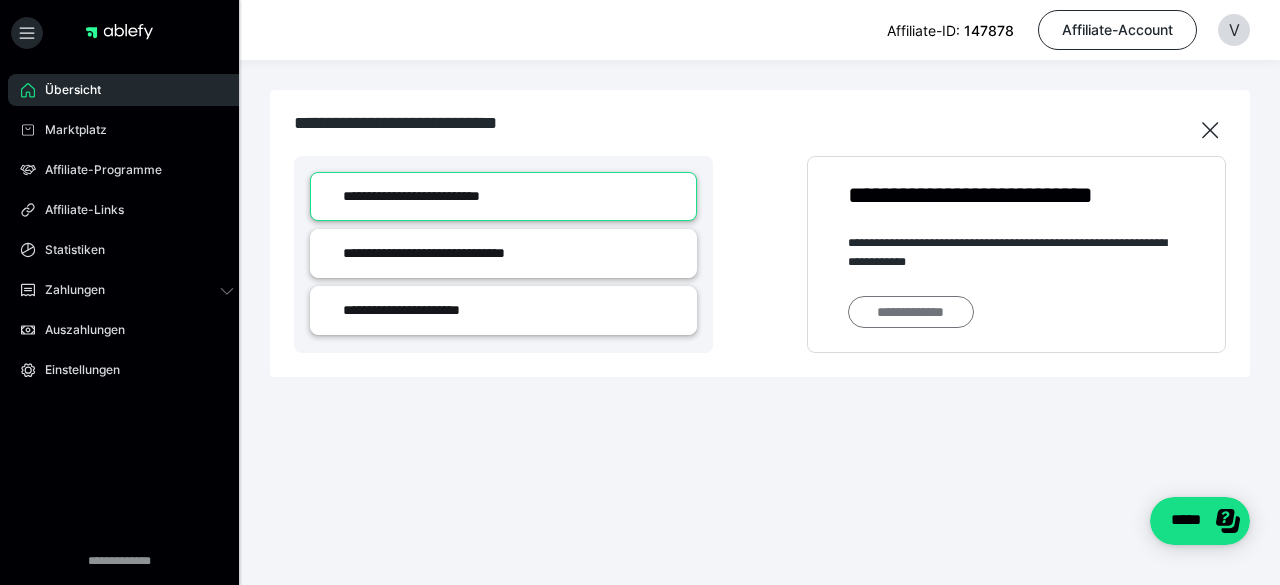 click on "**********" at bounding box center (911, 311) 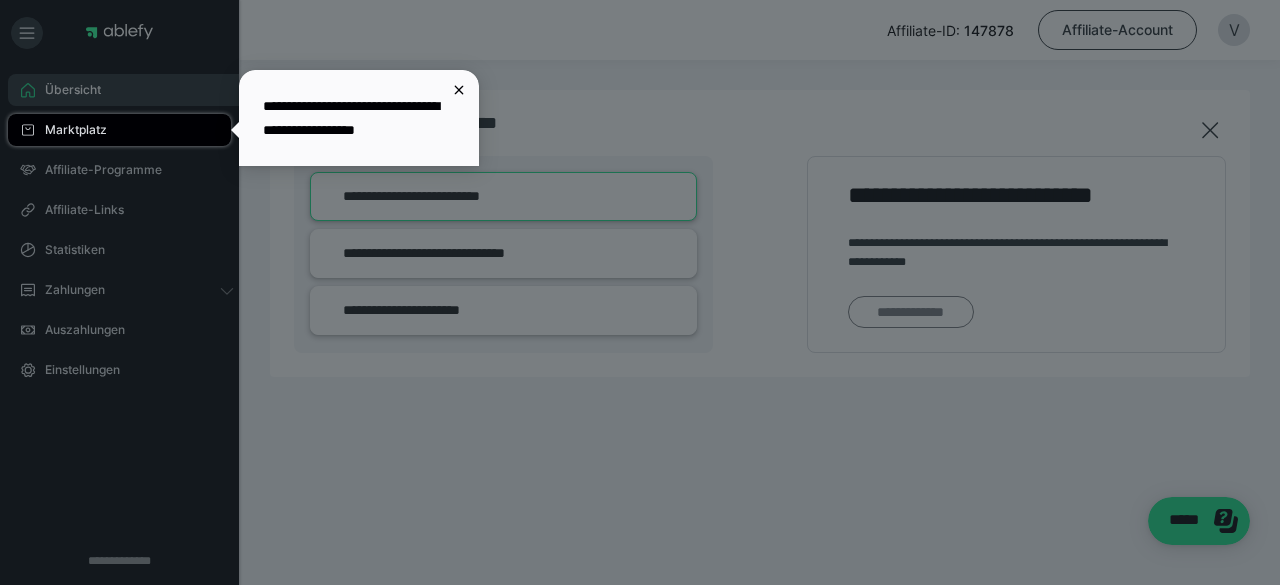 scroll, scrollTop: 0, scrollLeft: 0, axis: both 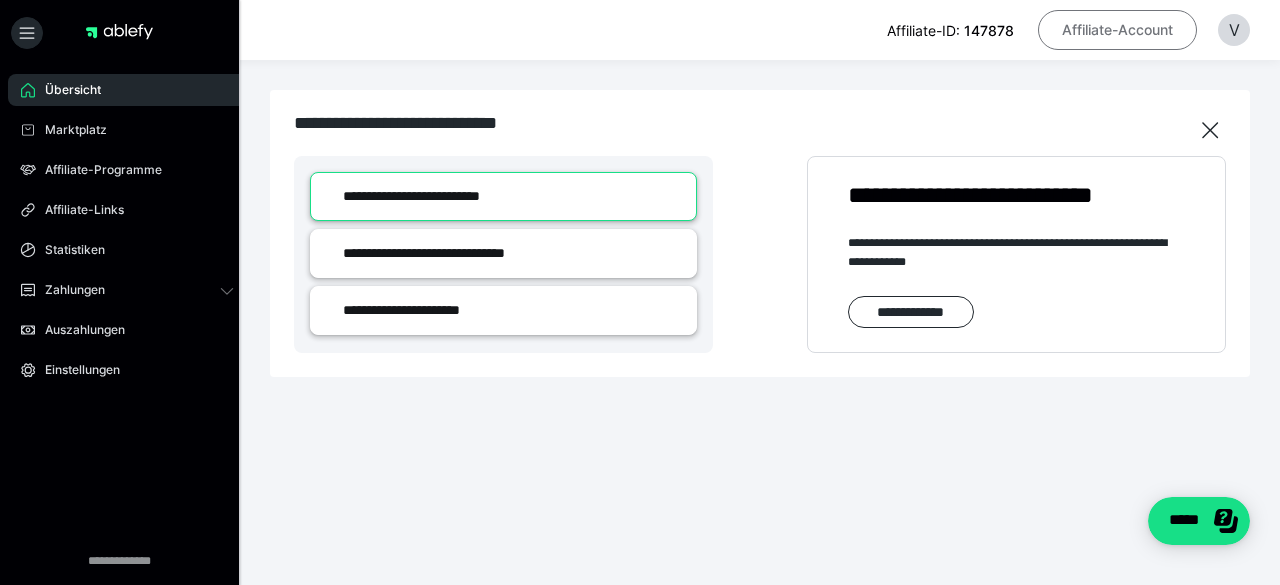 click on "Affiliate-Account" at bounding box center (1117, 30) 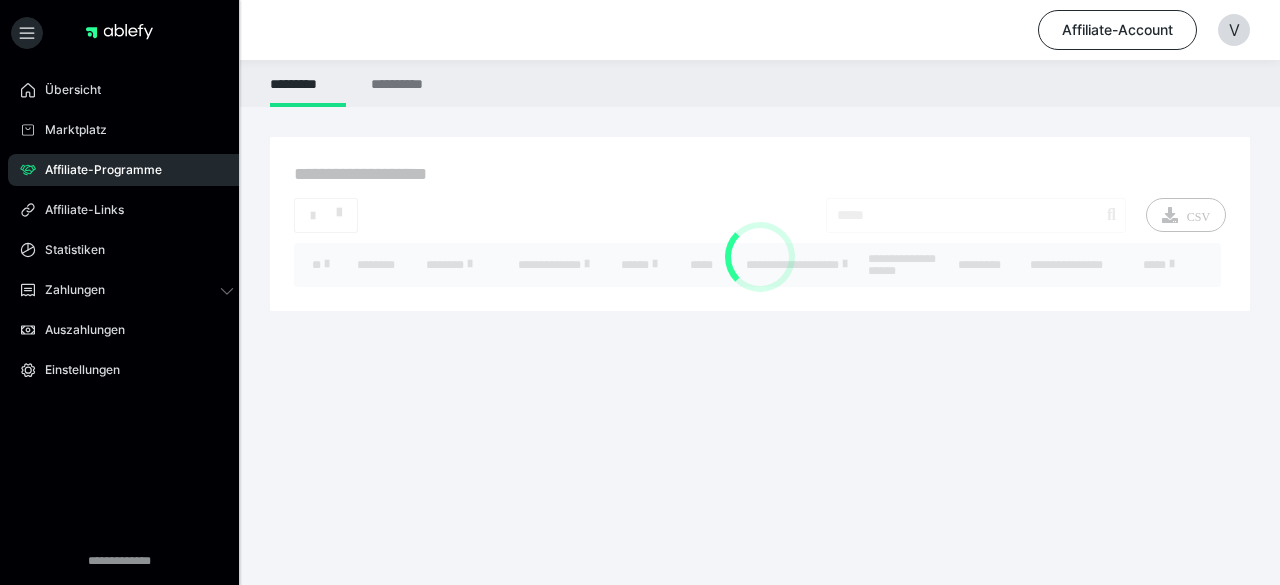 scroll, scrollTop: 0, scrollLeft: 0, axis: both 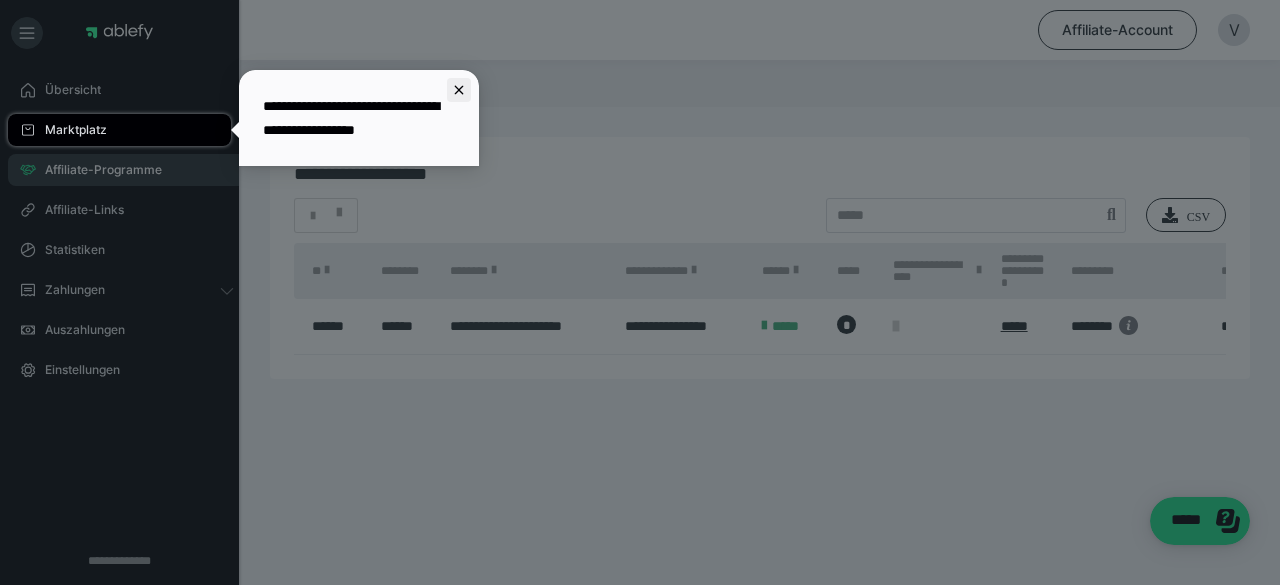 click 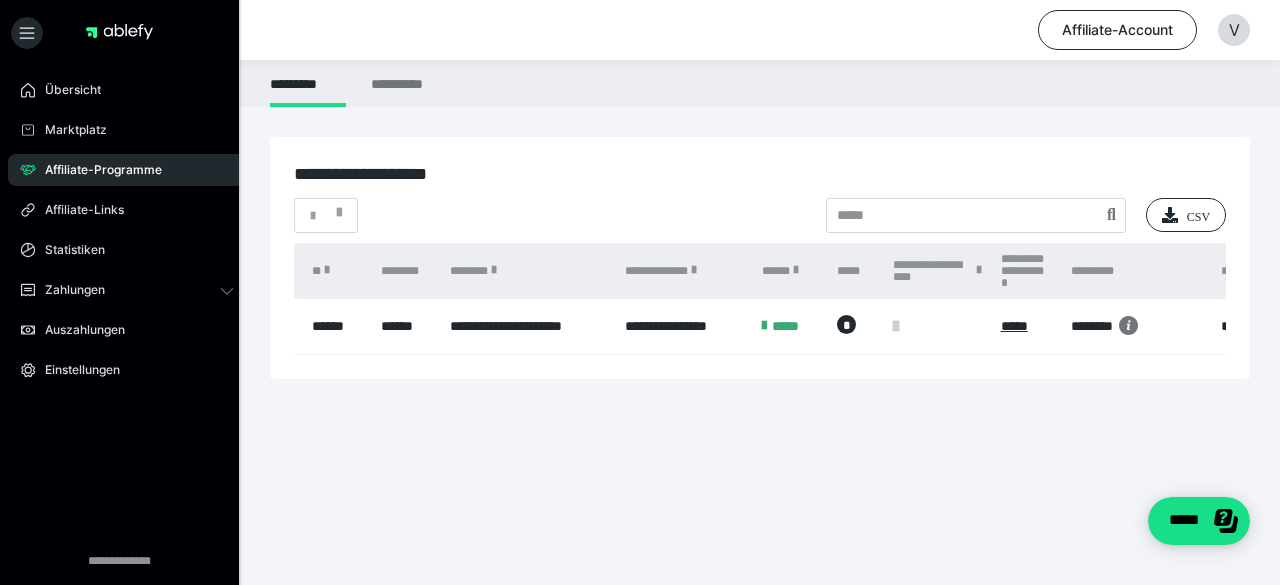 drag, startPoint x: 1265, startPoint y: 0, endPoint x: 858, endPoint y: 20, distance: 407.49112 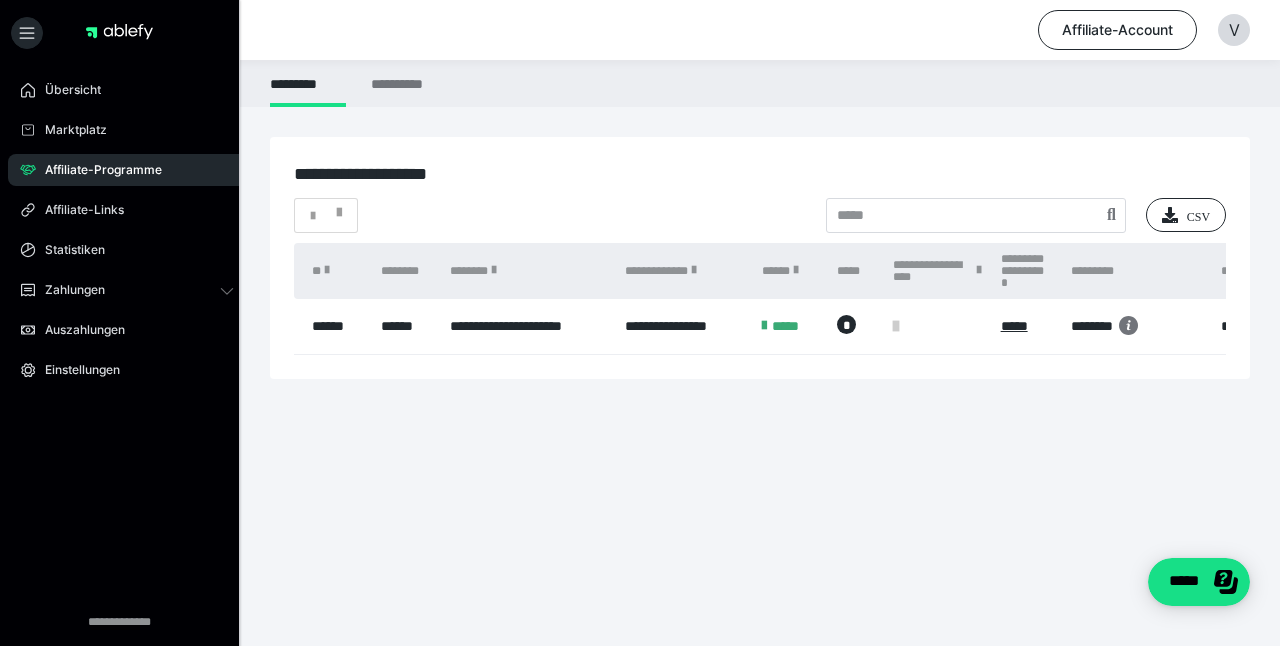 drag, startPoint x: 1001, startPoint y: 5, endPoint x: 1194, endPoint y: 130, distance: 229.94347 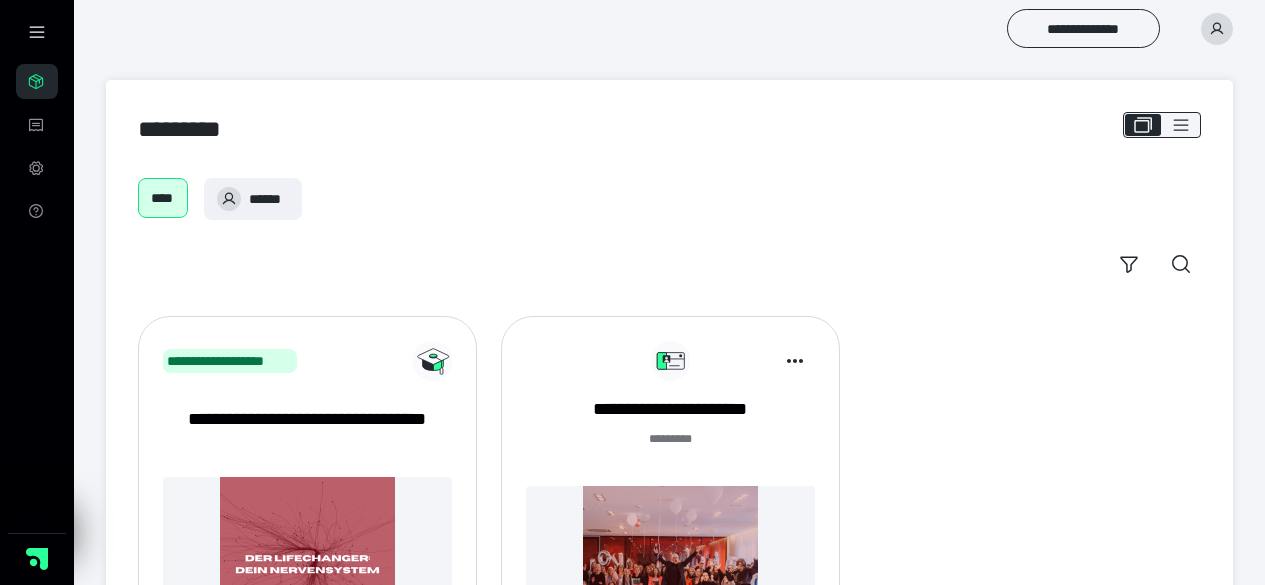 scroll, scrollTop: 0, scrollLeft: 0, axis: both 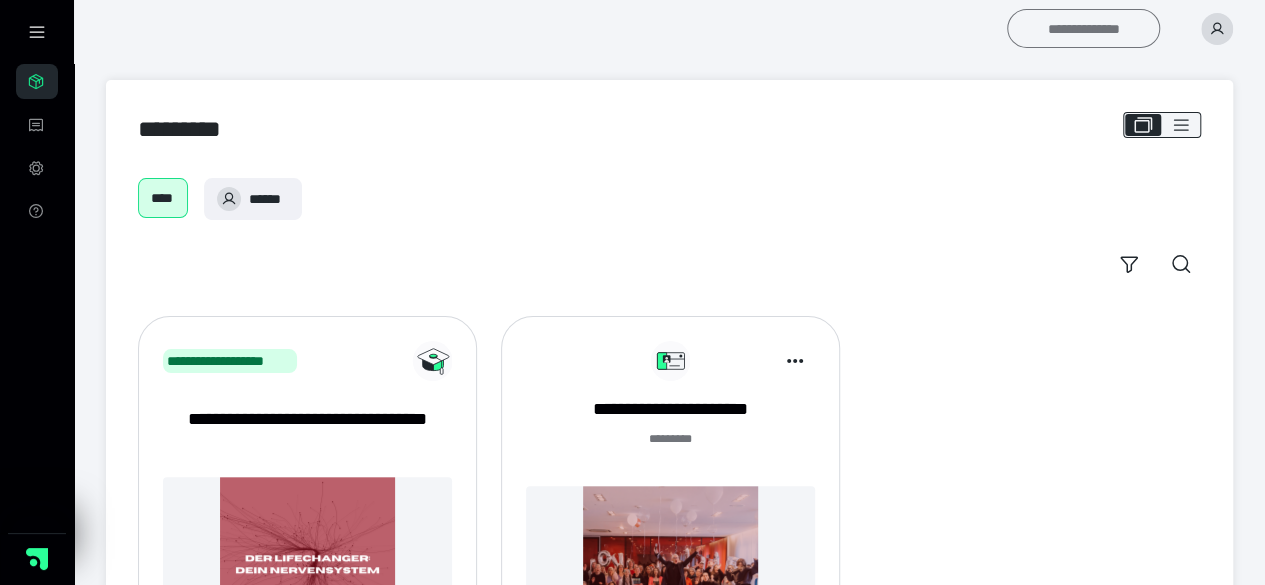 click on "**********" at bounding box center [1083, 28] 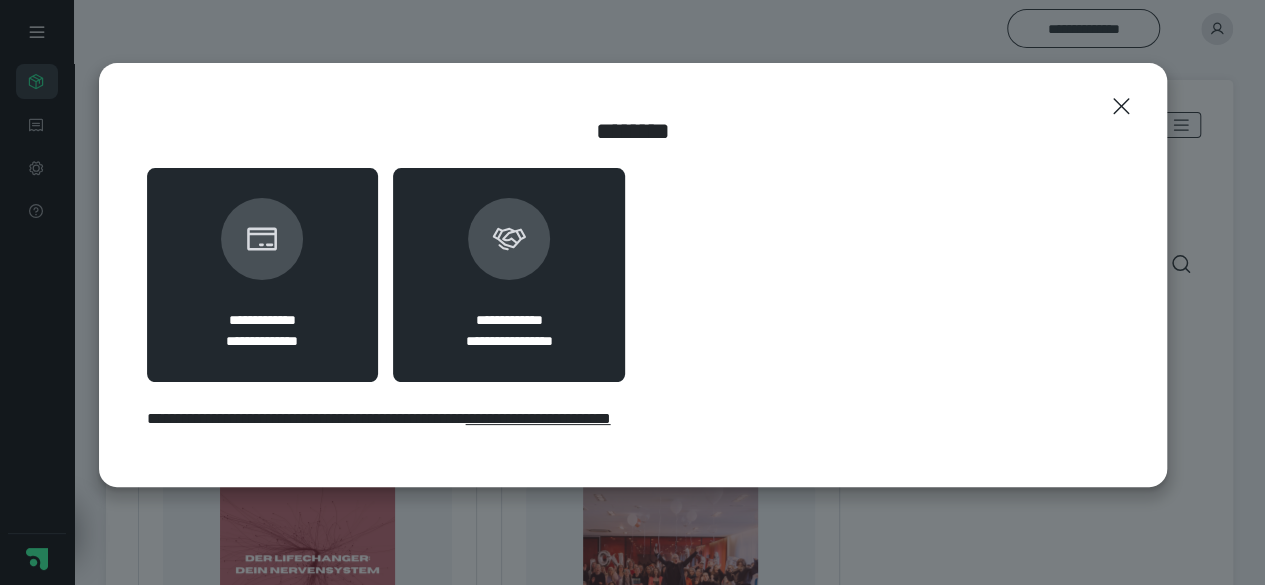 click at bounding box center [509, 239] 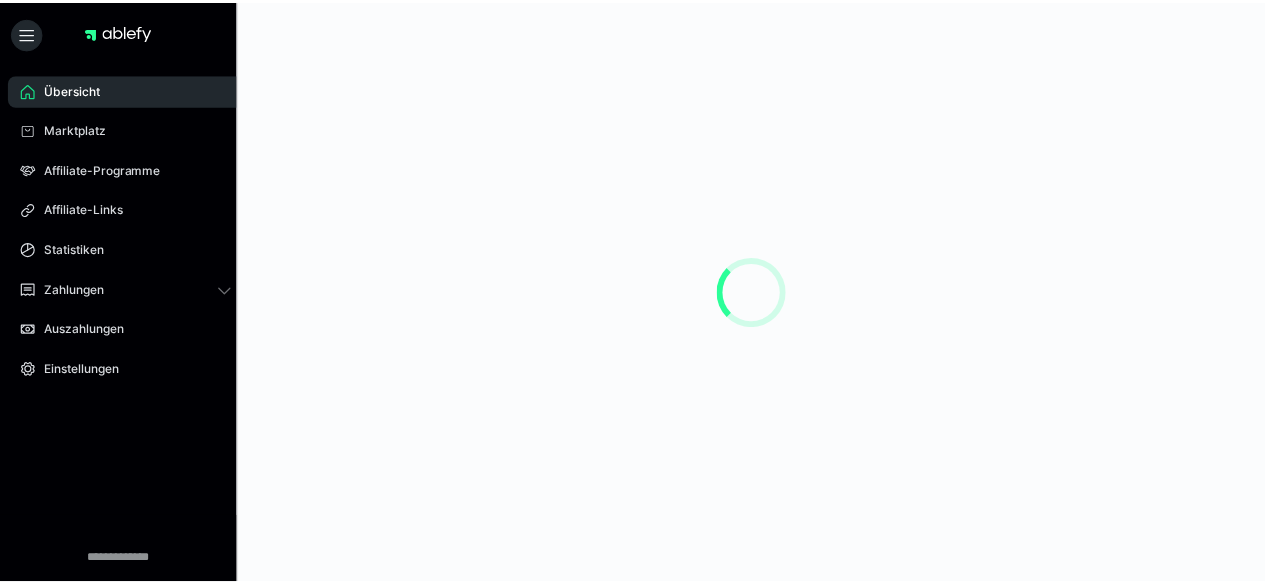 scroll, scrollTop: 0, scrollLeft: 0, axis: both 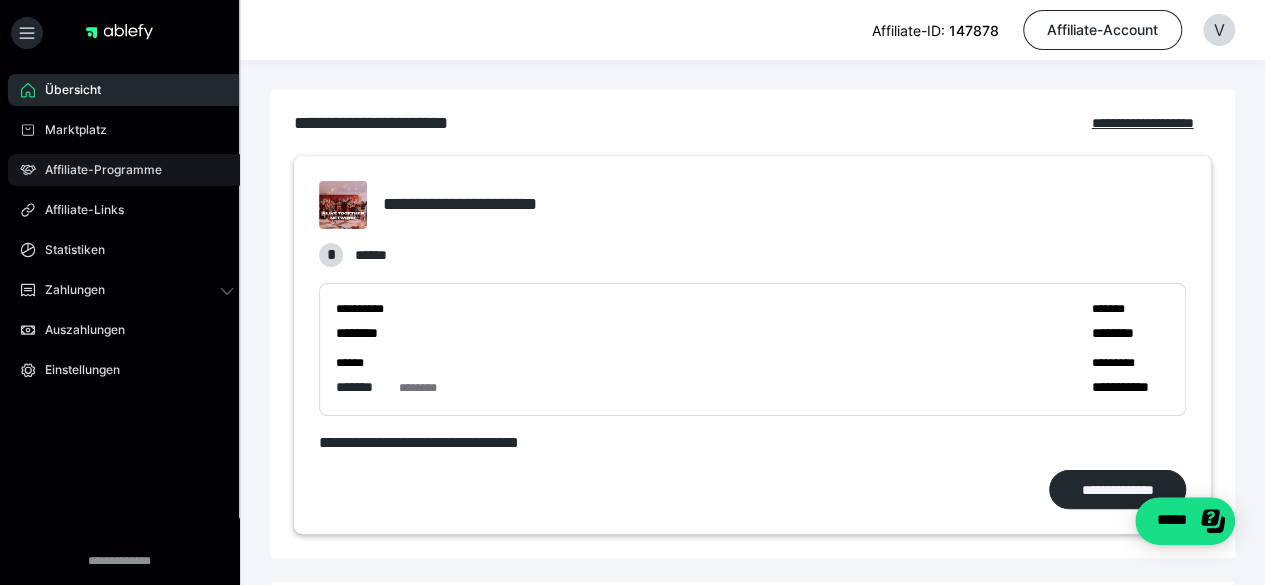 click on "Affiliate-Programme" at bounding box center (127, 170) 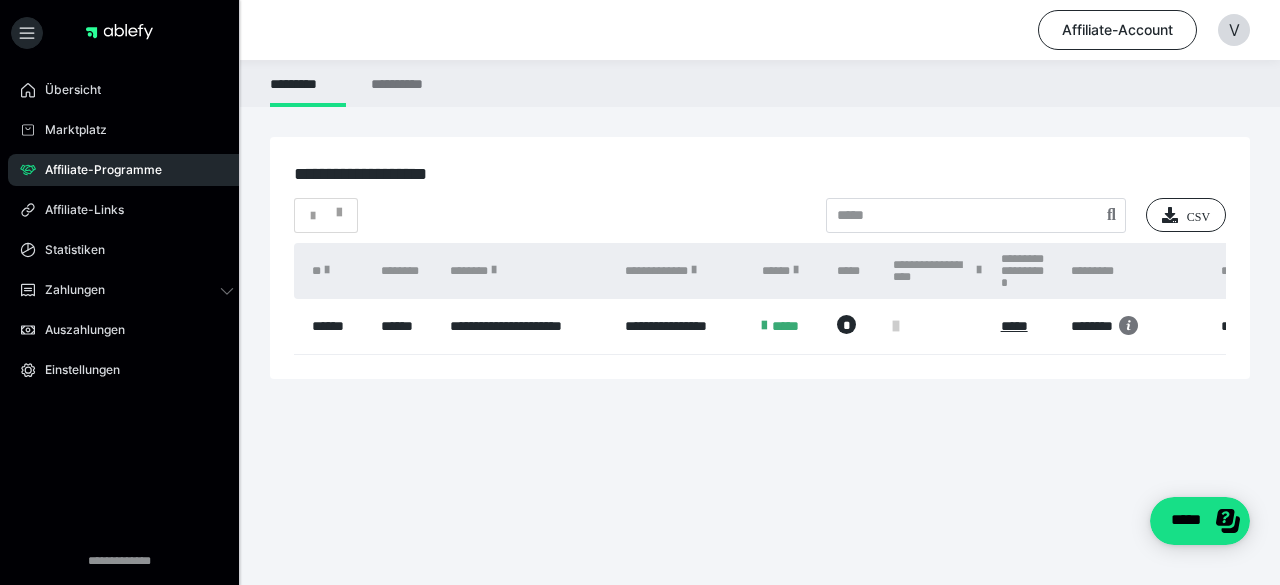 click on "**********" at bounding box center [528, 326] 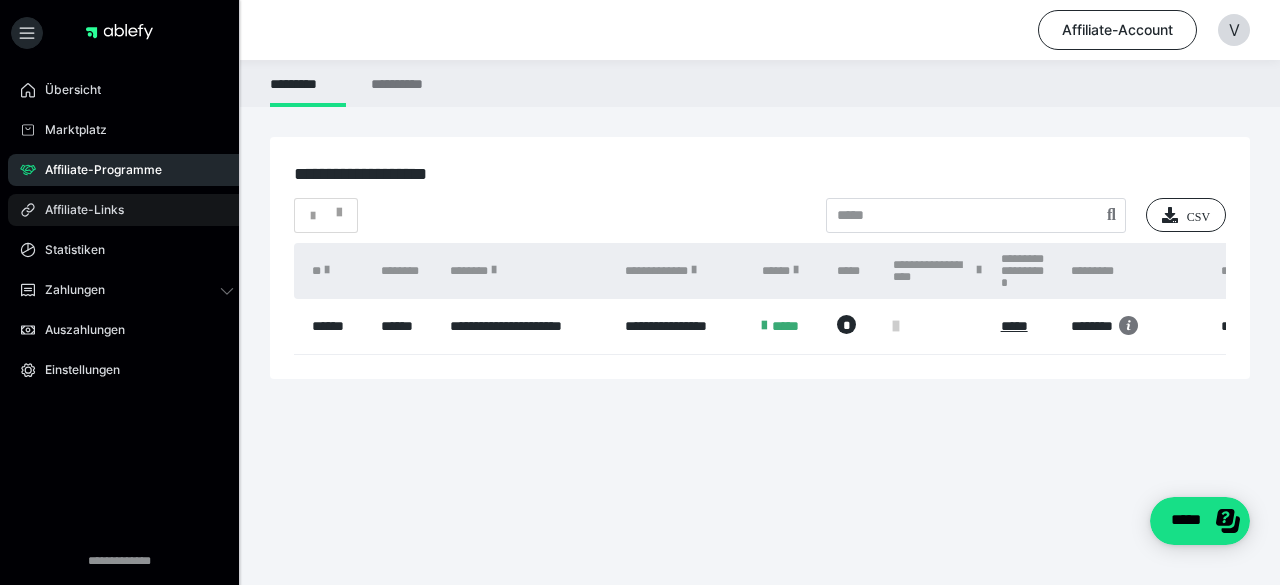 click on "Affiliate-Links" at bounding box center [127, 210] 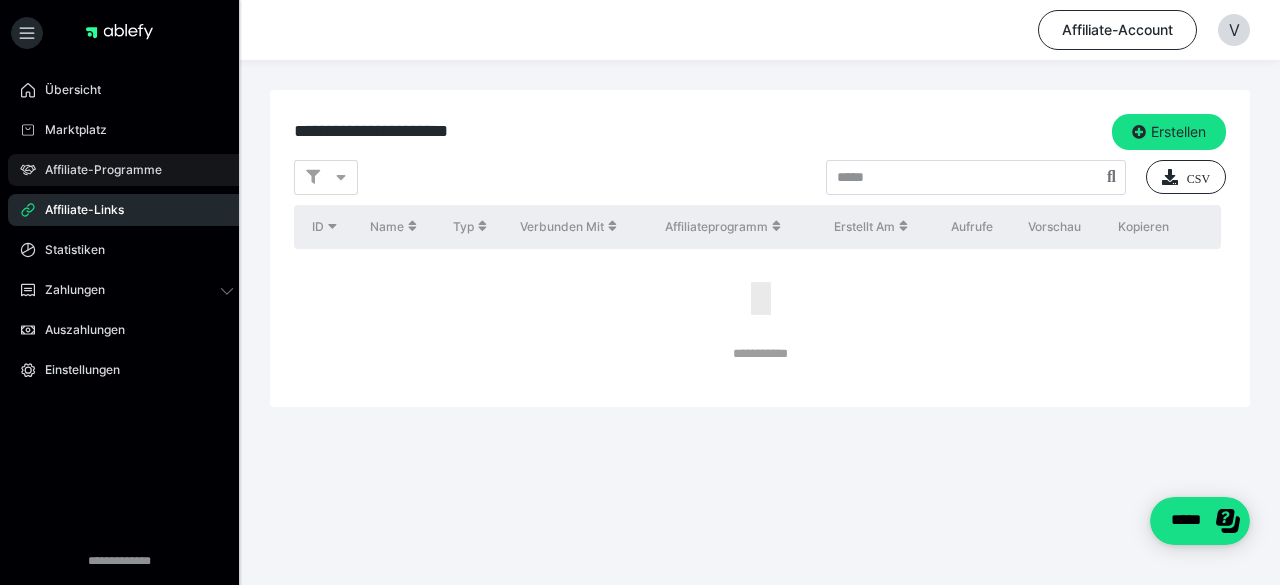 click on "Affiliate-Programme" at bounding box center [96, 170] 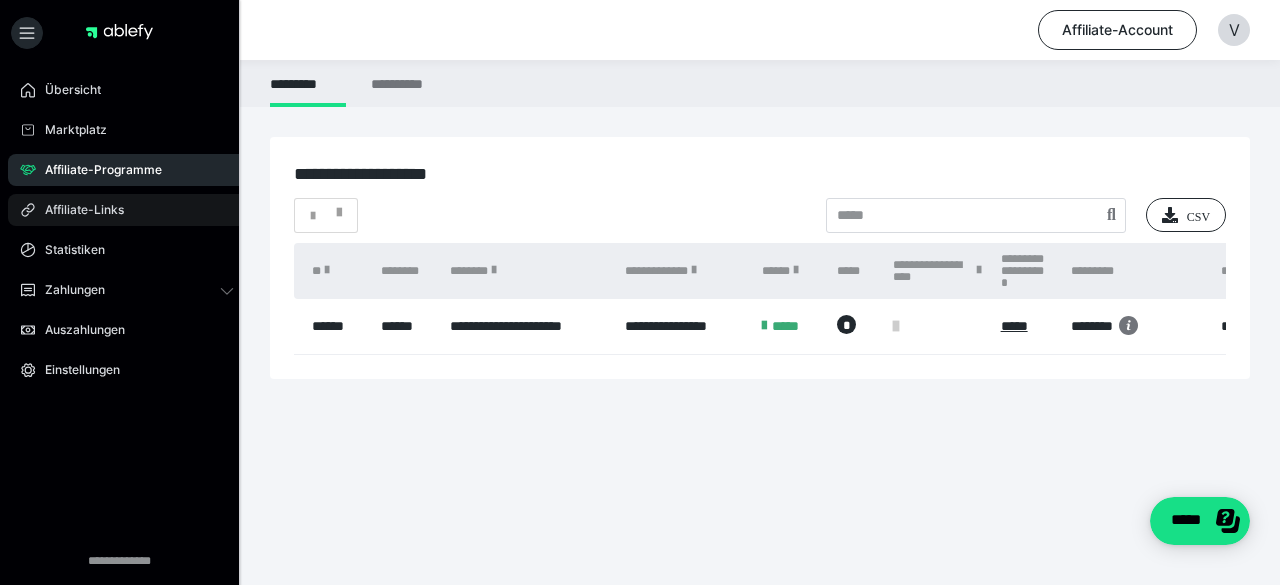 click on "Affiliate-Links" at bounding box center [127, 210] 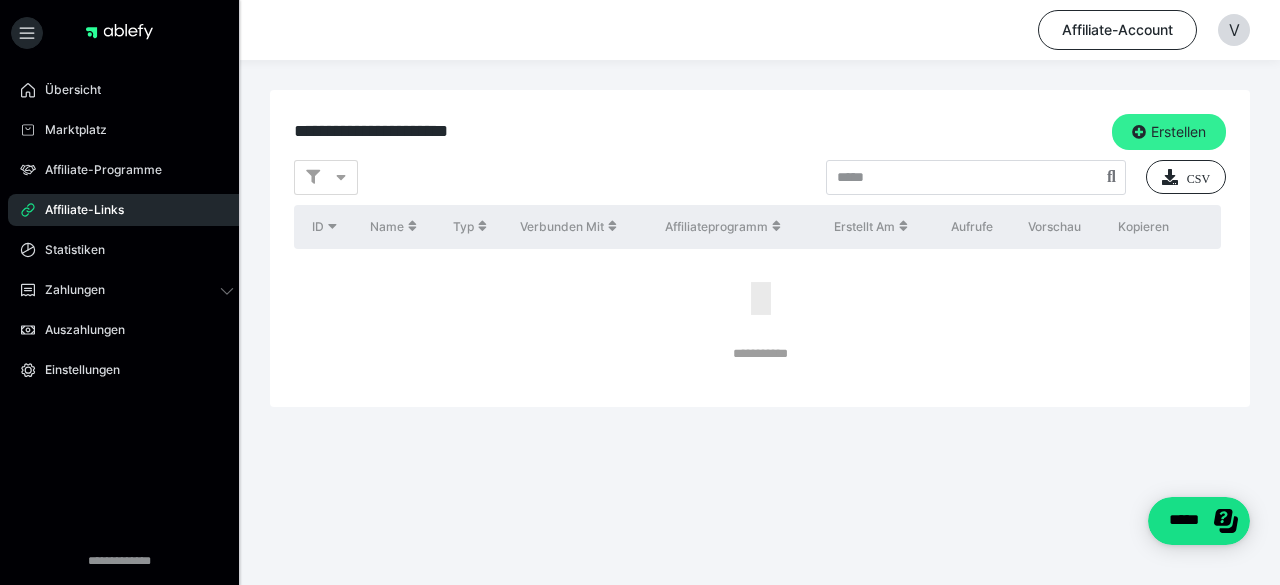 click on "Erstellen" at bounding box center (1169, 132) 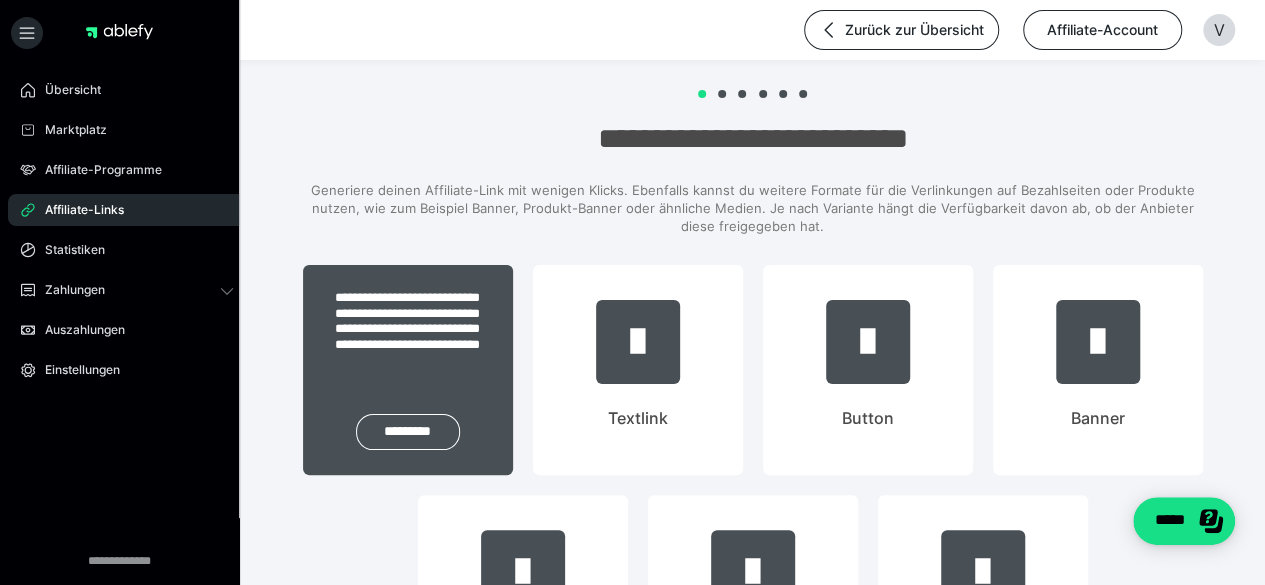 click on "**********" at bounding box center [408, 370] 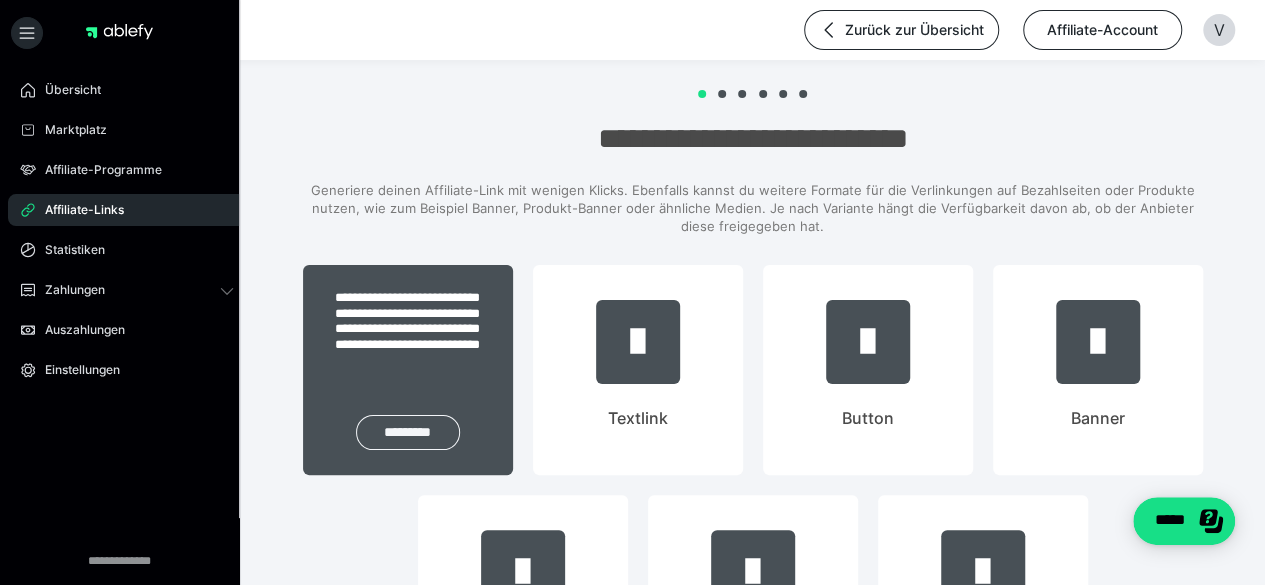 click on "*********" at bounding box center (408, 432) 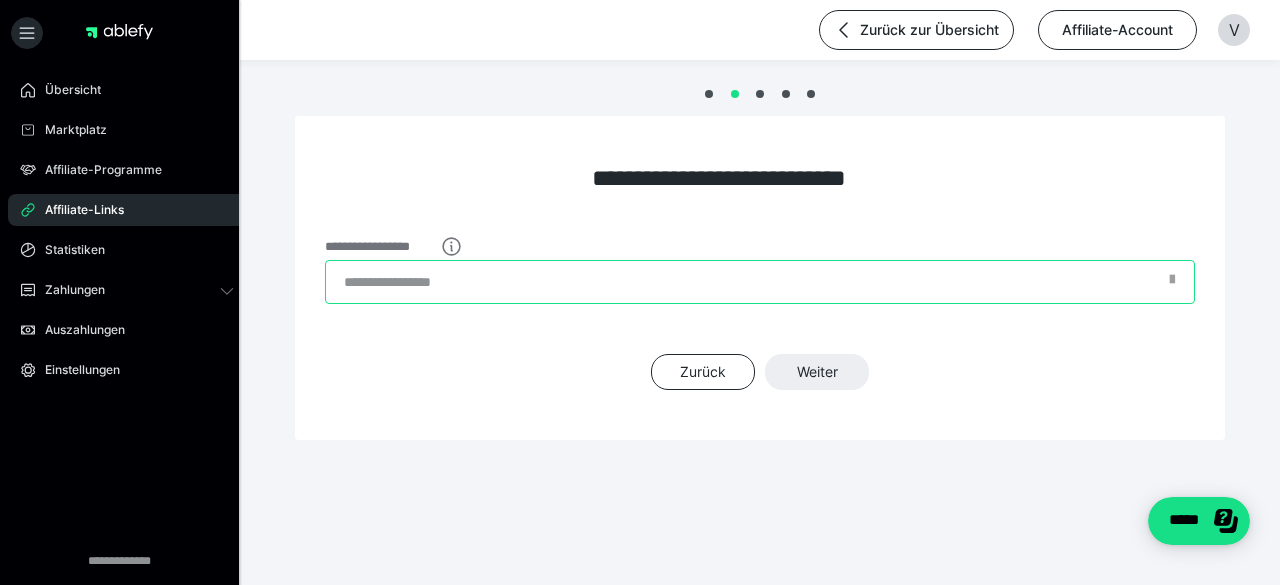 click on "**********" at bounding box center [760, 282] 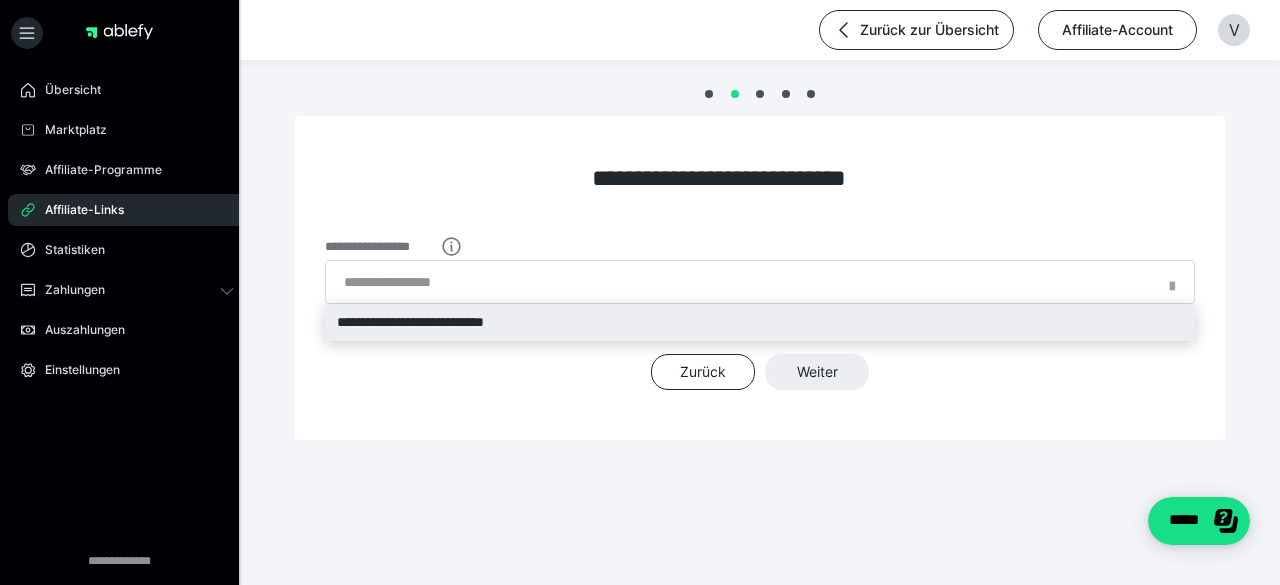 click on "**********" at bounding box center (760, 322) 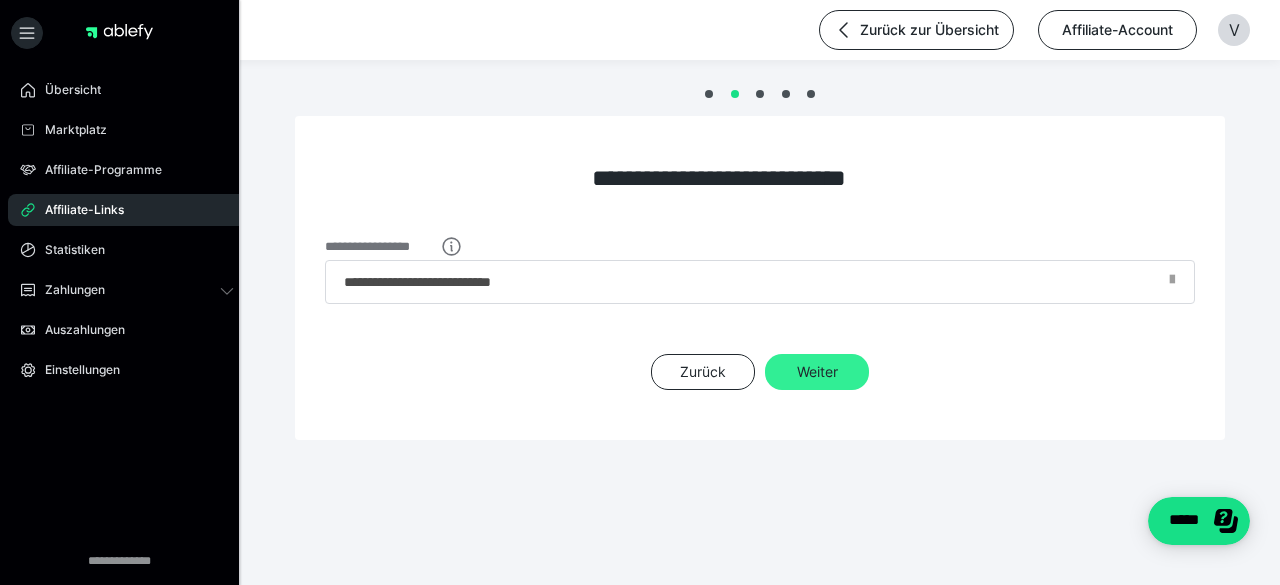 click on "Weiter" at bounding box center [817, 372] 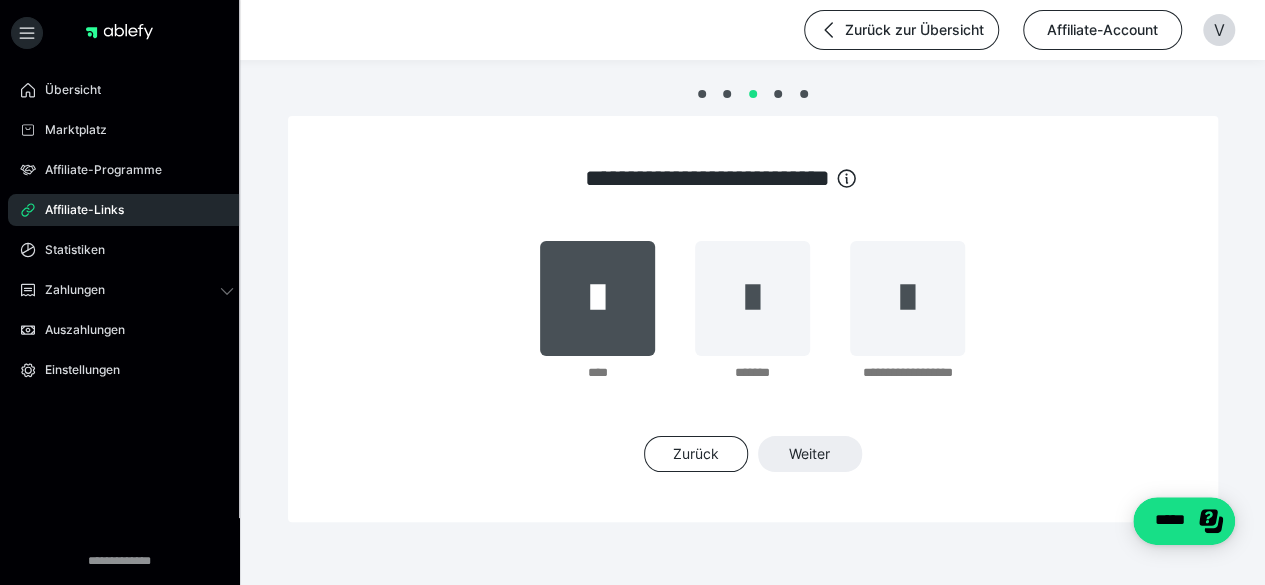 click at bounding box center (597, 298) 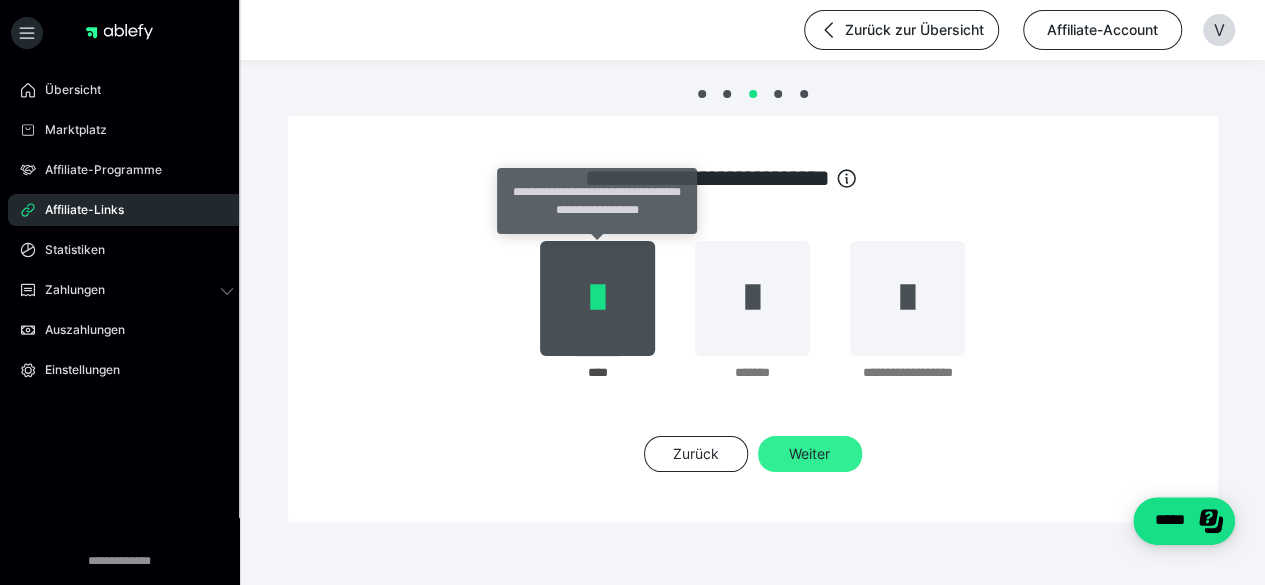 click on "Weiter" at bounding box center (810, 454) 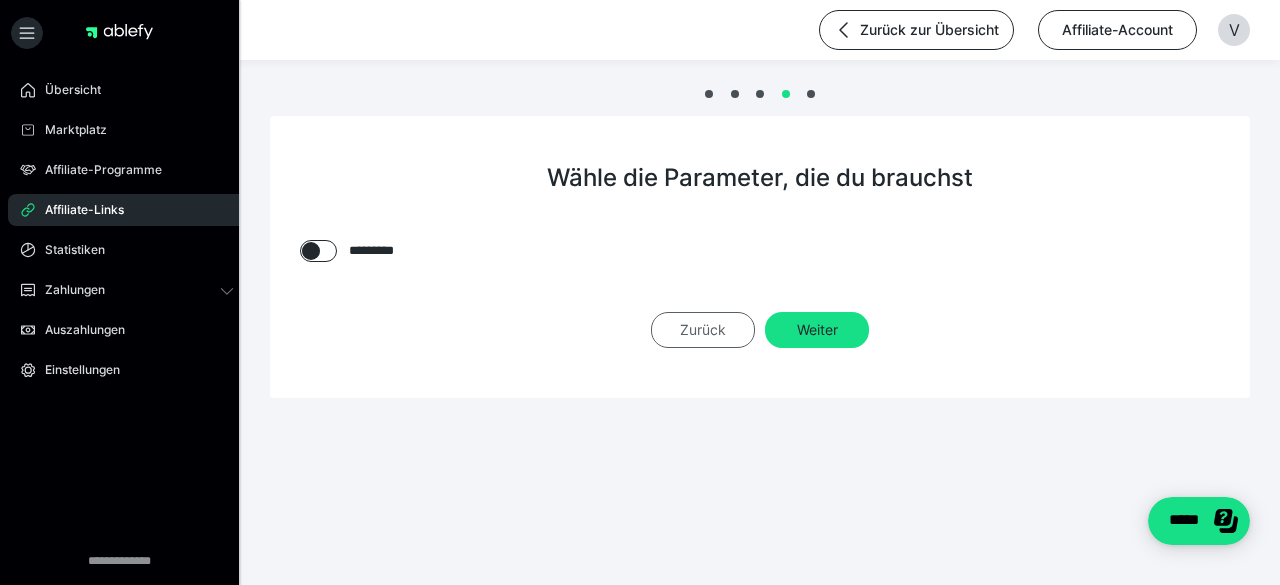 click on "Zurück" at bounding box center (703, 330) 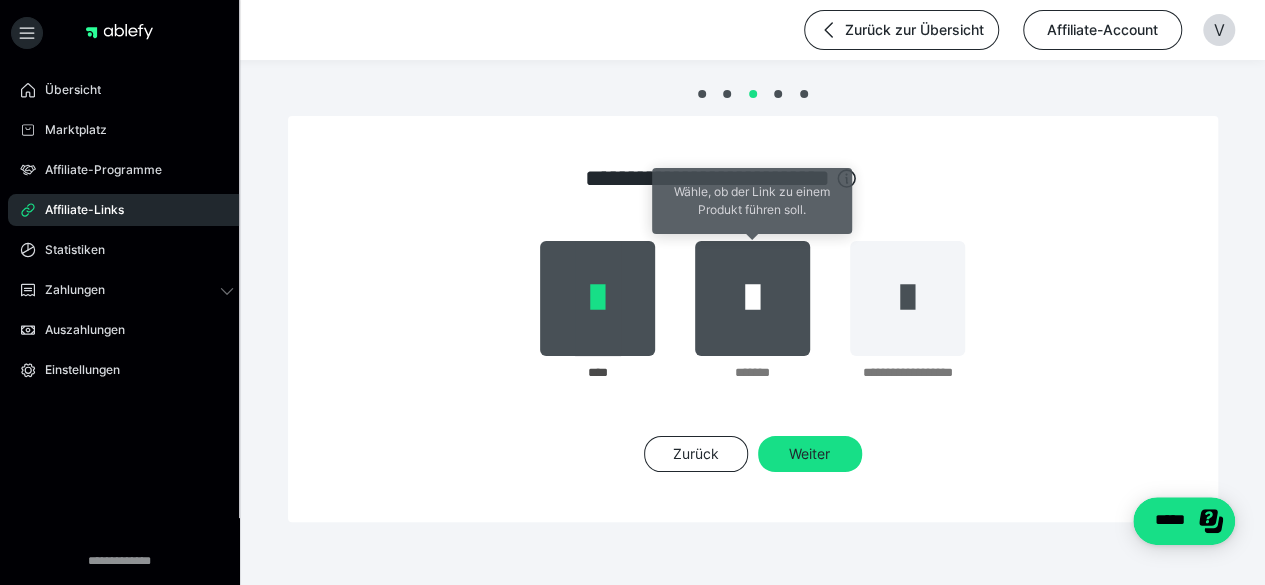 click at bounding box center [752, 298] 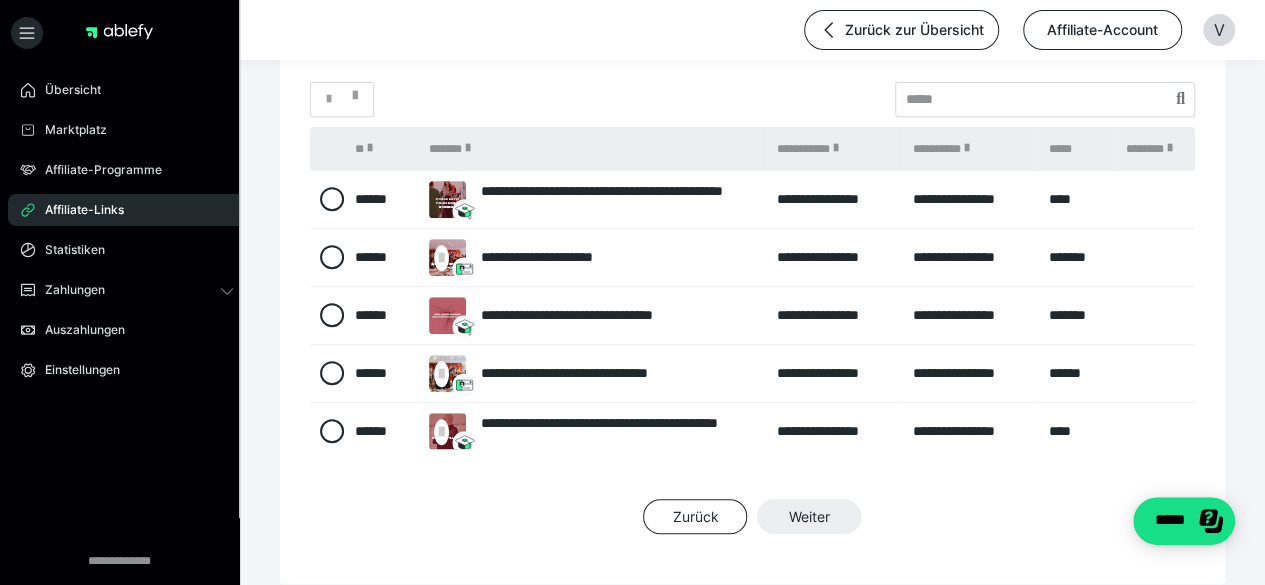 scroll, scrollTop: 371, scrollLeft: 0, axis: vertical 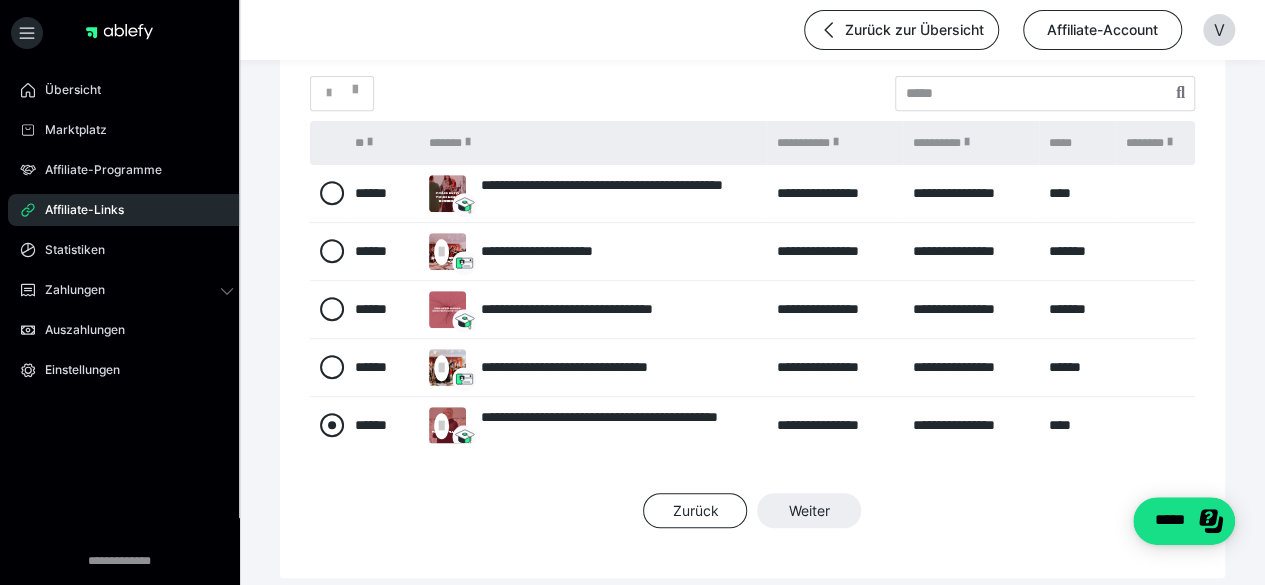 click at bounding box center (332, 425) 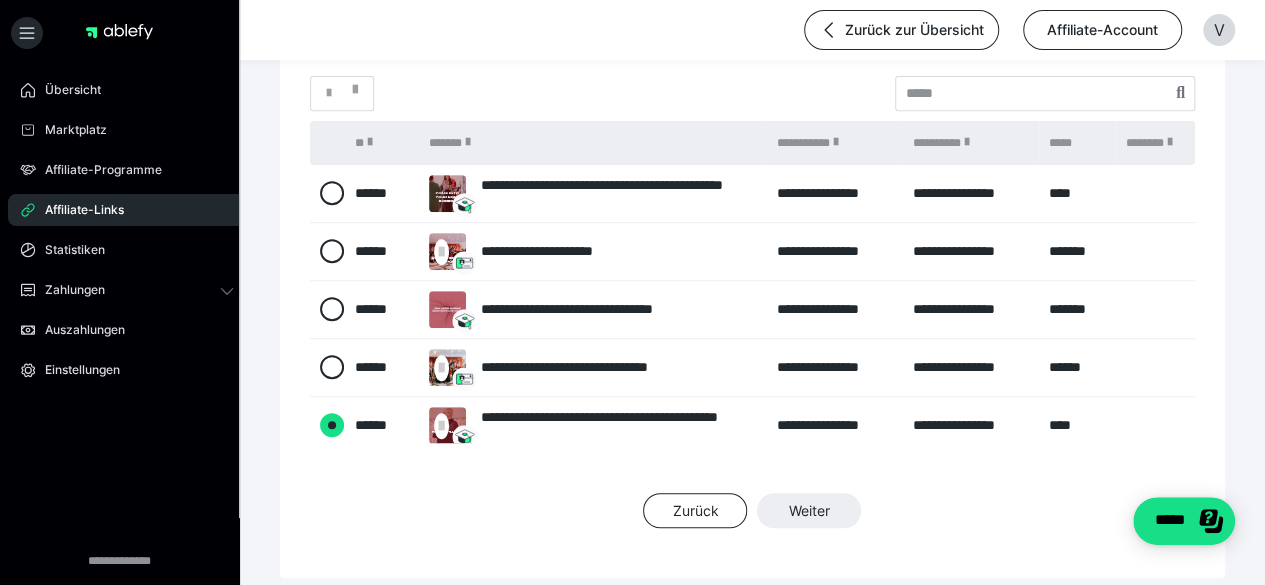 radio on "****" 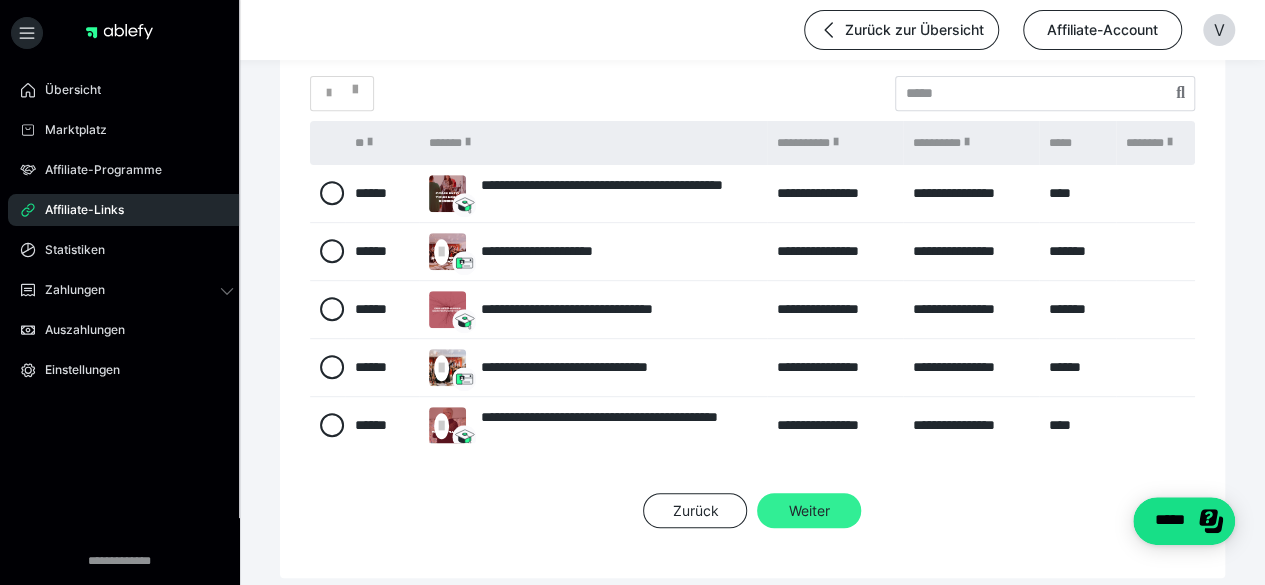 click on "Weiter" at bounding box center [809, 511] 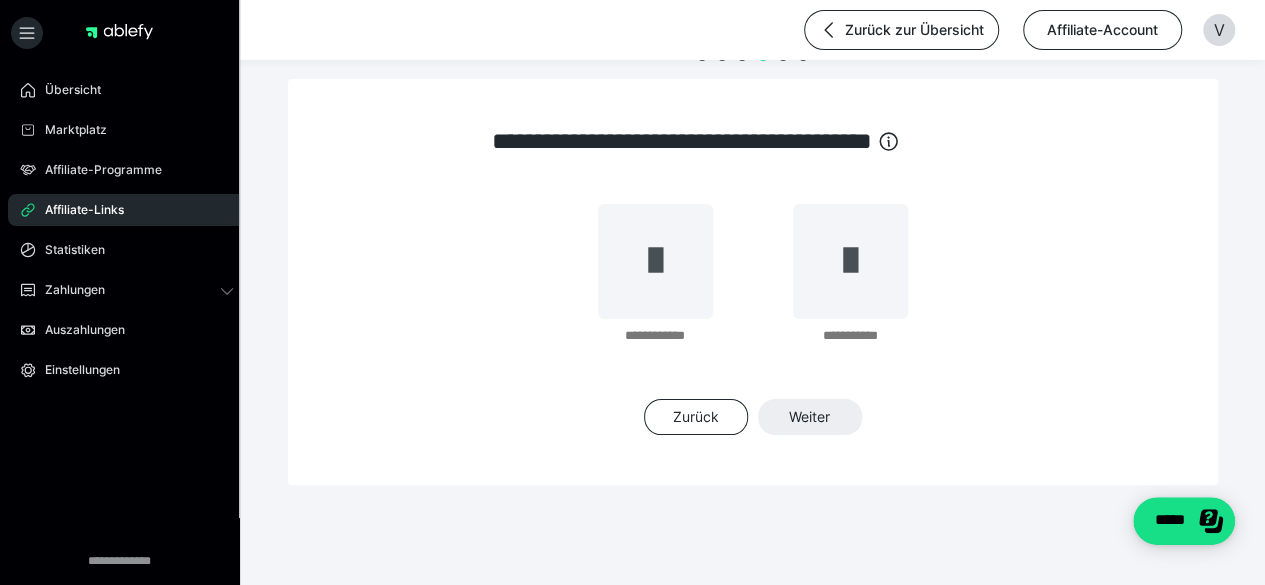 scroll, scrollTop: 36, scrollLeft: 0, axis: vertical 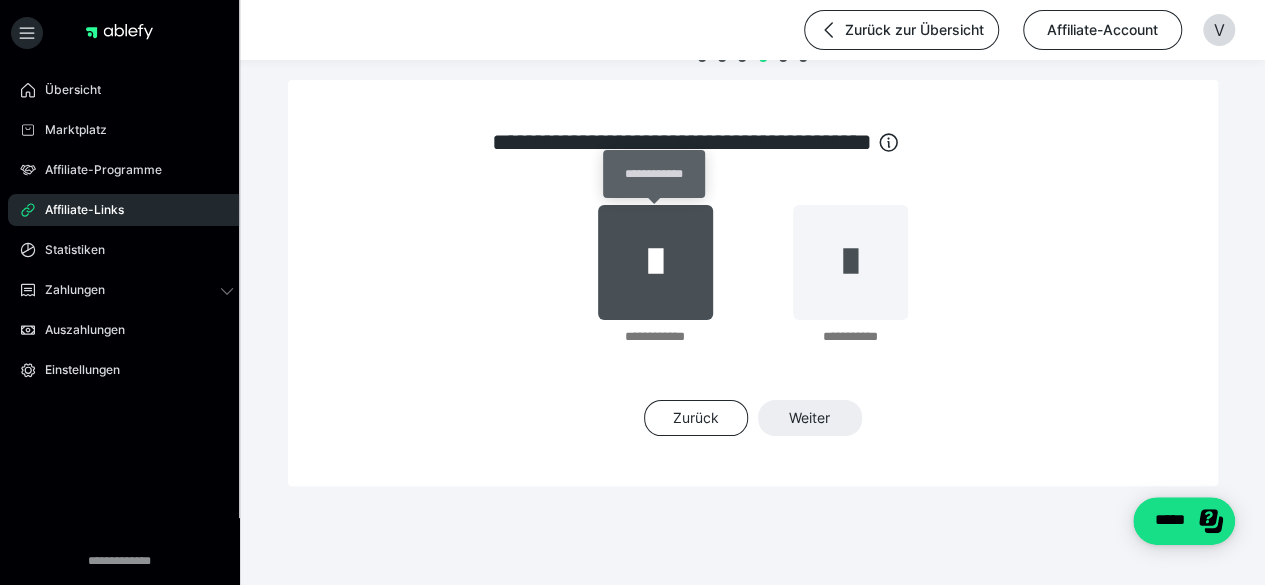 click at bounding box center (655, 262) 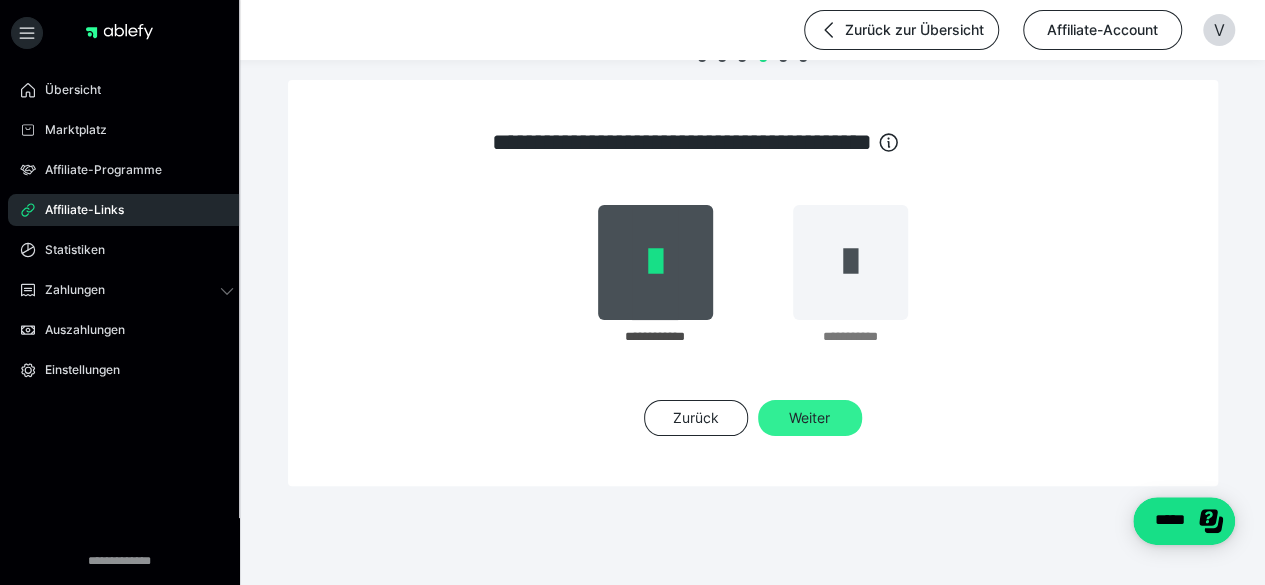 click on "Weiter" at bounding box center [810, 418] 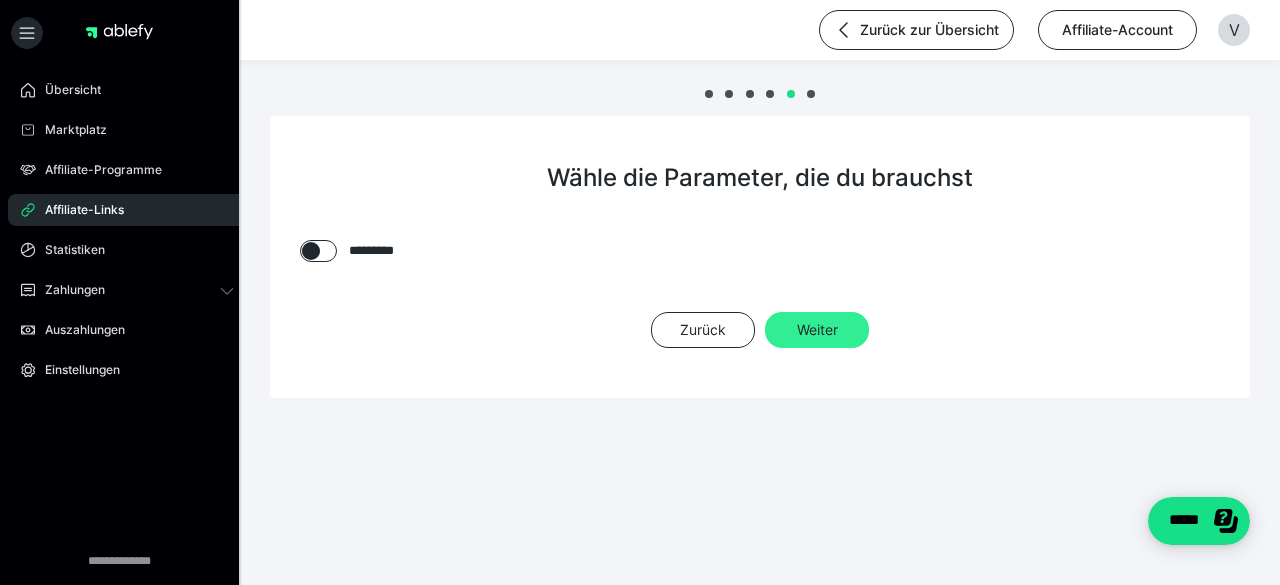 click on "Weiter" at bounding box center [817, 330] 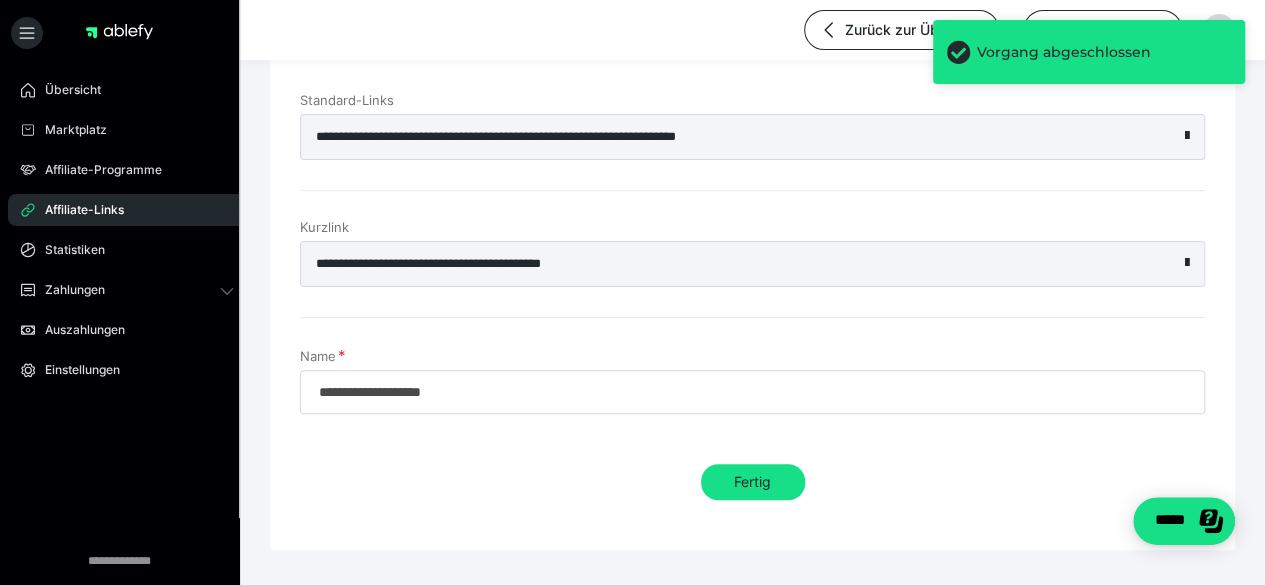 scroll, scrollTop: 184, scrollLeft: 0, axis: vertical 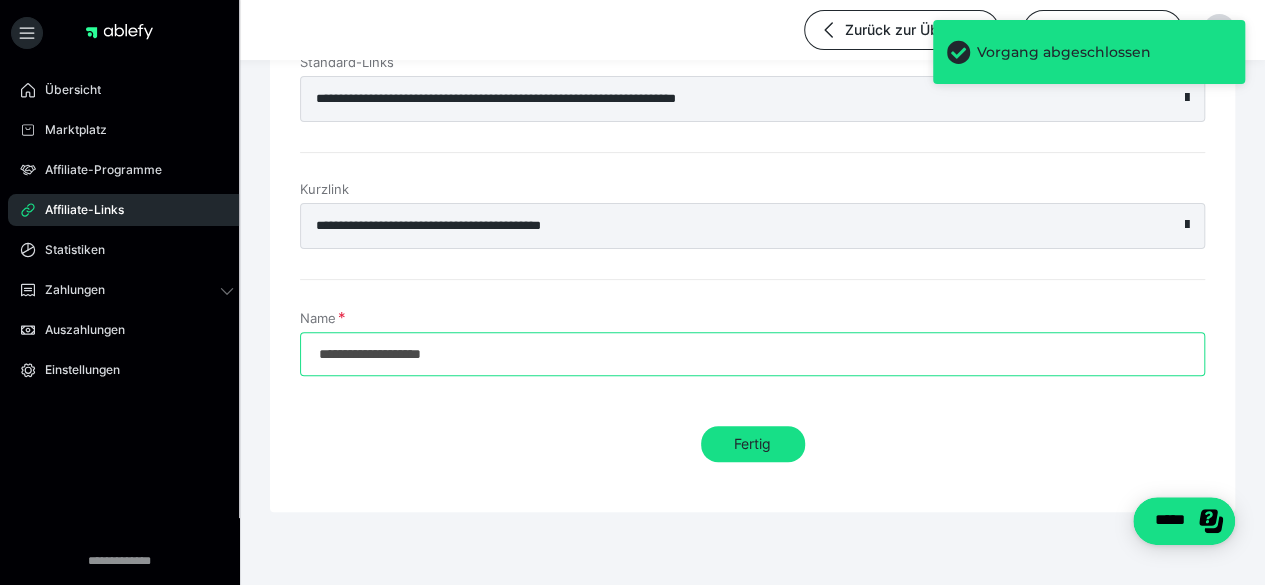 click on "**********" at bounding box center (752, 354) 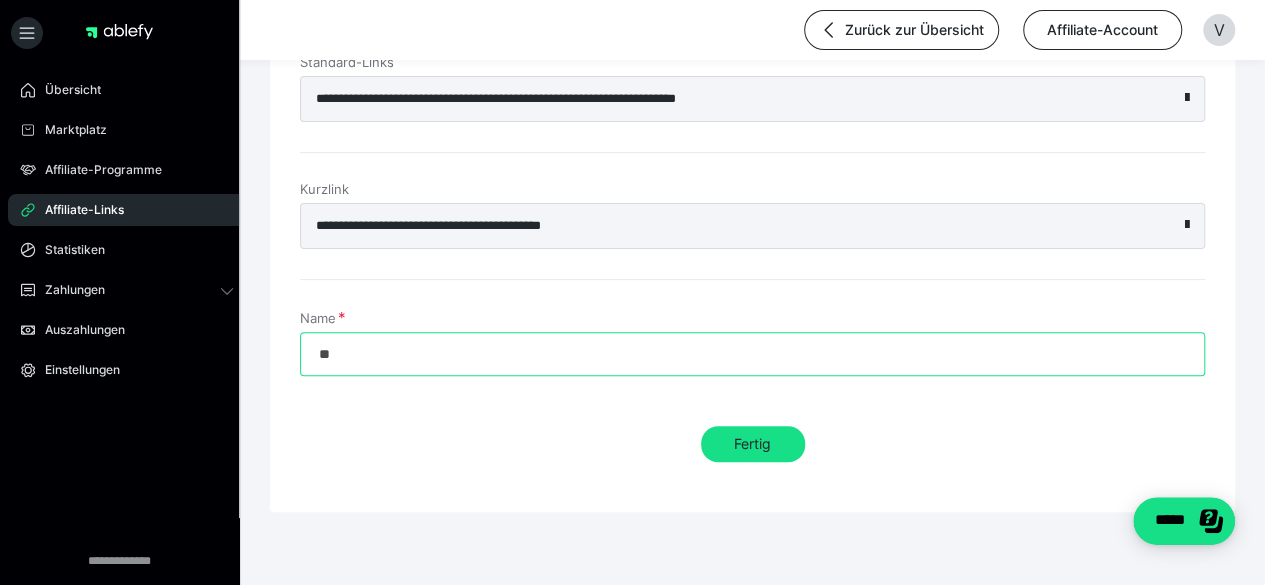 type on "*" 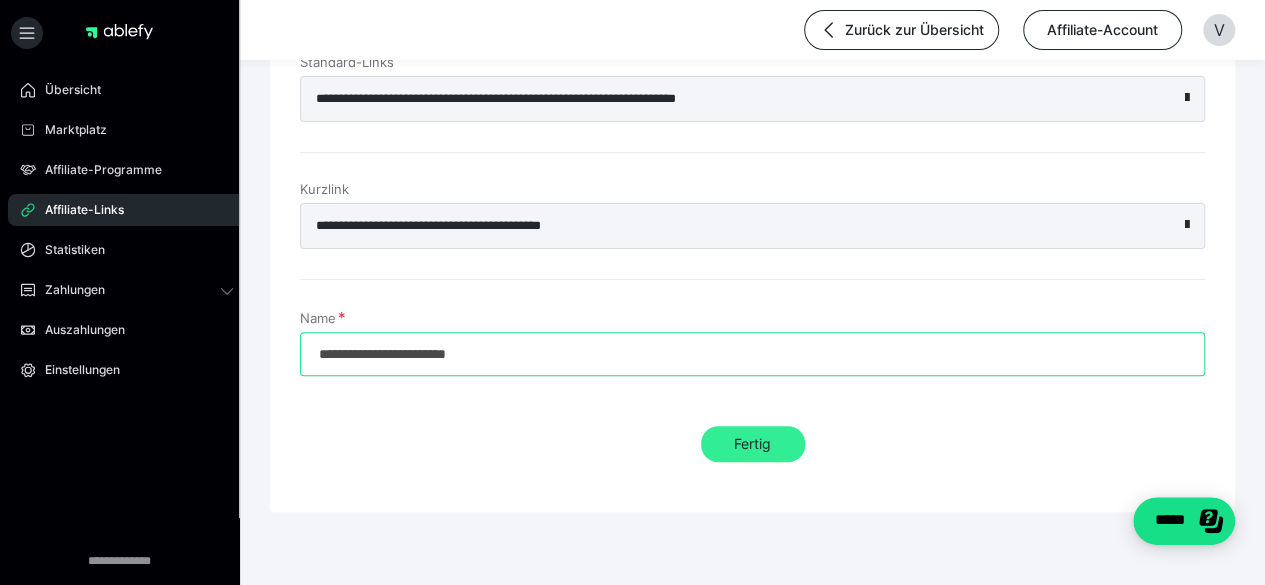 type on "**********" 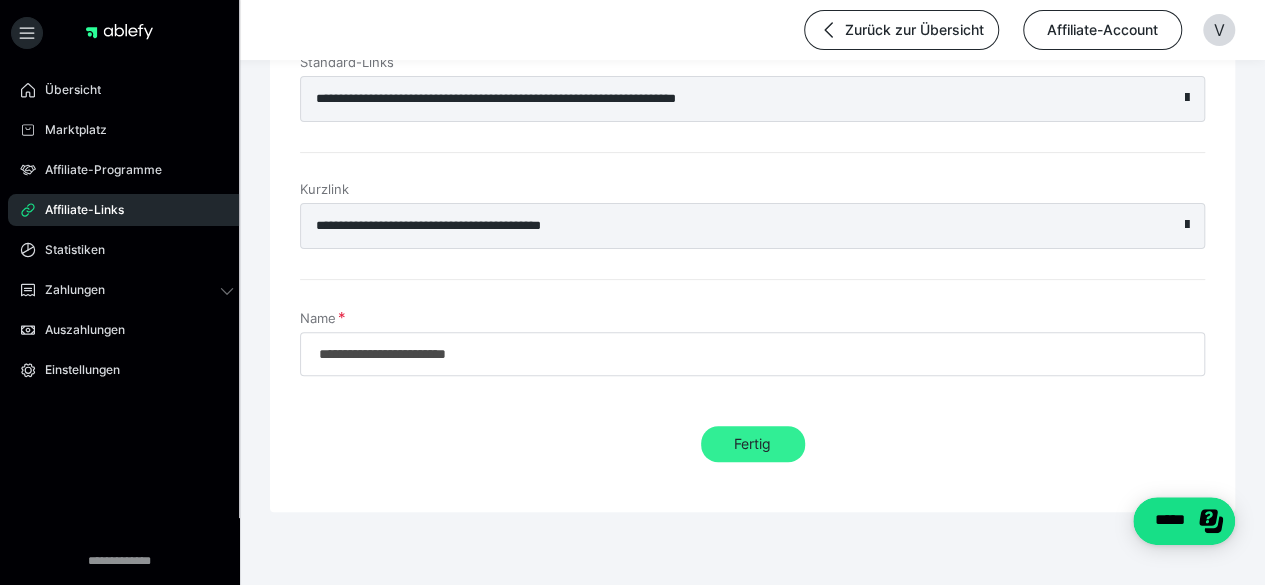 click on "Fertig" at bounding box center [753, 444] 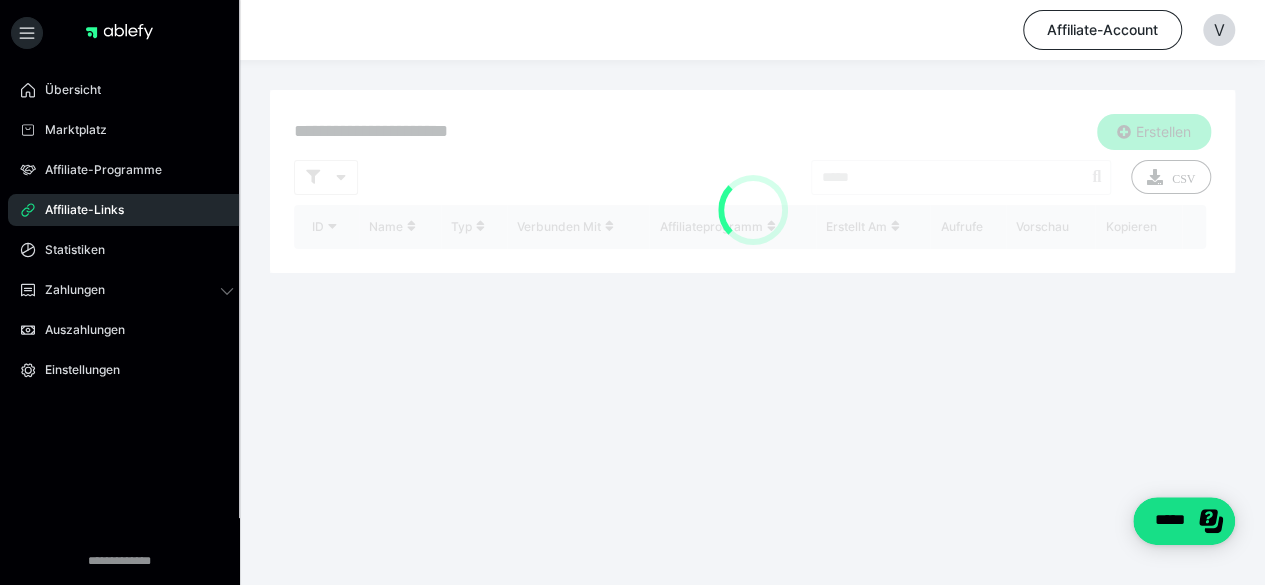 scroll, scrollTop: 0, scrollLeft: 0, axis: both 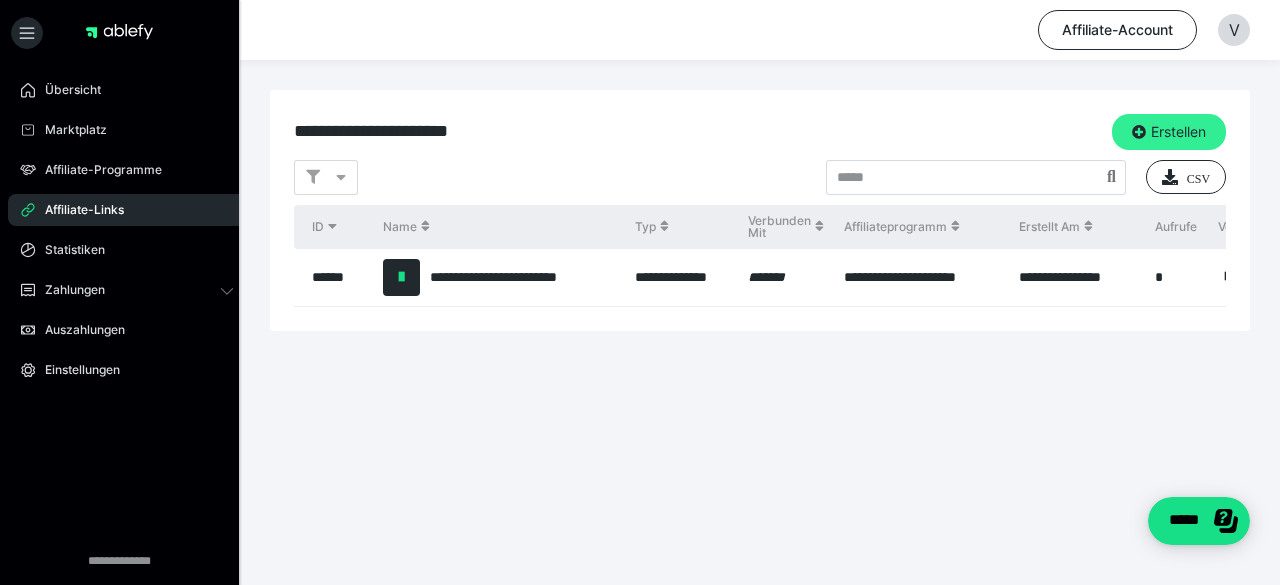 click on "Erstellen" at bounding box center [1169, 132] 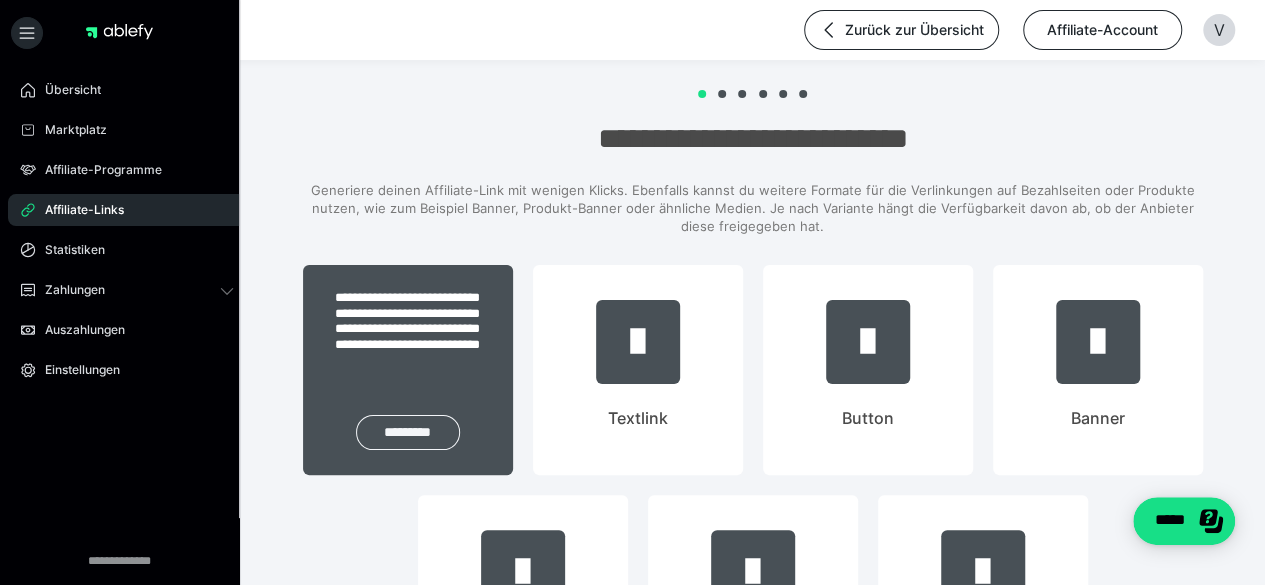 click on "*********" at bounding box center (408, 432) 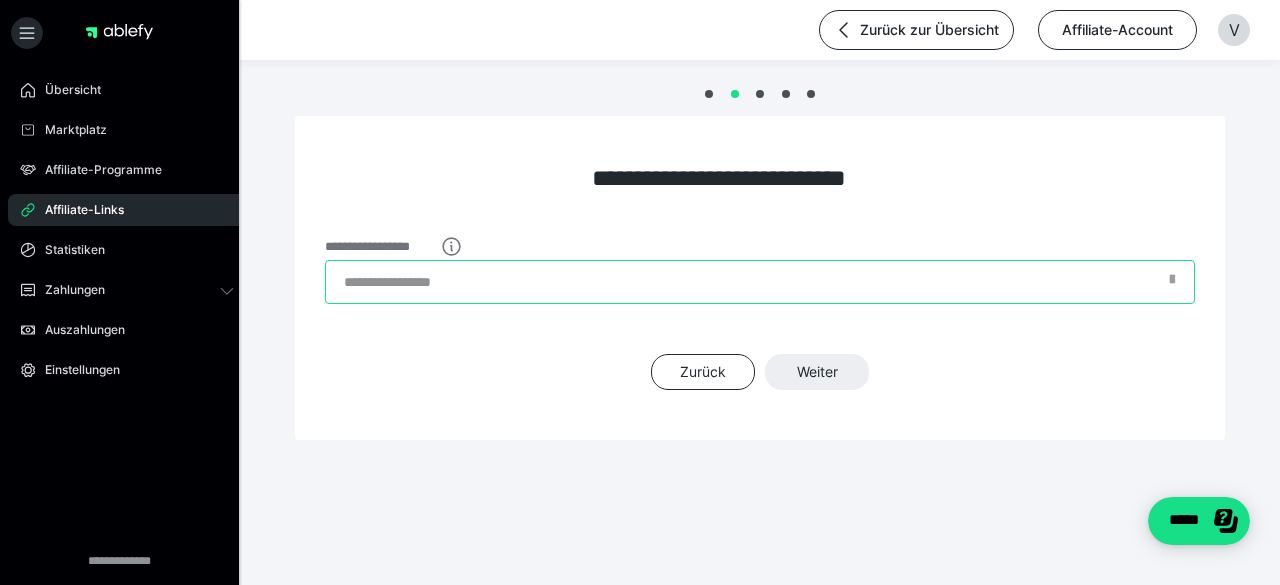 click on "**********" at bounding box center (760, 282) 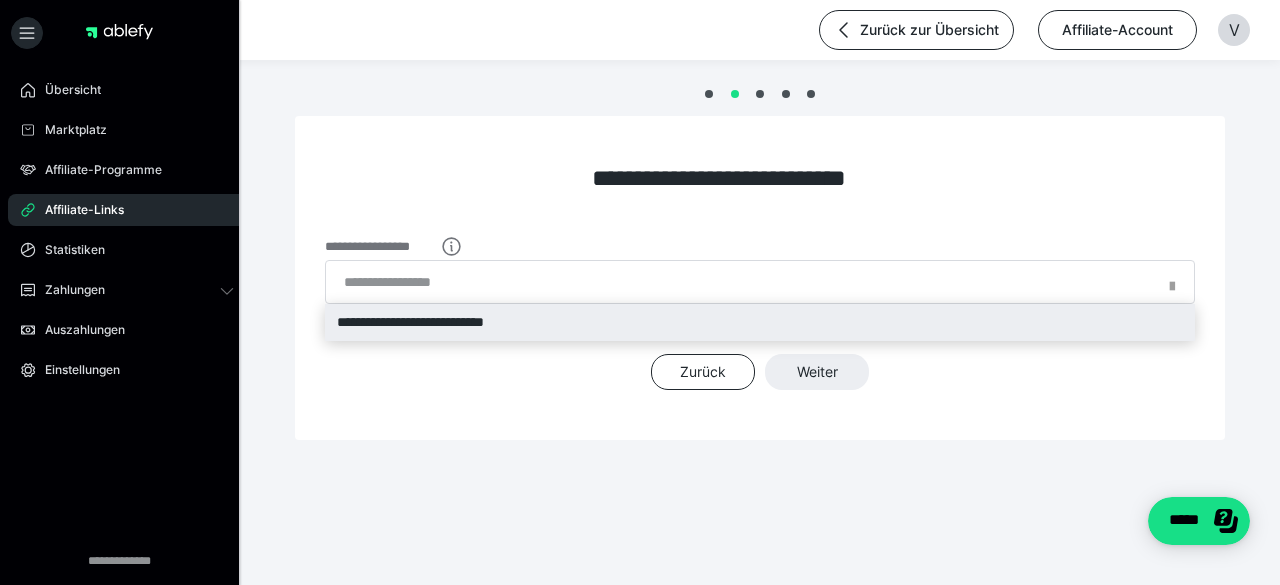click on "**********" at bounding box center (760, 322) 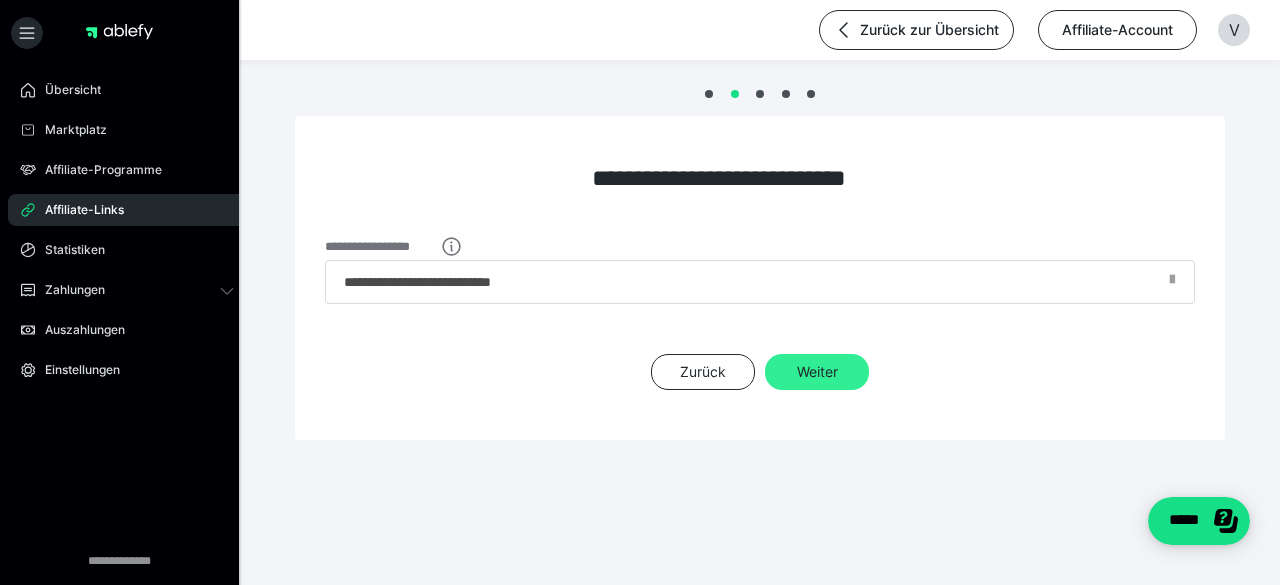 click on "Weiter" at bounding box center (817, 372) 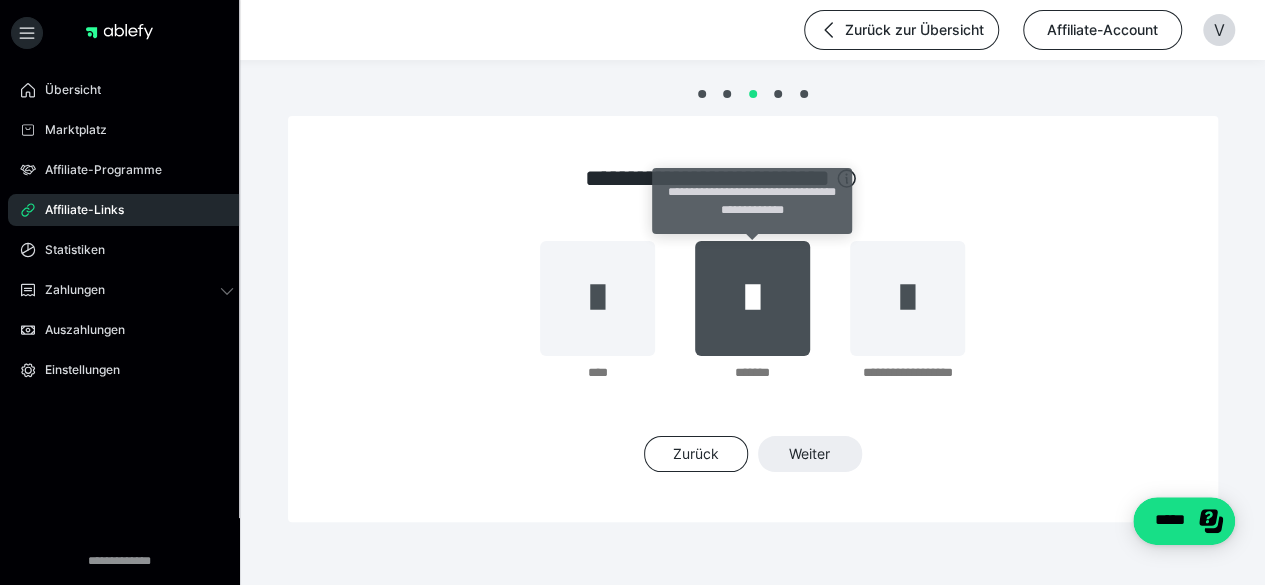 click at bounding box center (752, 298) 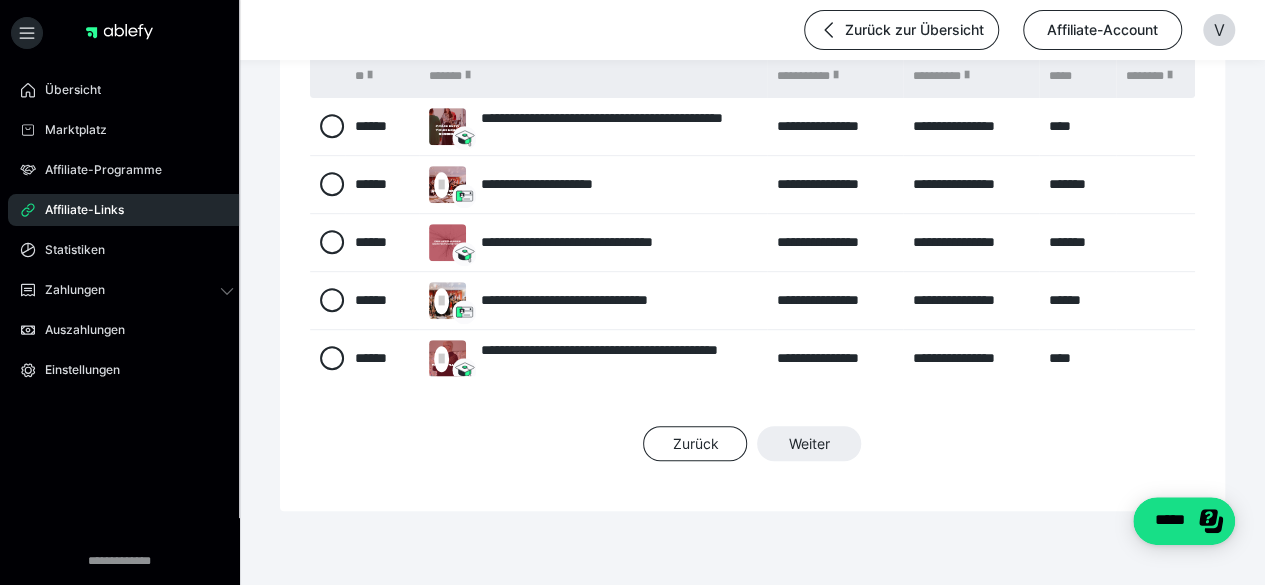 scroll, scrollTop: 445, scrollLeft: 0, axis: vertical 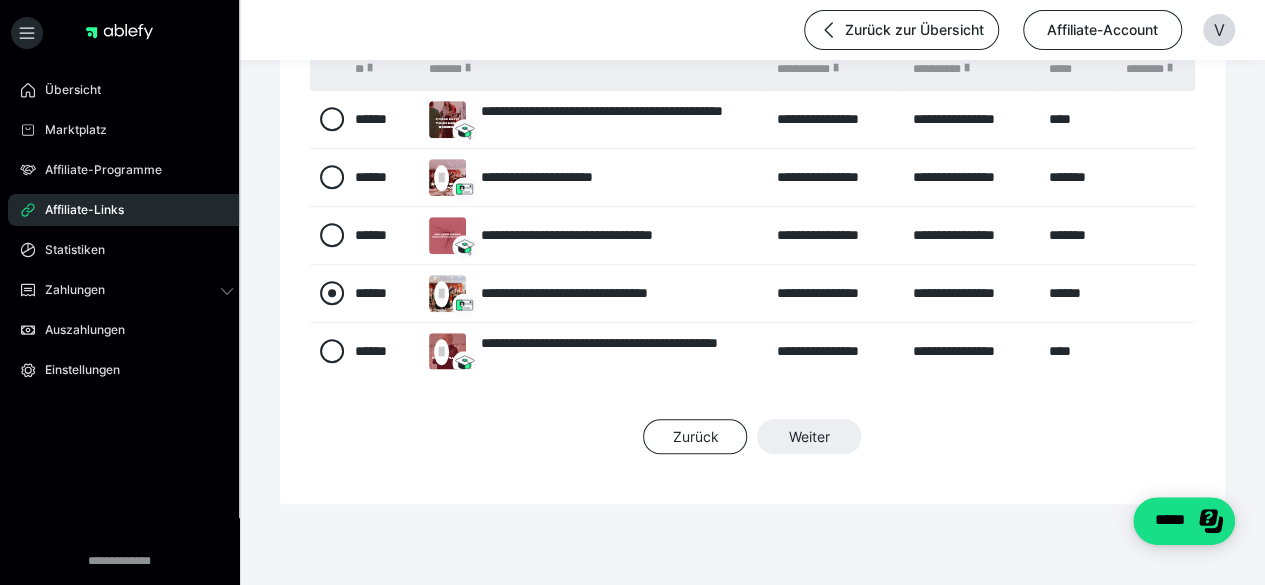 click at bounding box center (332, 293) 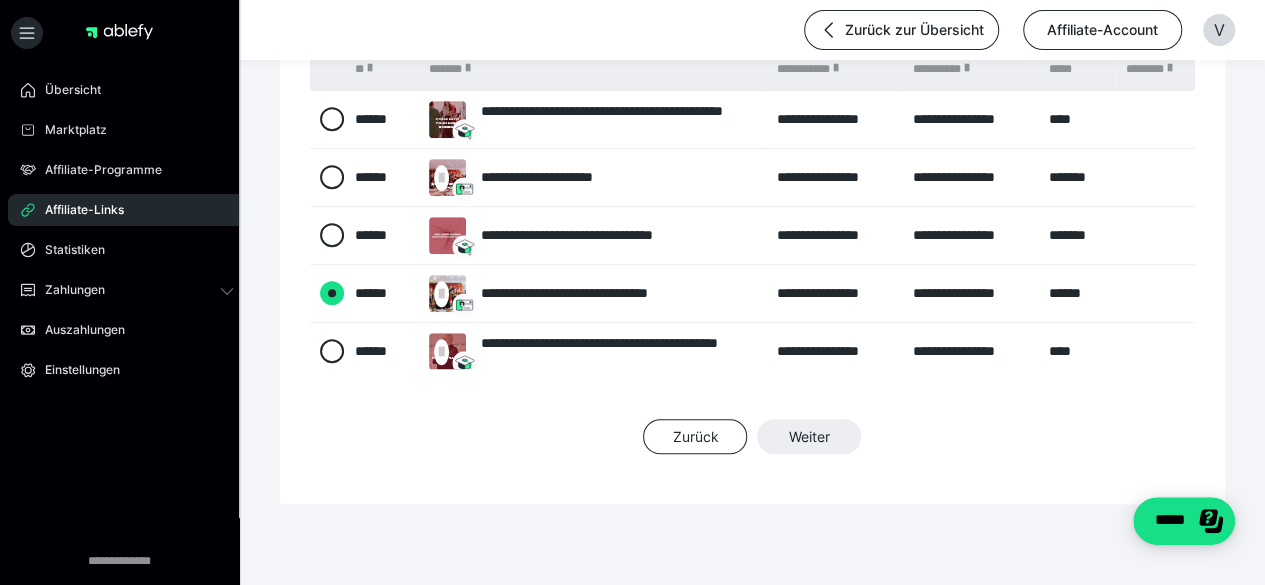 radio on "****" 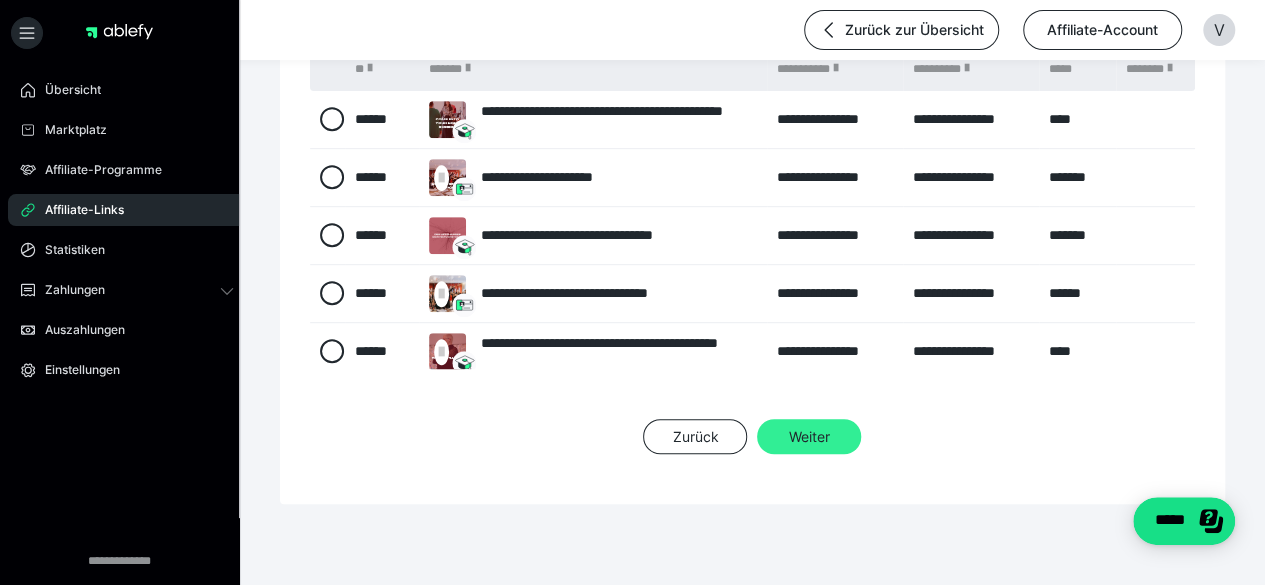 click on "Weiter" at bounding box center [809, 437] 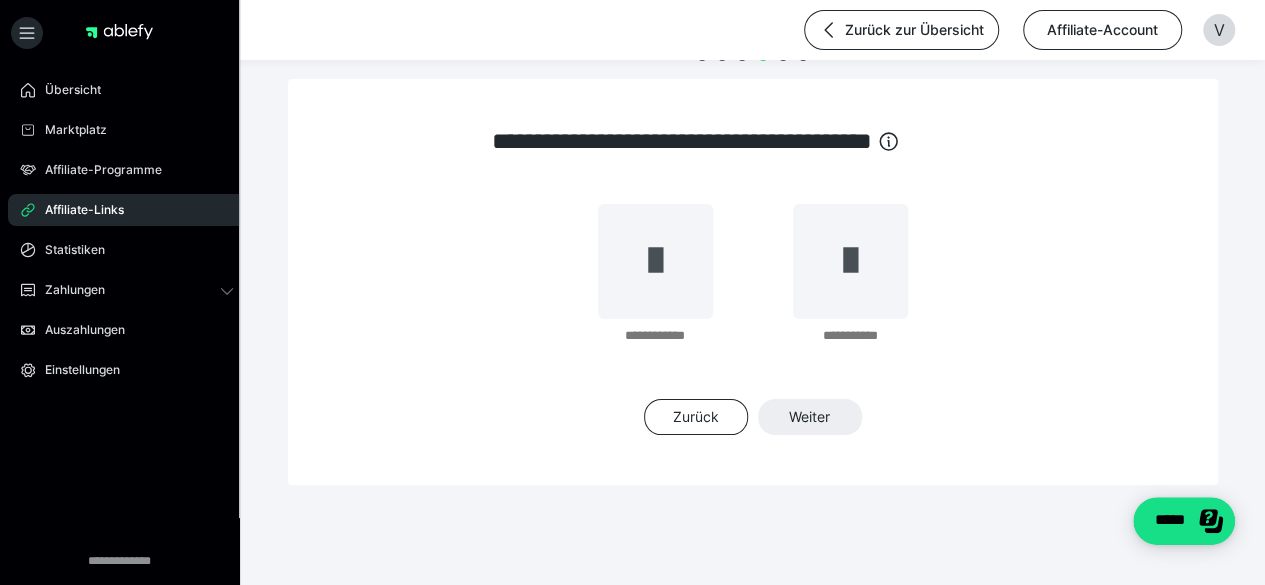 scroll, scrollTop: 36, scrollLeft: 0, axis: vertical 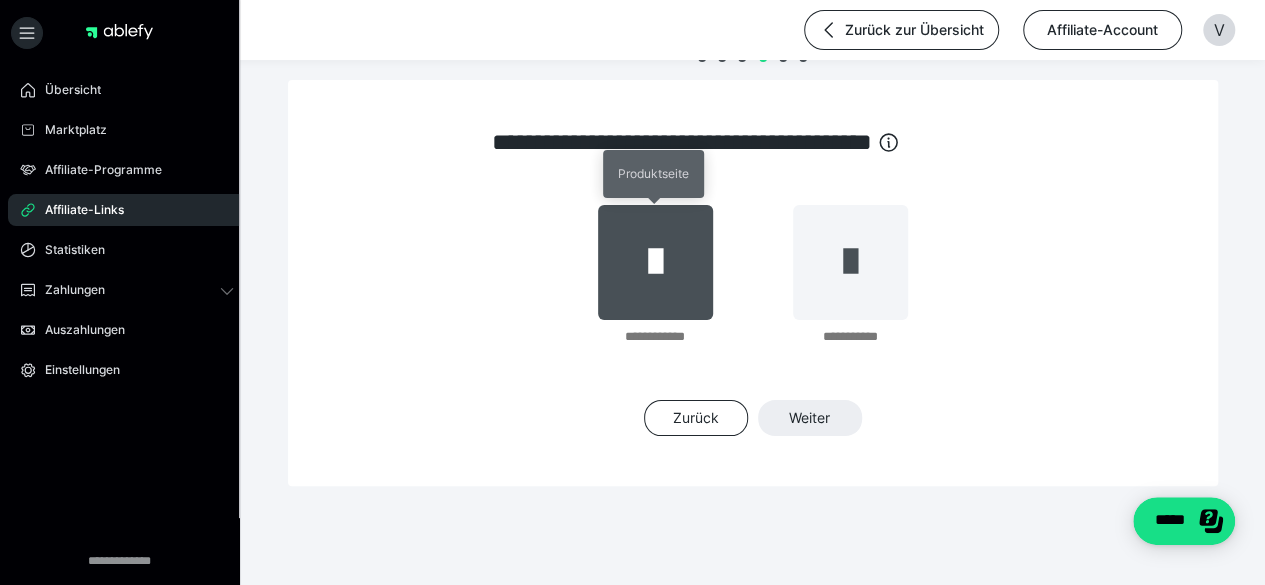 click at bounding box center (655, 262) 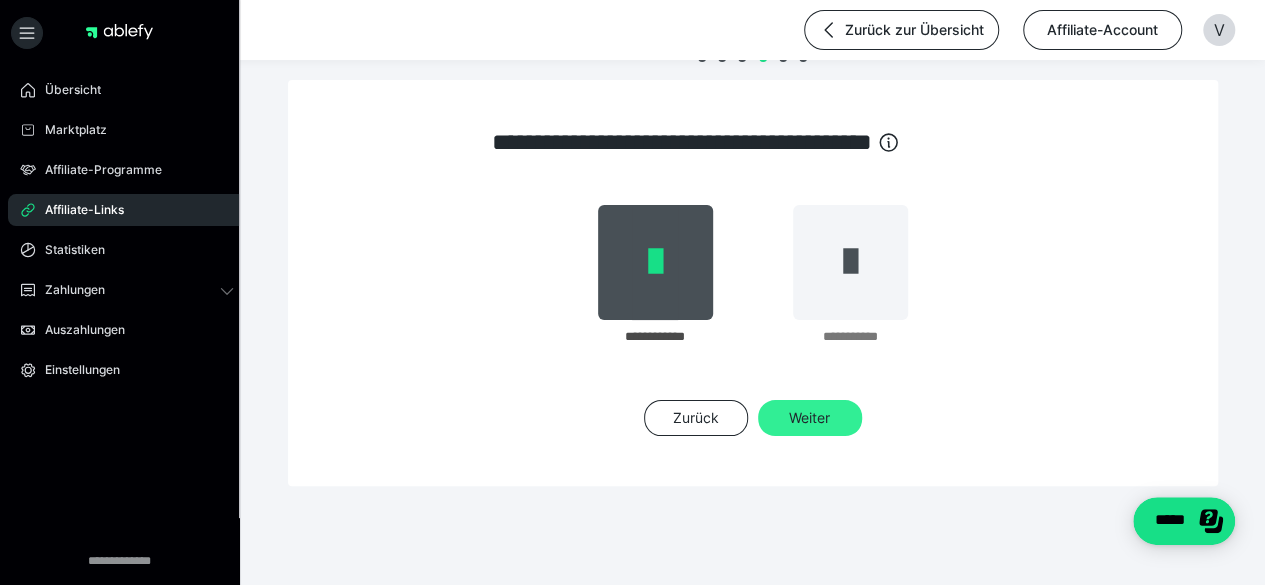 click on "Weiter" at bounding box center (810, 418) 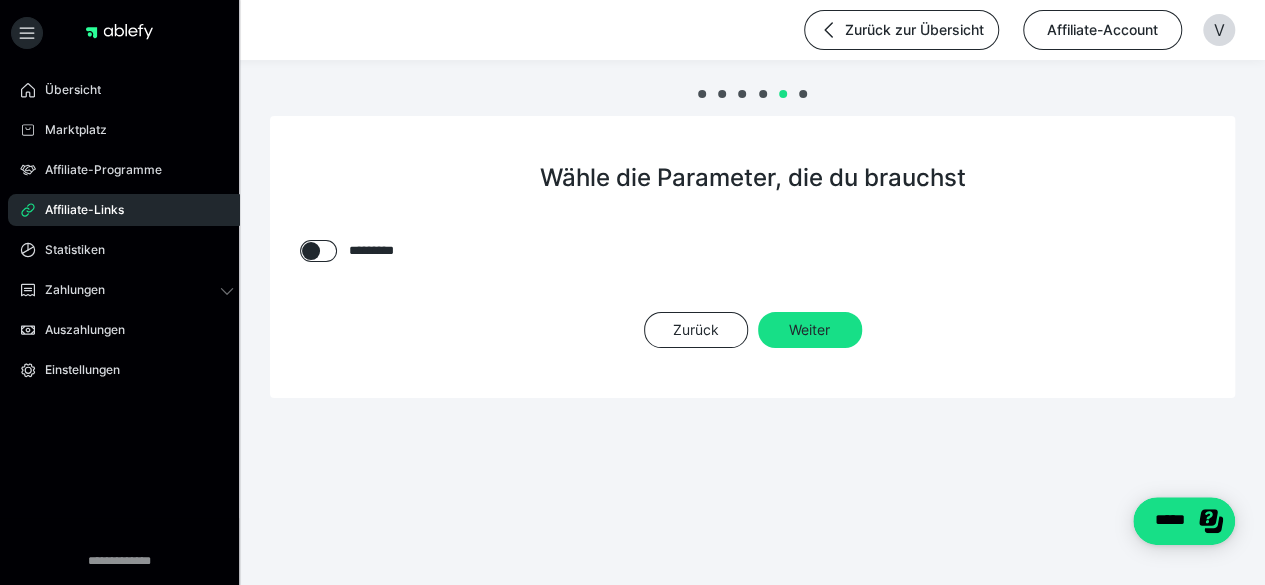 scroll, scrollTop: 0, scrollLeft: 0, axis: both 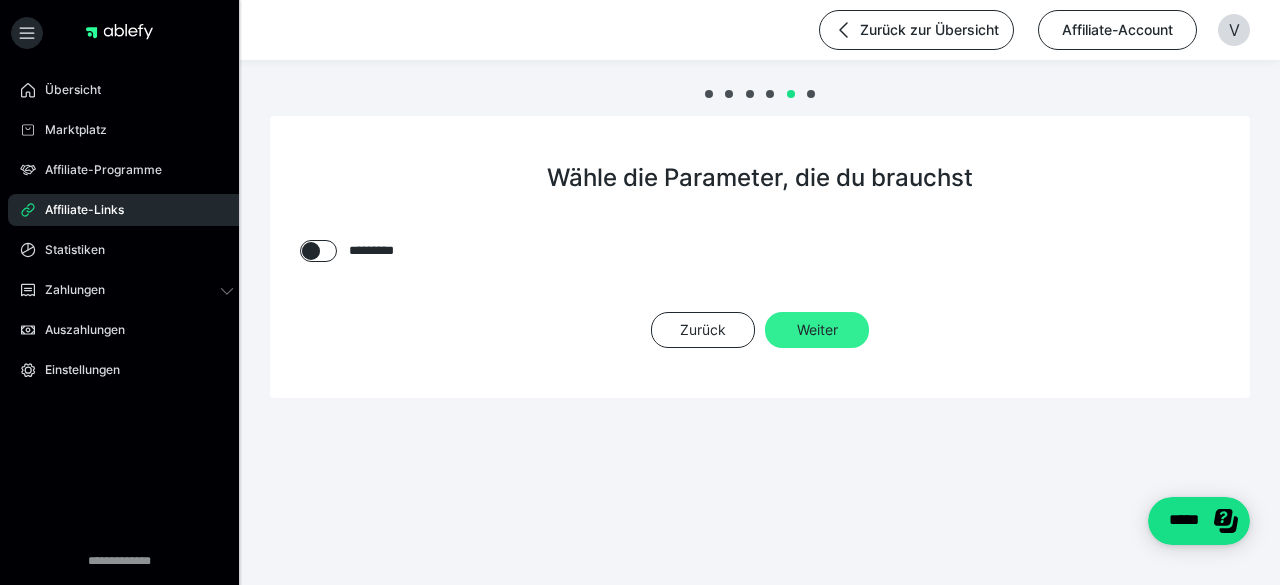 click on "Weiter" at bounding box center [817, 330] 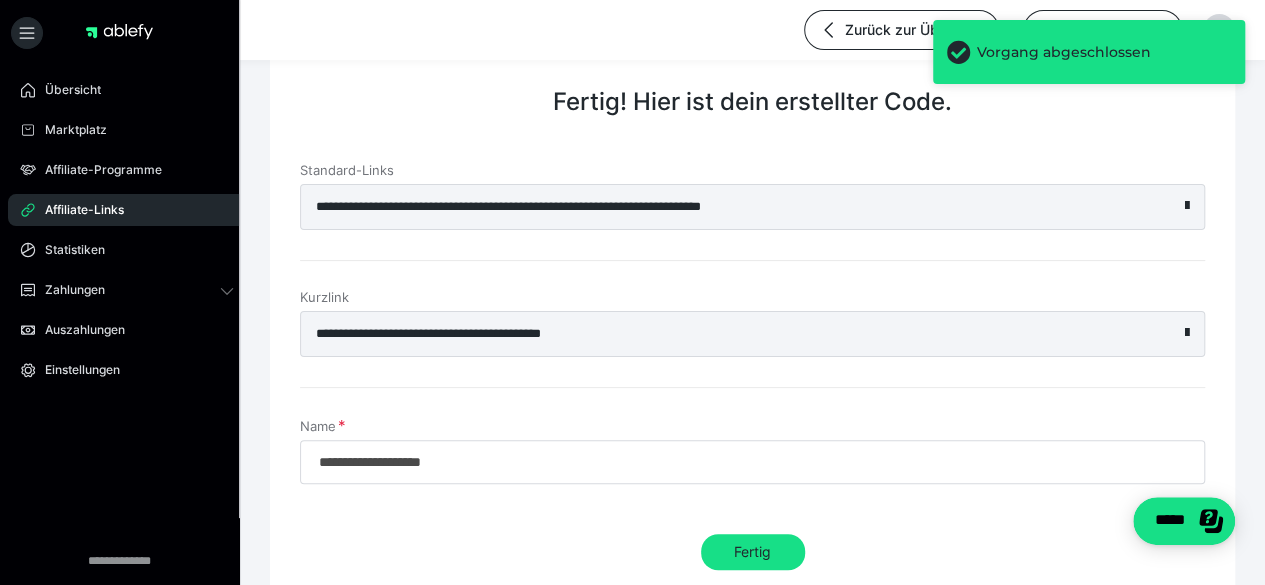 scroll, scrollTop: 100, scrollLeft: 0, axis: vertical 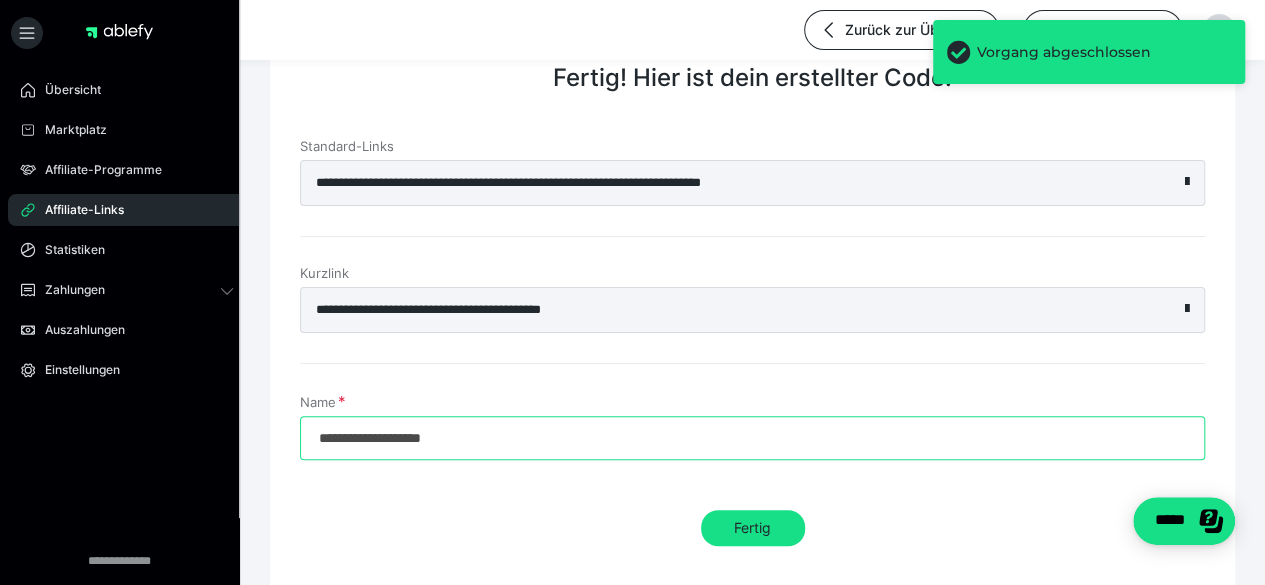 click on "**********" at bounding box center [752, 438] 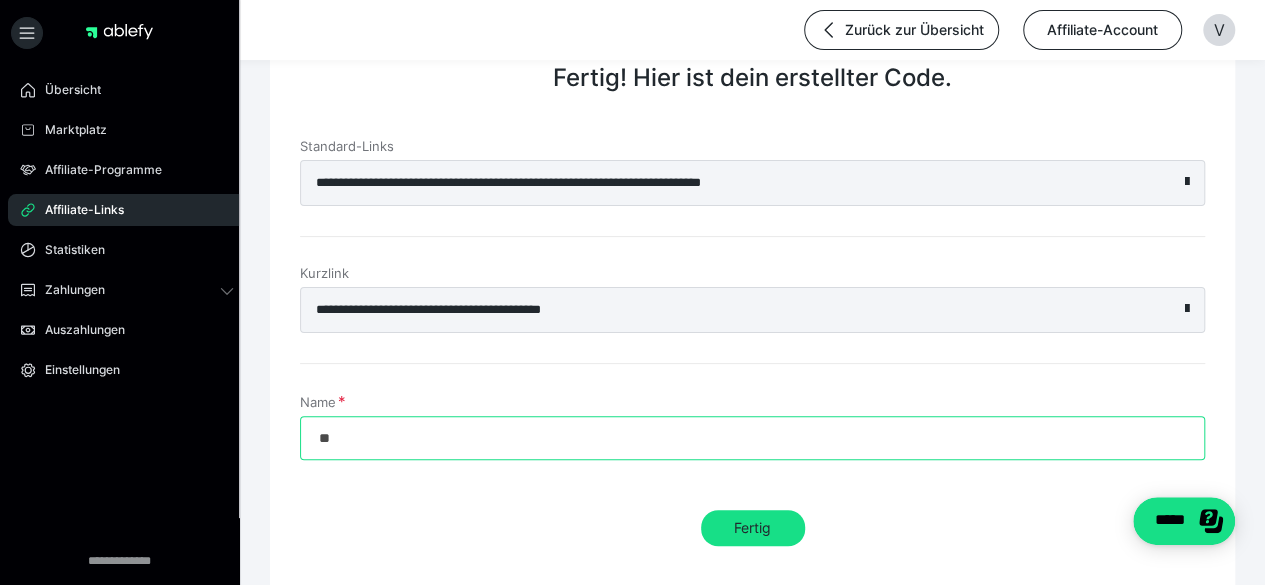type on "*" 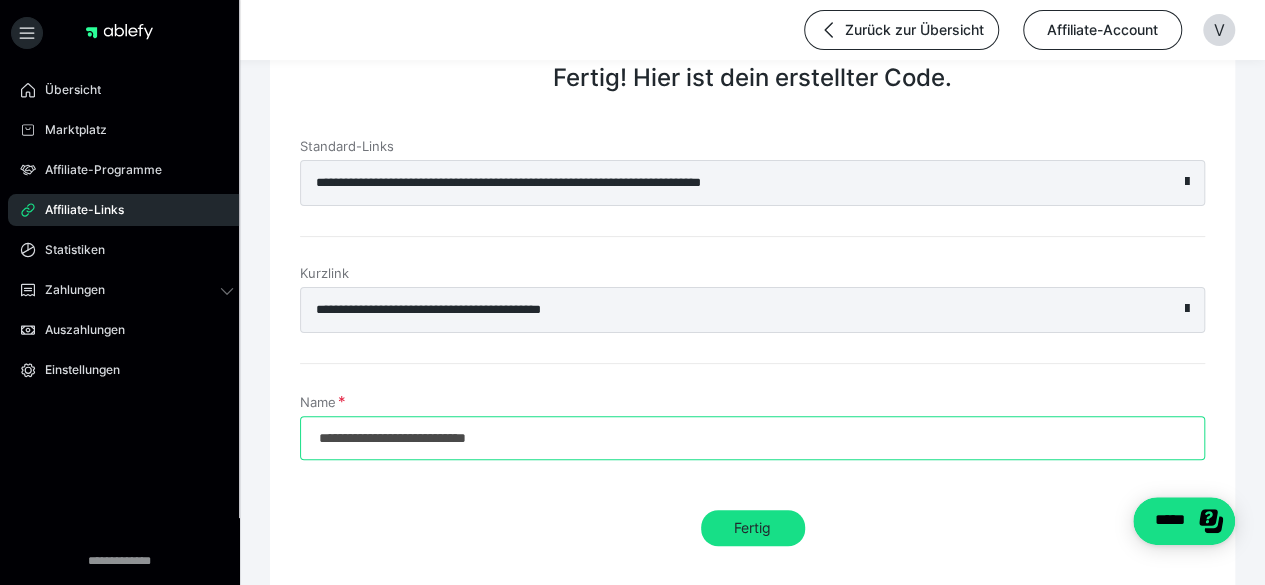 type on "**********" 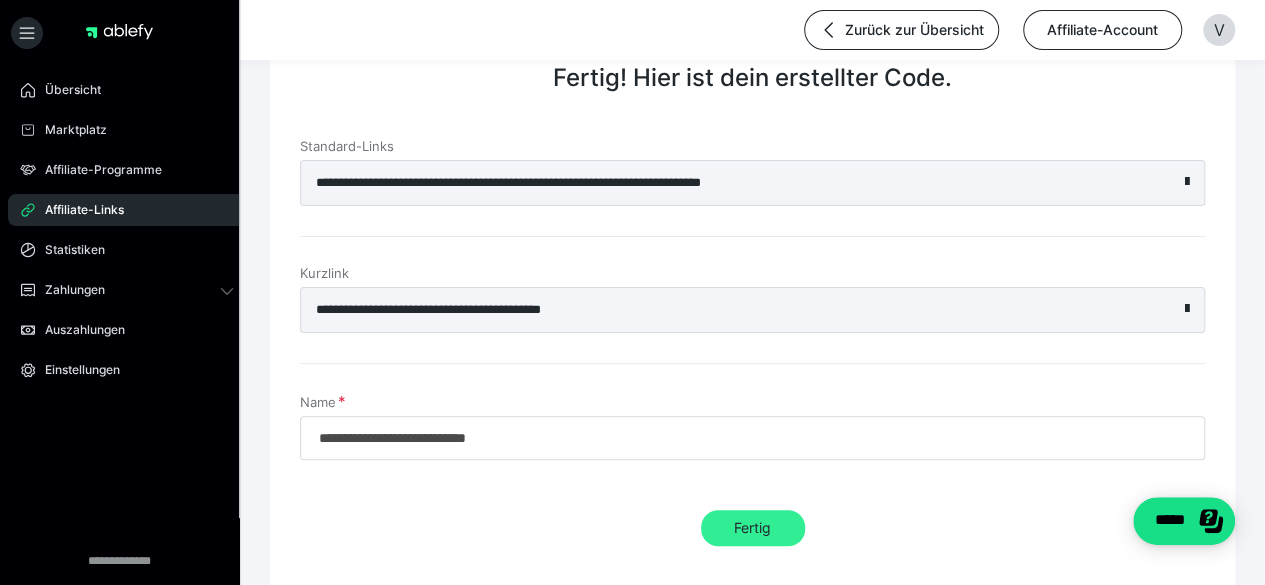 click on "Fertig" at bounding box center [753, 528] 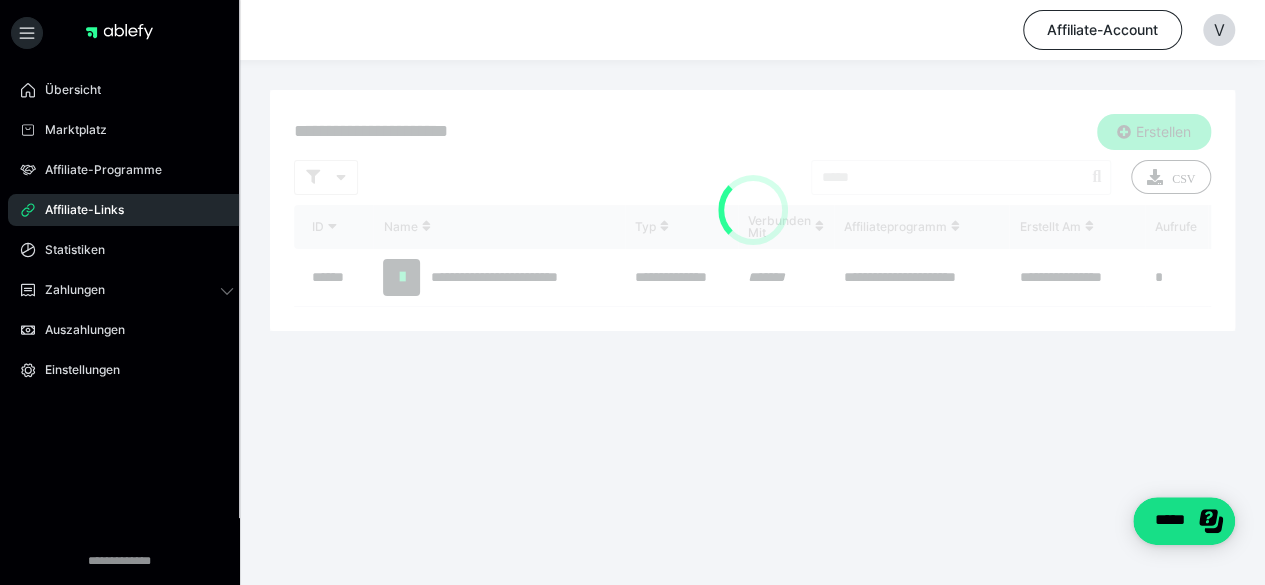 scroll, scrollTop: 0, scrollLeft: 0, axis: both 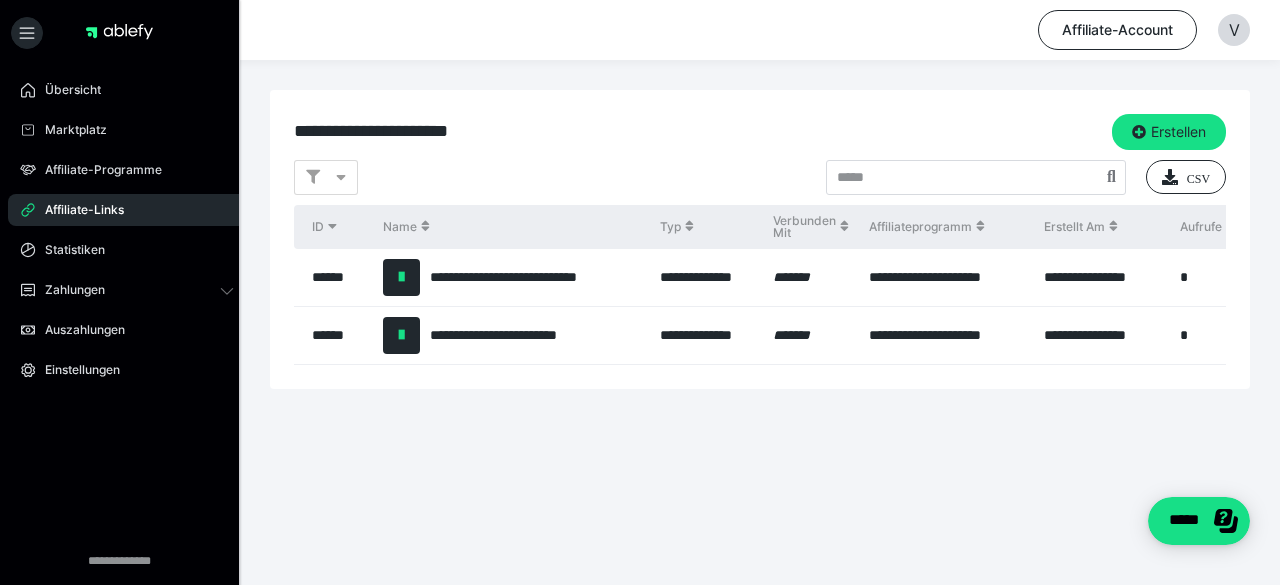 click on "Erstellen" at bounding box center (1169, 132) 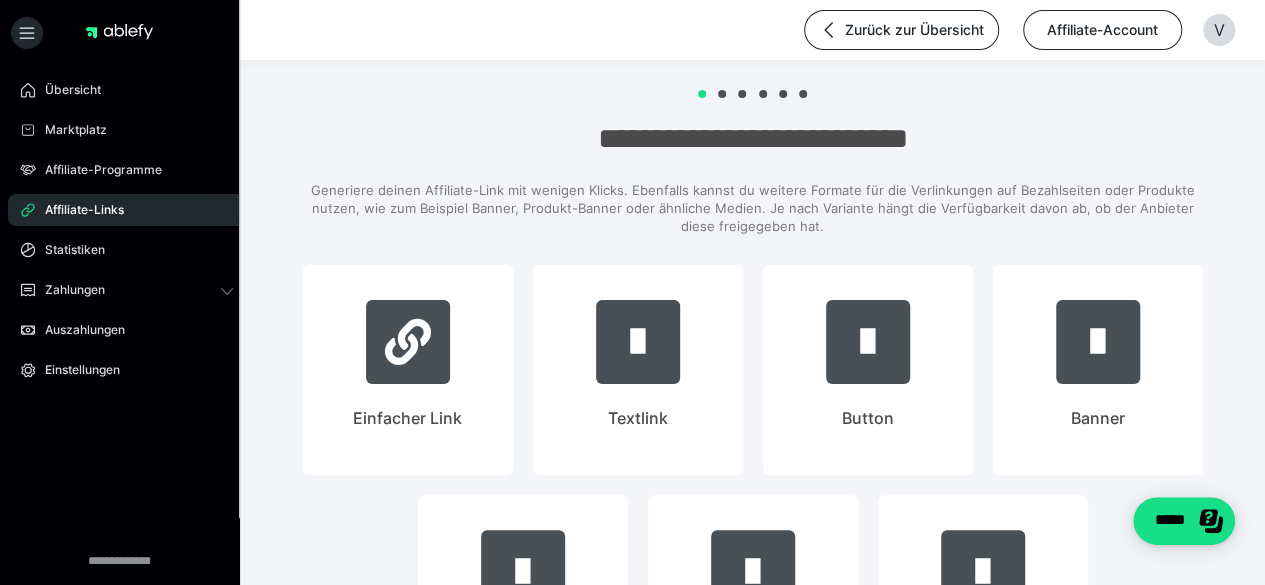 click on "**********" at bounding box center (0, 0) 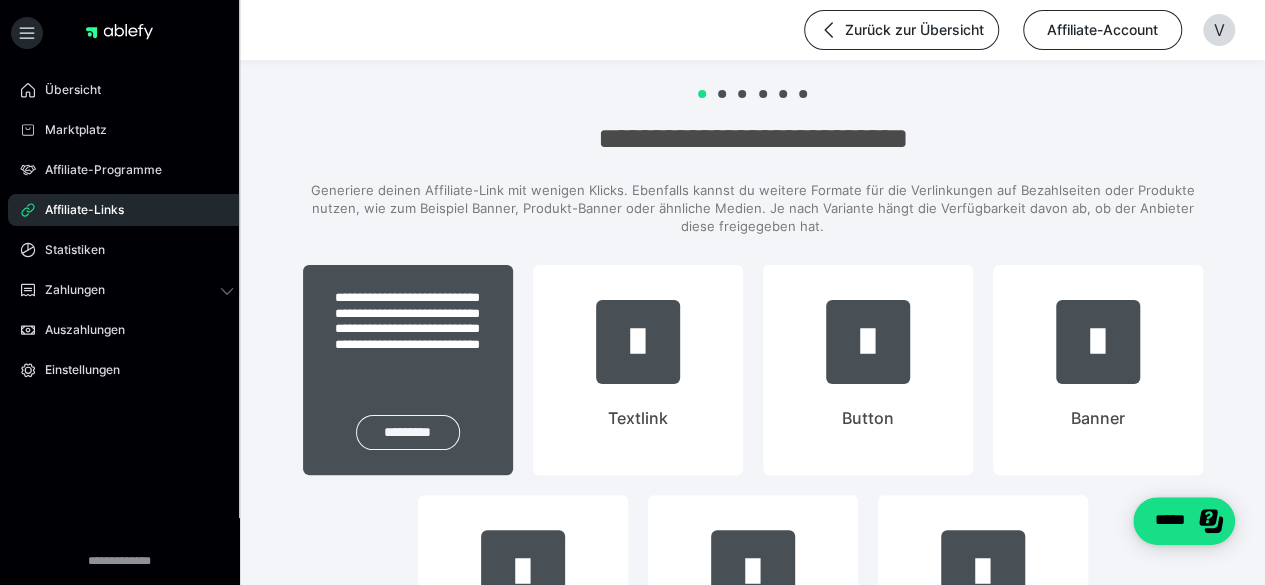 click on "*********" at bounding box center (408, 432) 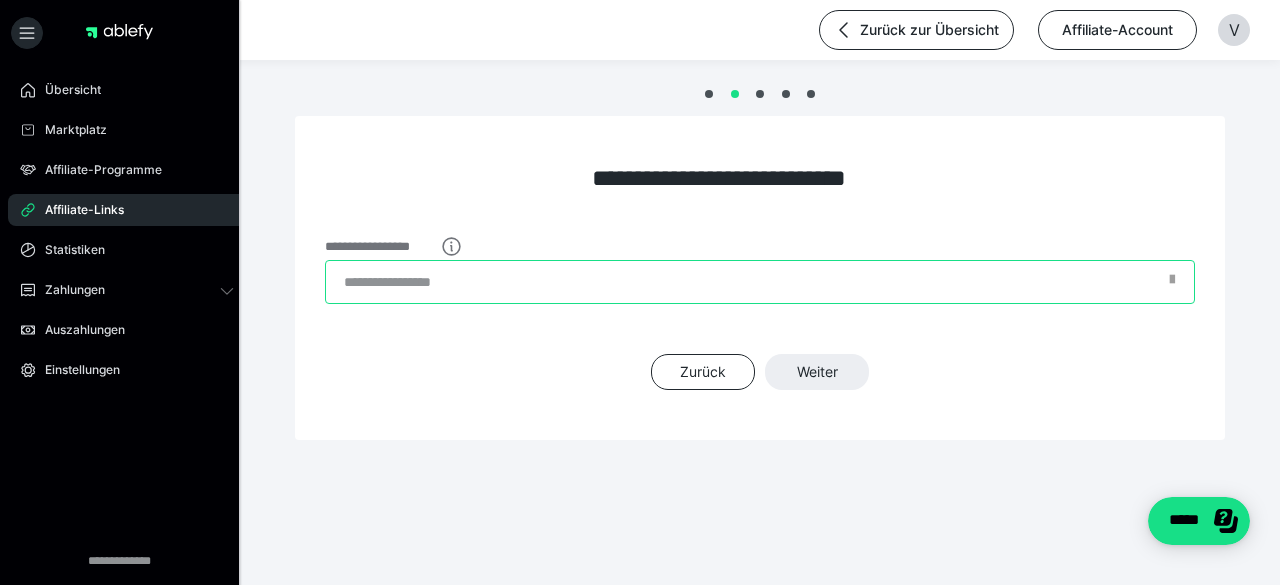 click on "**********" at bounding box center (760, 282) 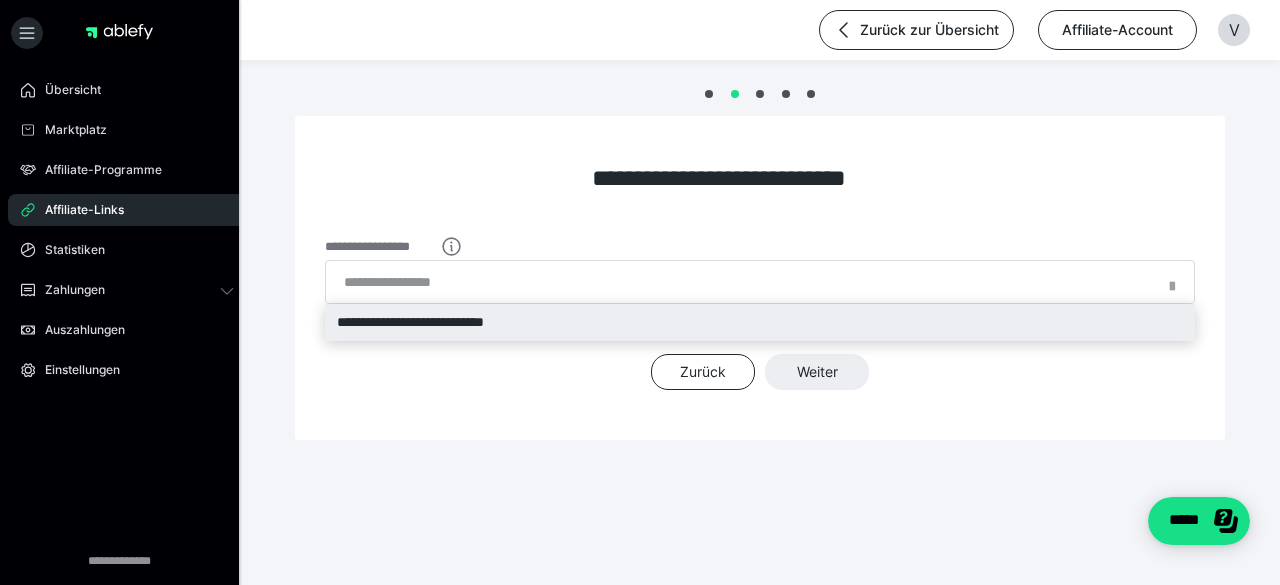 click on "**********" at bounding box center [760, 322] 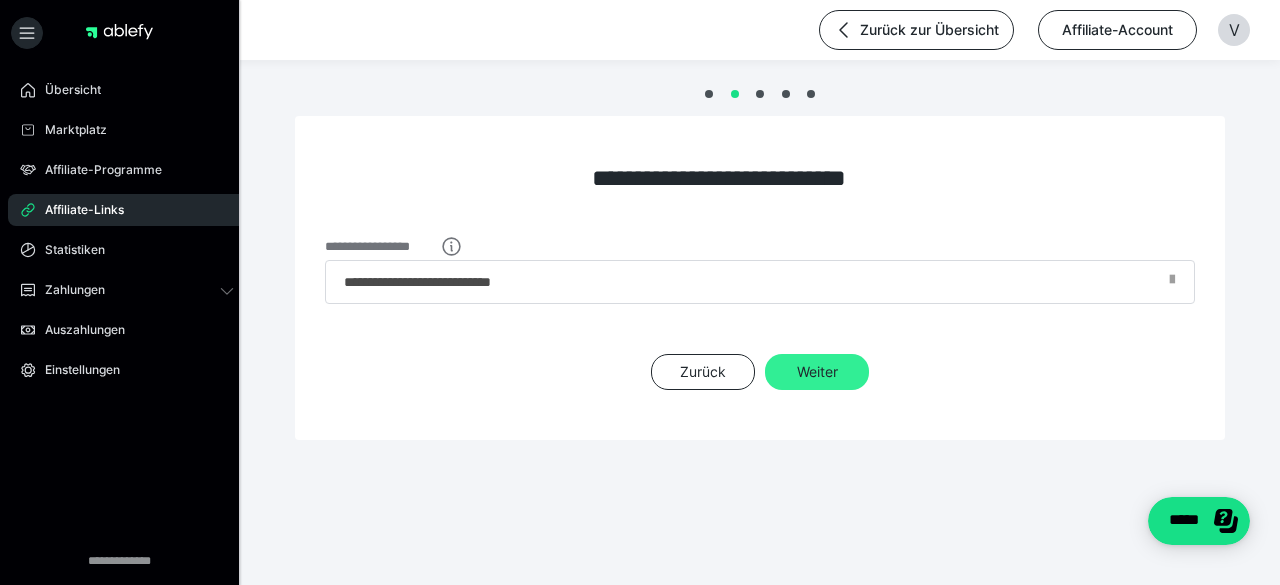 click on "Weiter" at bounding box center [817, 372] 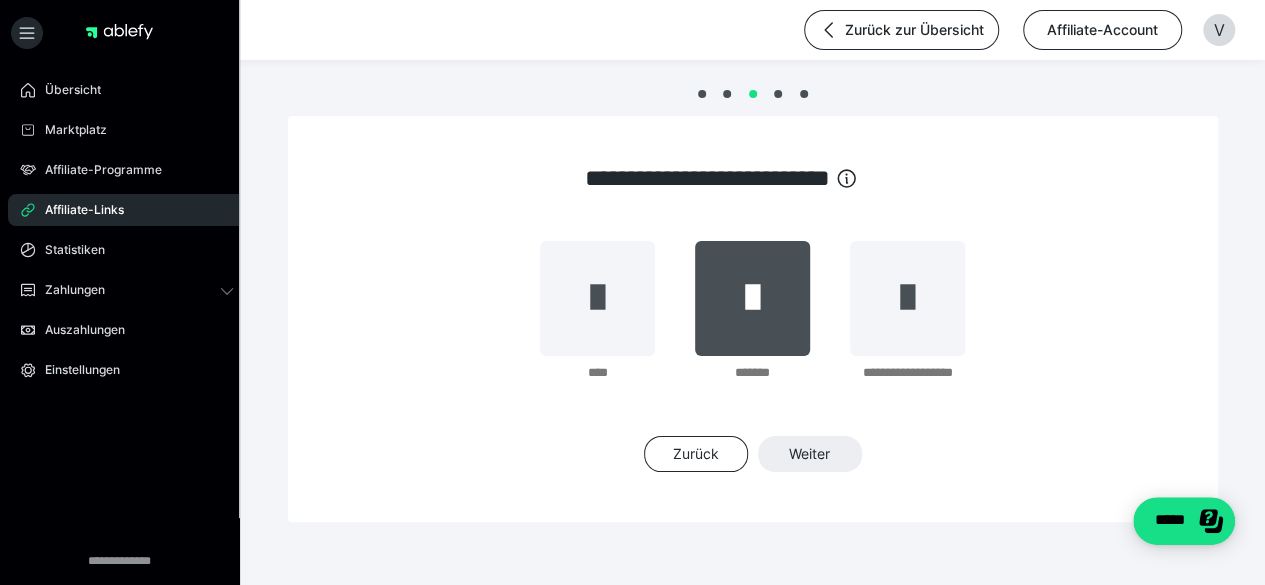 click at bounding box center (752, 298) 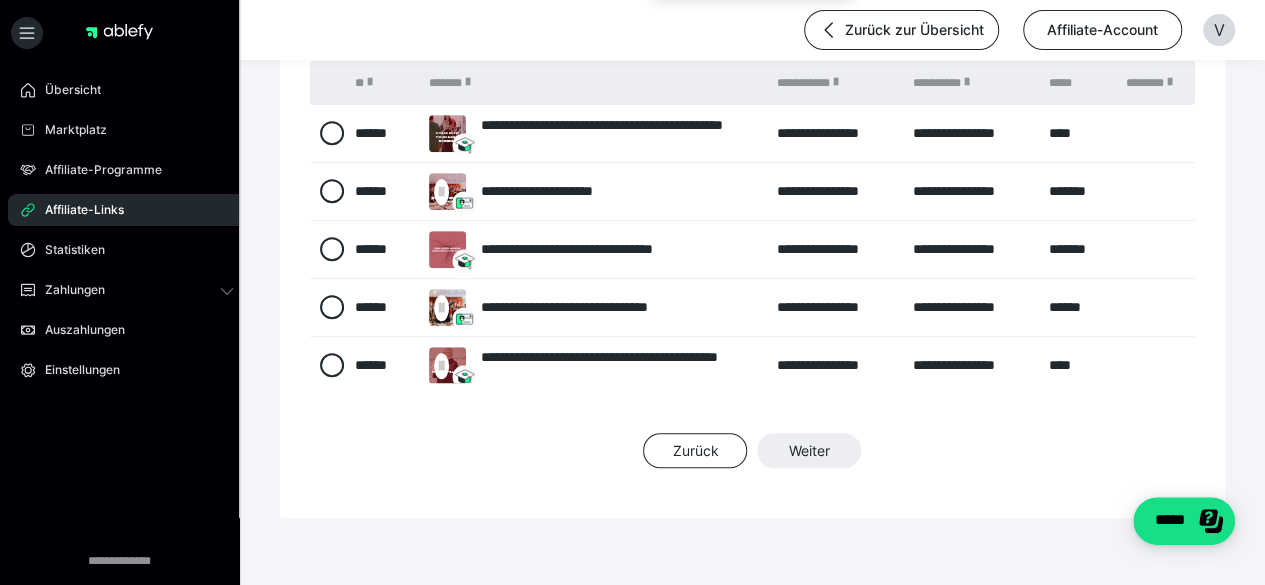 scroll, scrollTop: 432, scrollLeft: 0, axis: vertical 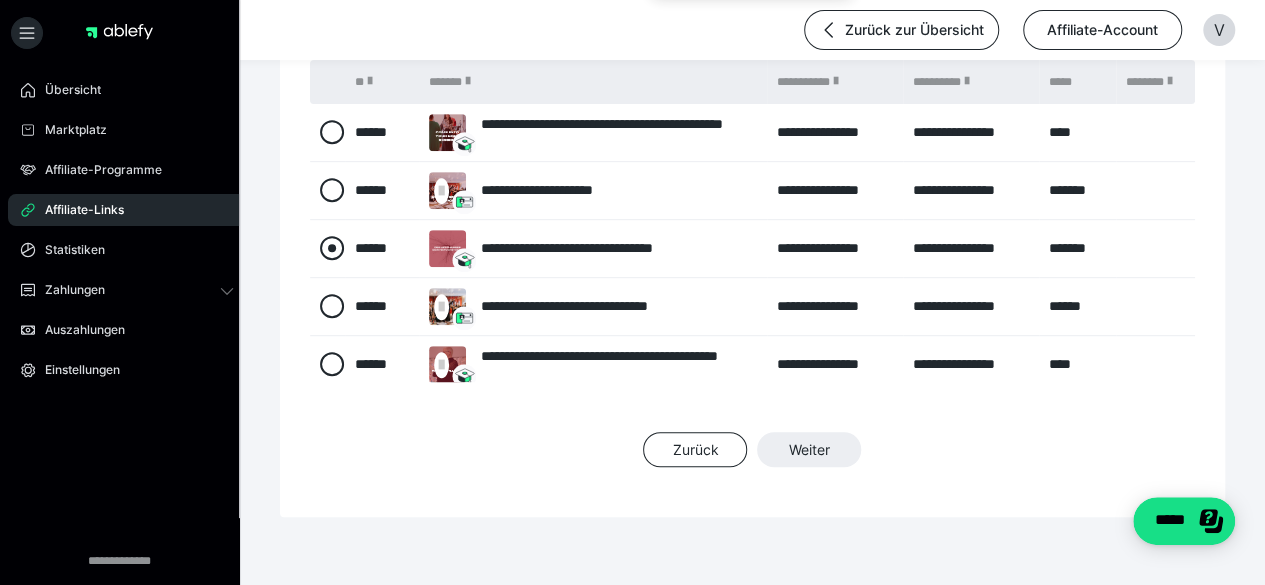 click at bounding box center [332, 248] 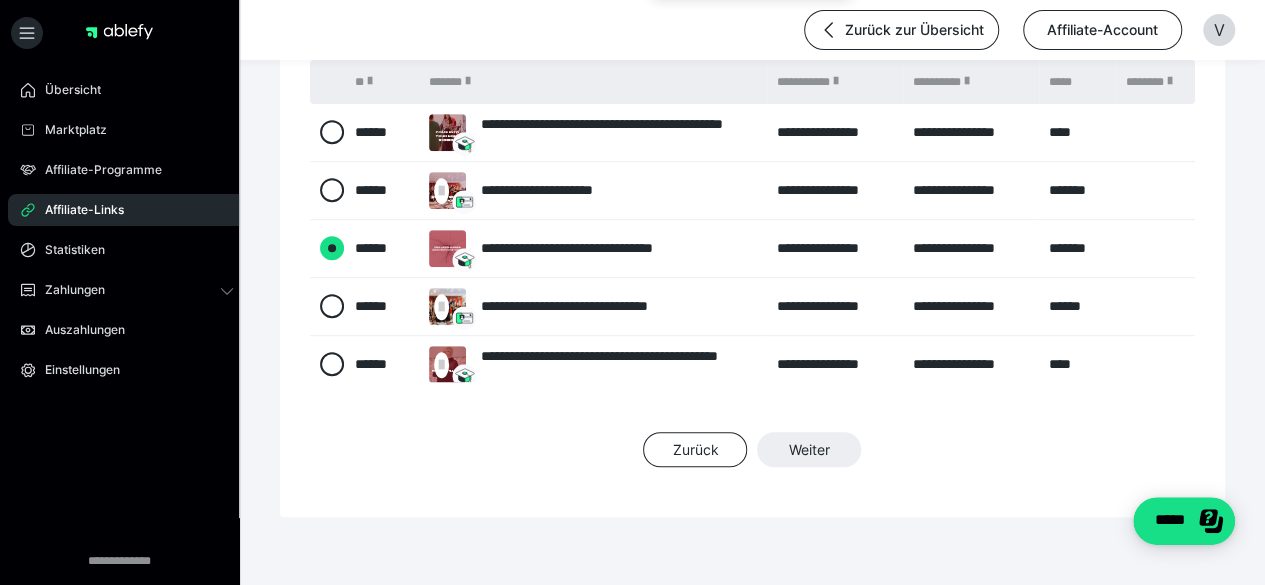 radio on "****" 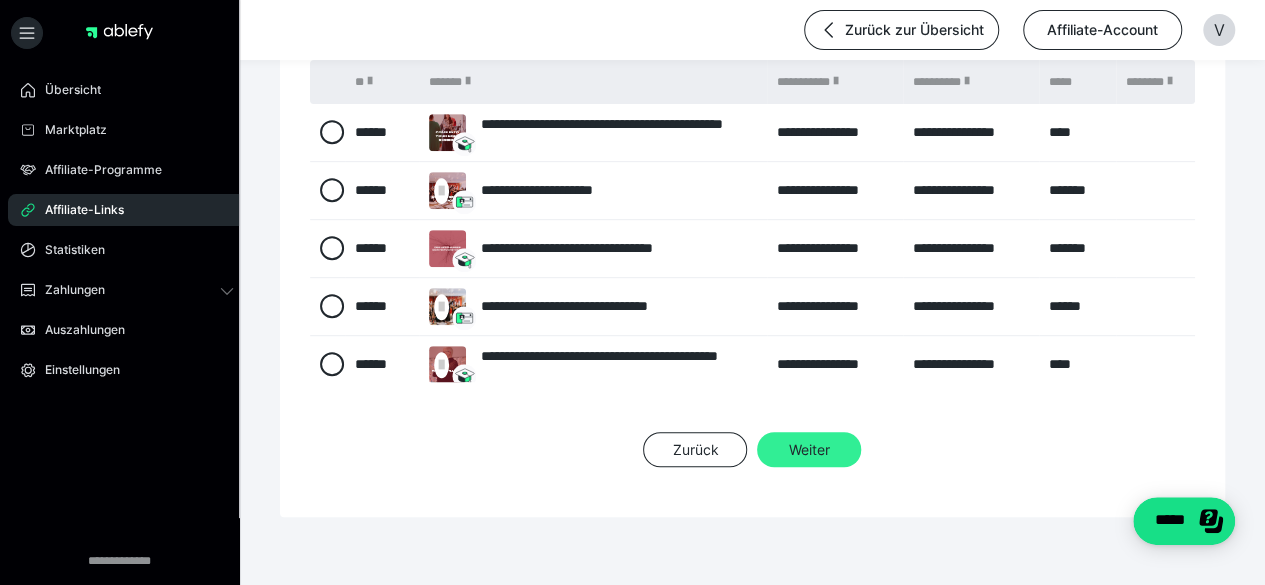 click on "Weiter" at bounding box center [809, 450] 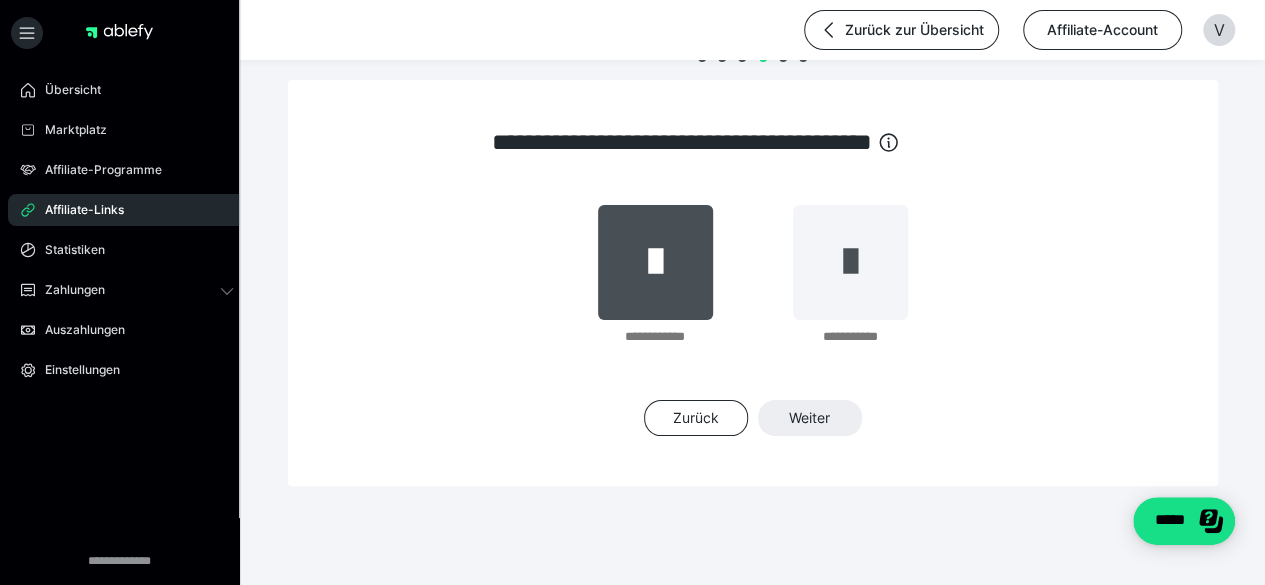 click at bounding box center (655, 262) 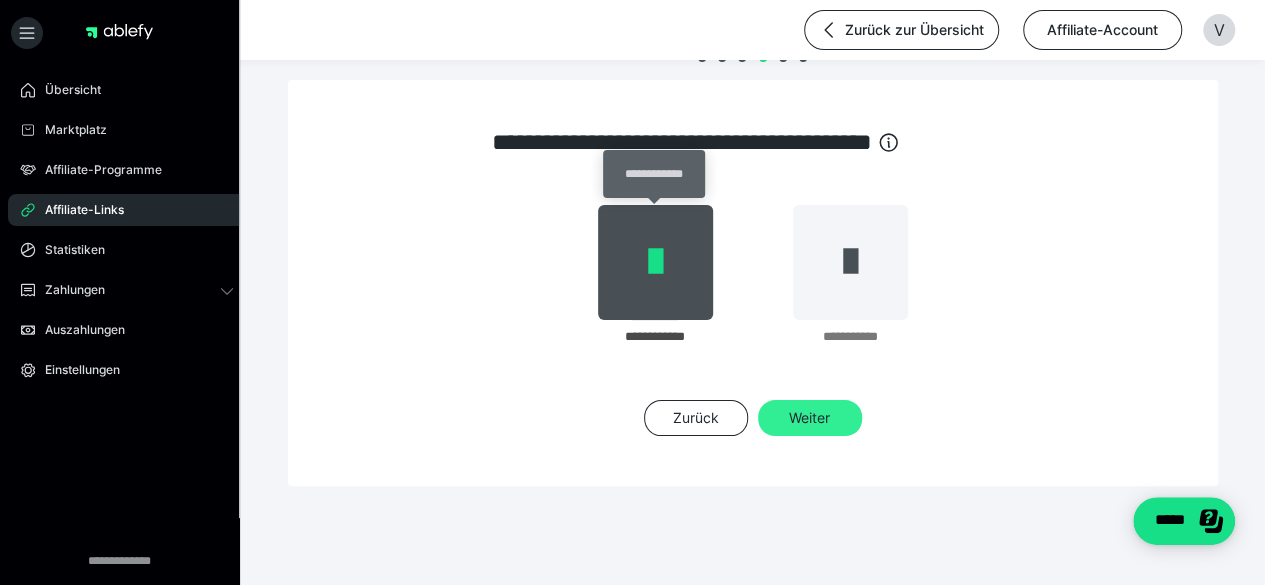 click on "Weiter" at bounding box center [810, 418] 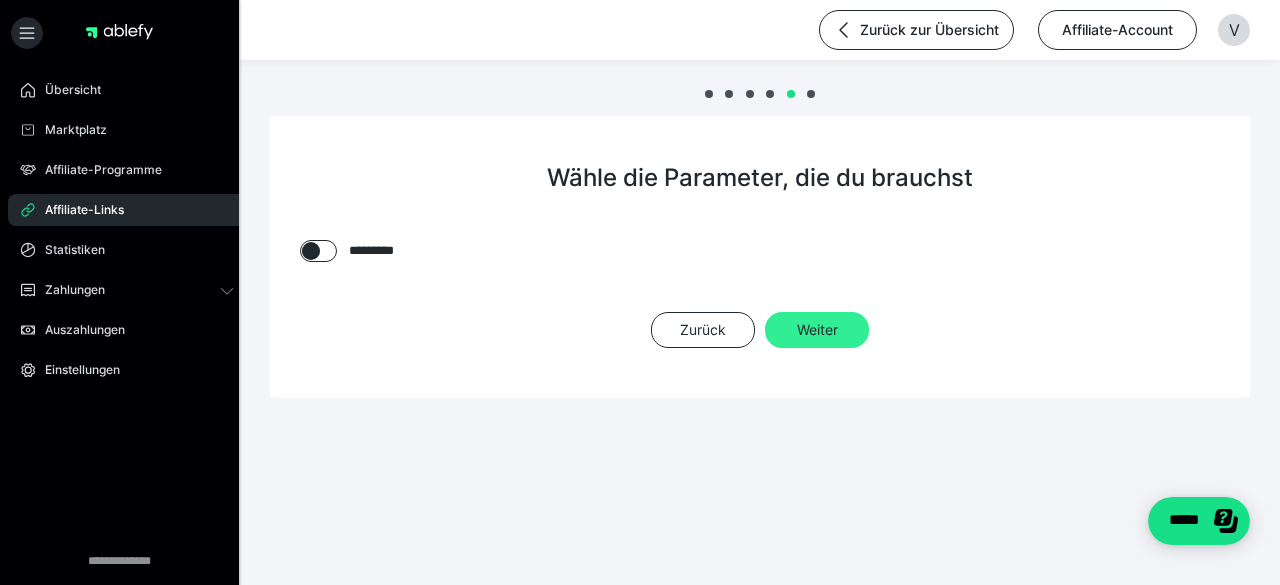 click on "Weiter" at bounding box center [817, 330] 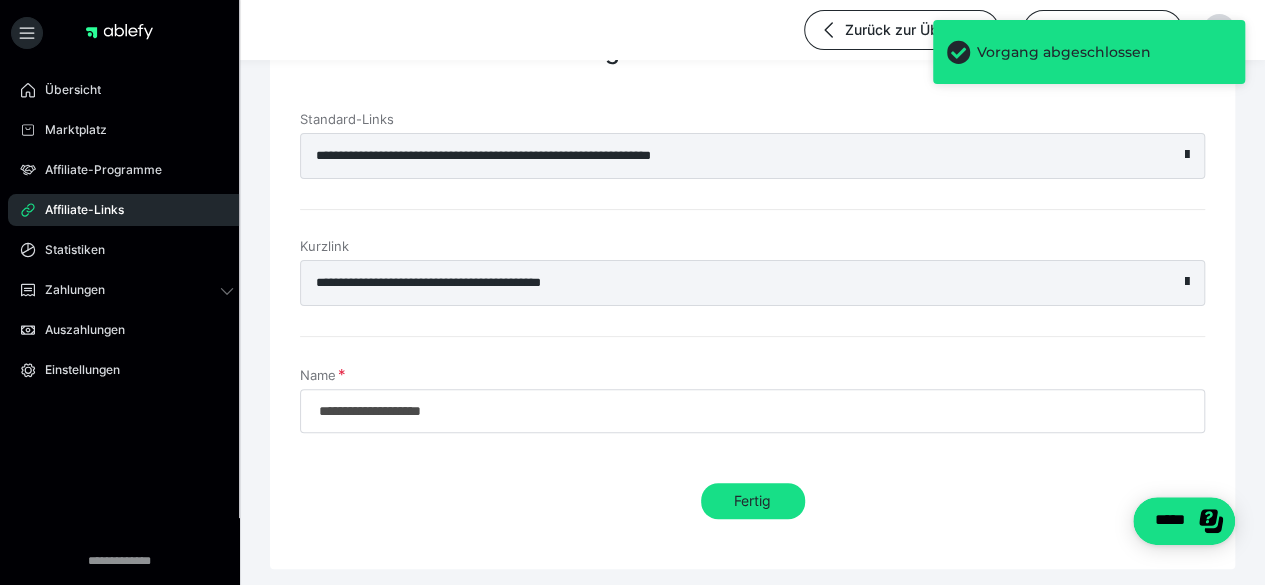 scroll, scrollTop: 132, scrollLeft: 0, axis: vertical 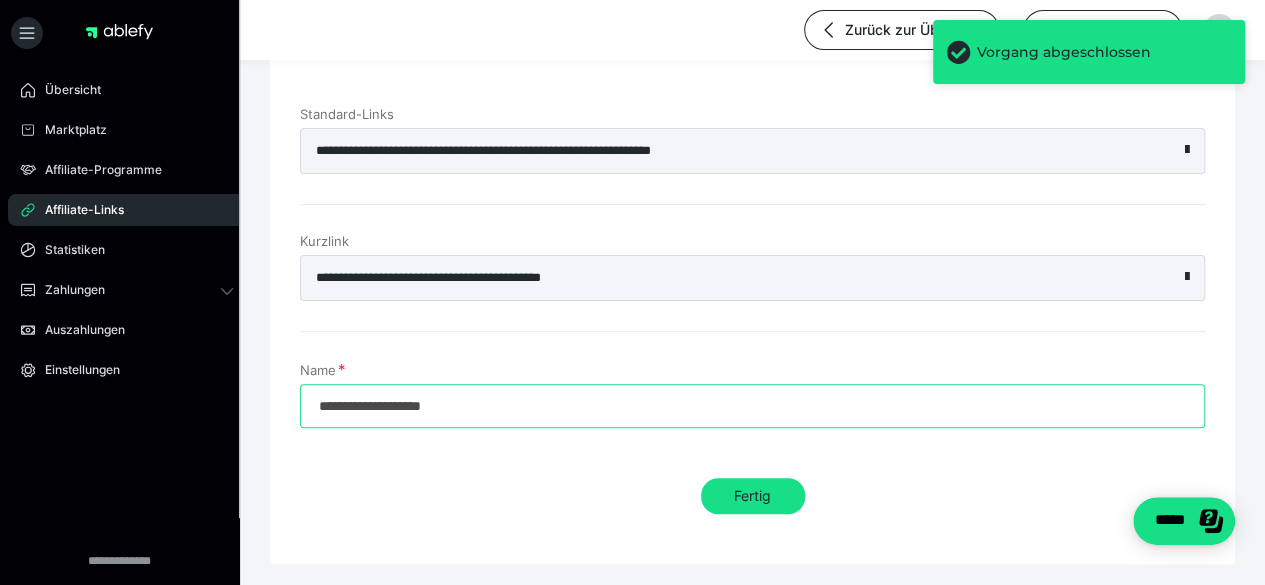 click on "**********" at bounding box center [752, 406] 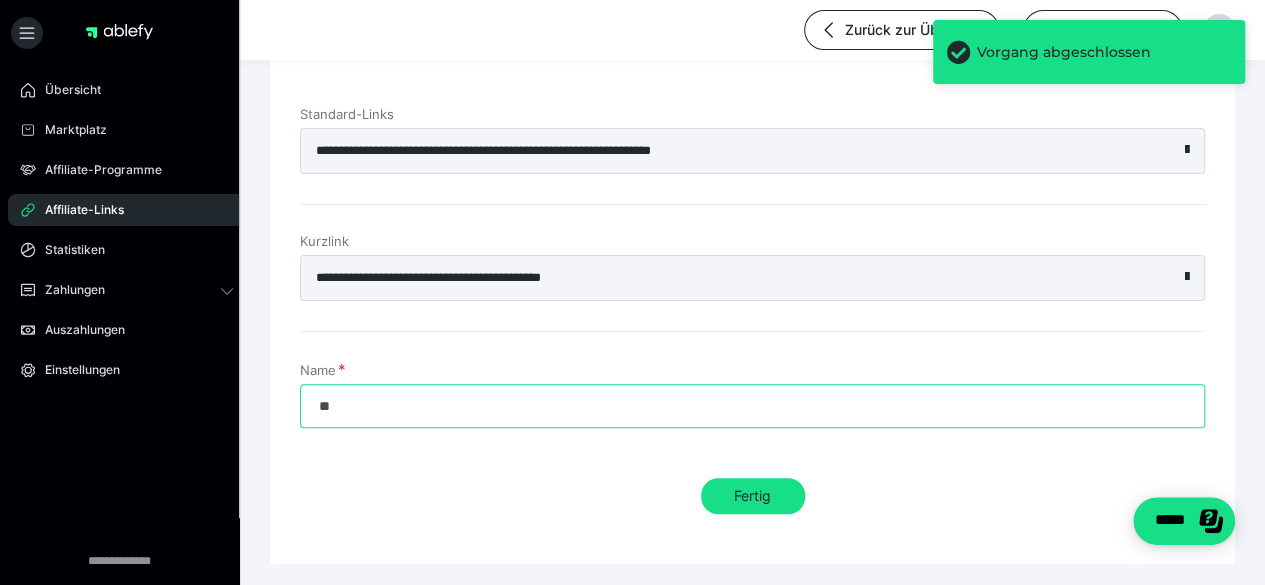 type on "*" 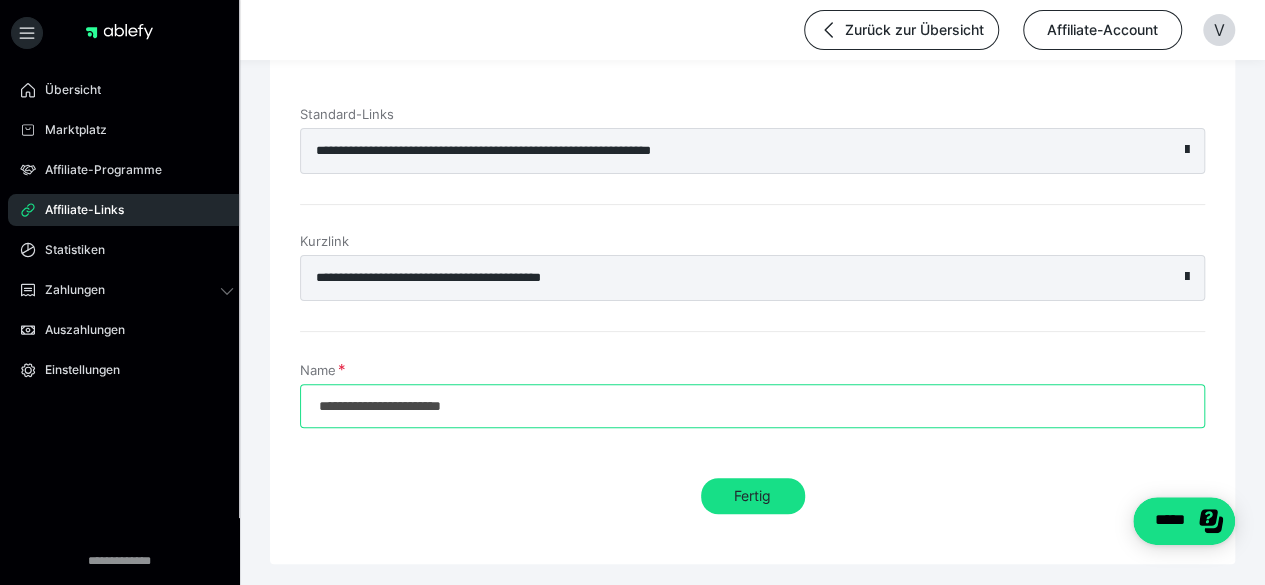 type on "**********" 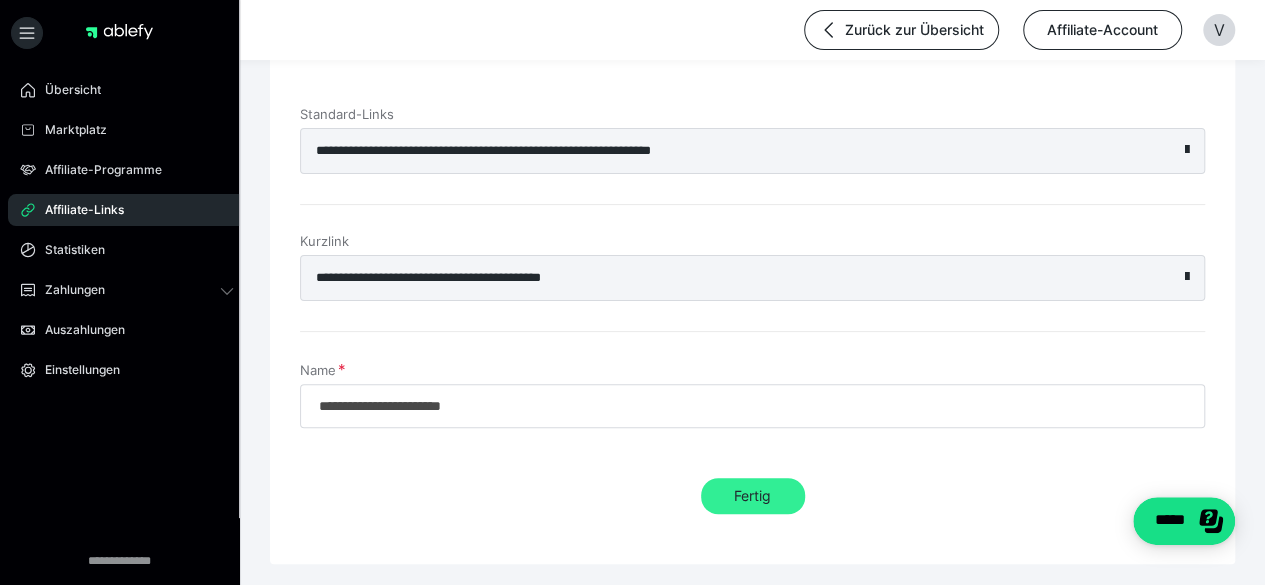 click on "Fertig" at bounding box center (753, 496) 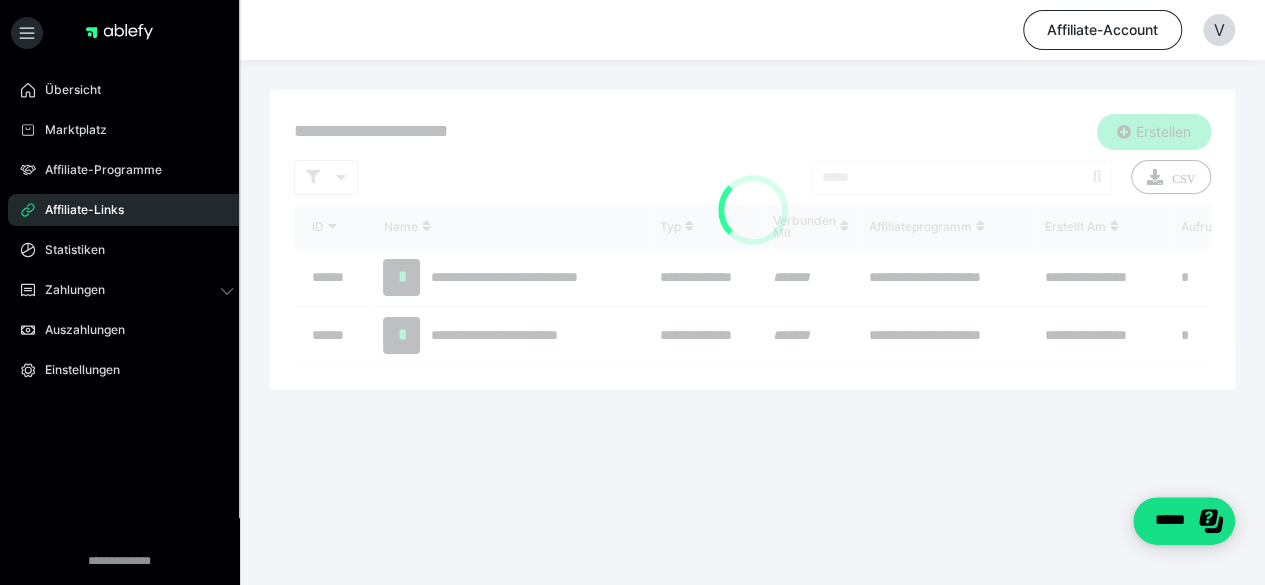 scroll, scrollTop: 0, scrollLeft: 0, axis: both 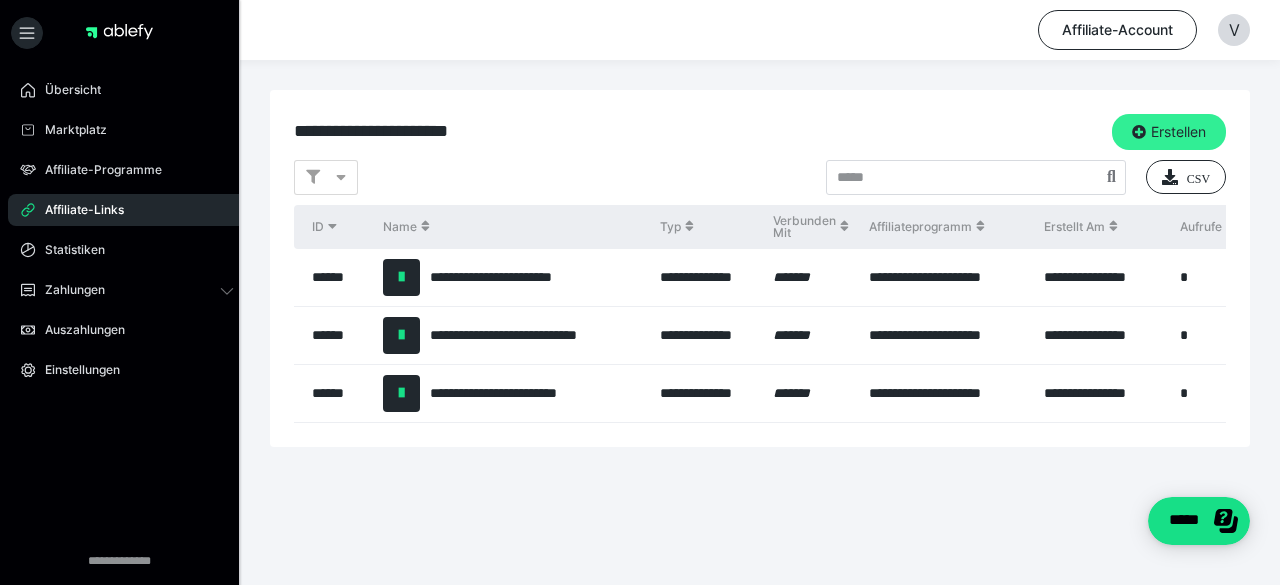 click at bounding box center (1139, 132) 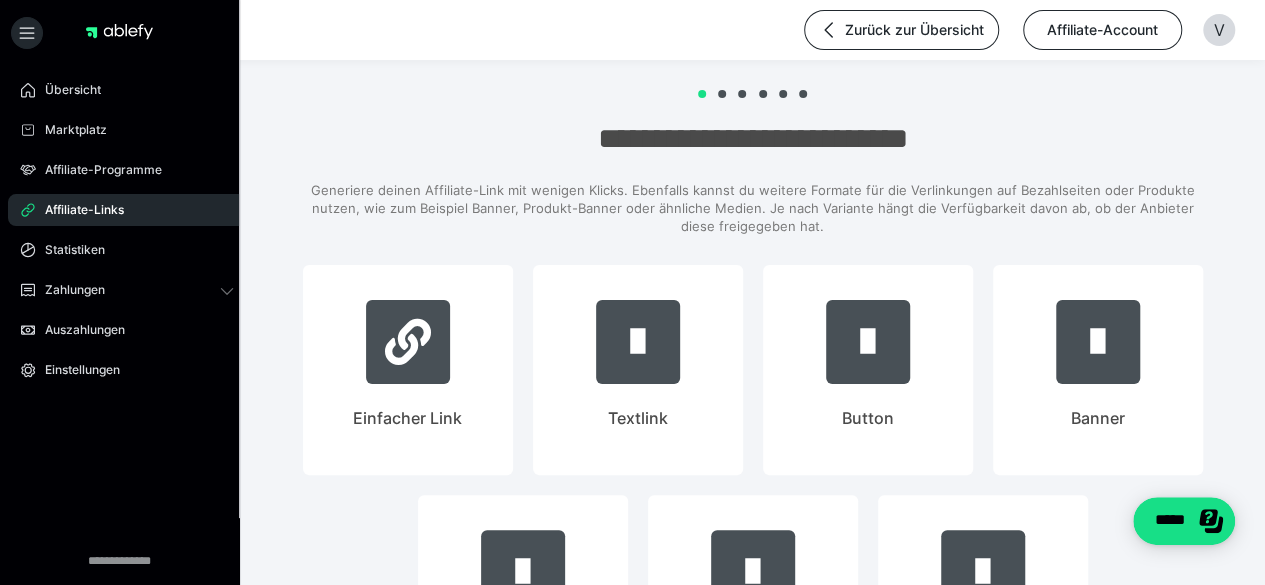 click on "**********" at bounding box center (0, 0) 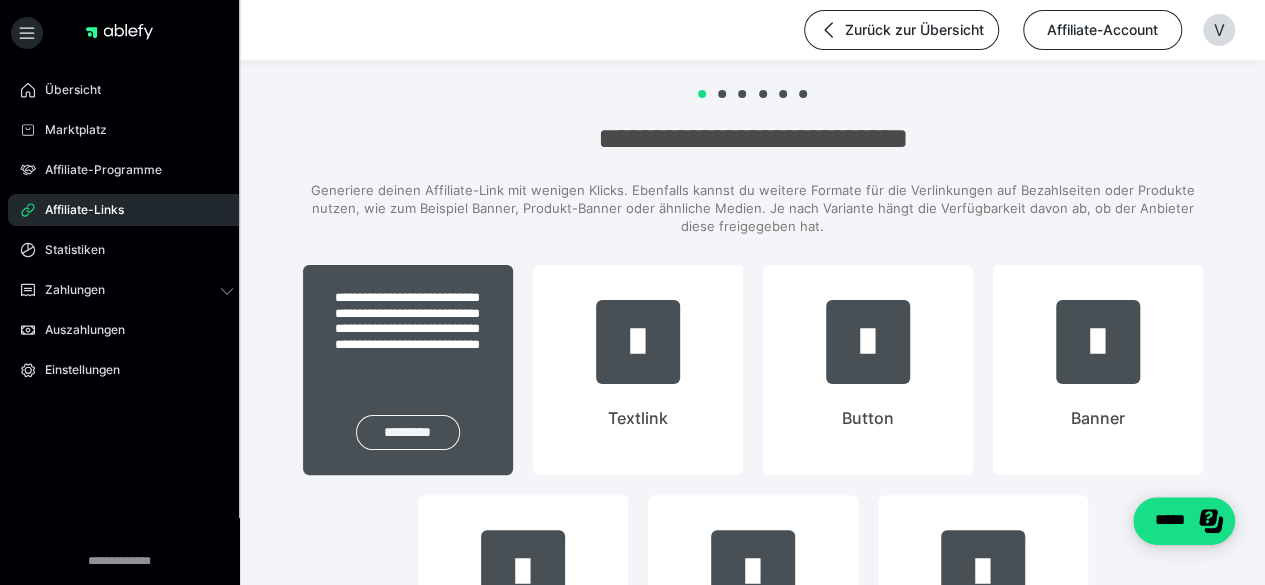 click on "*********" at bounding box center (408, 432) 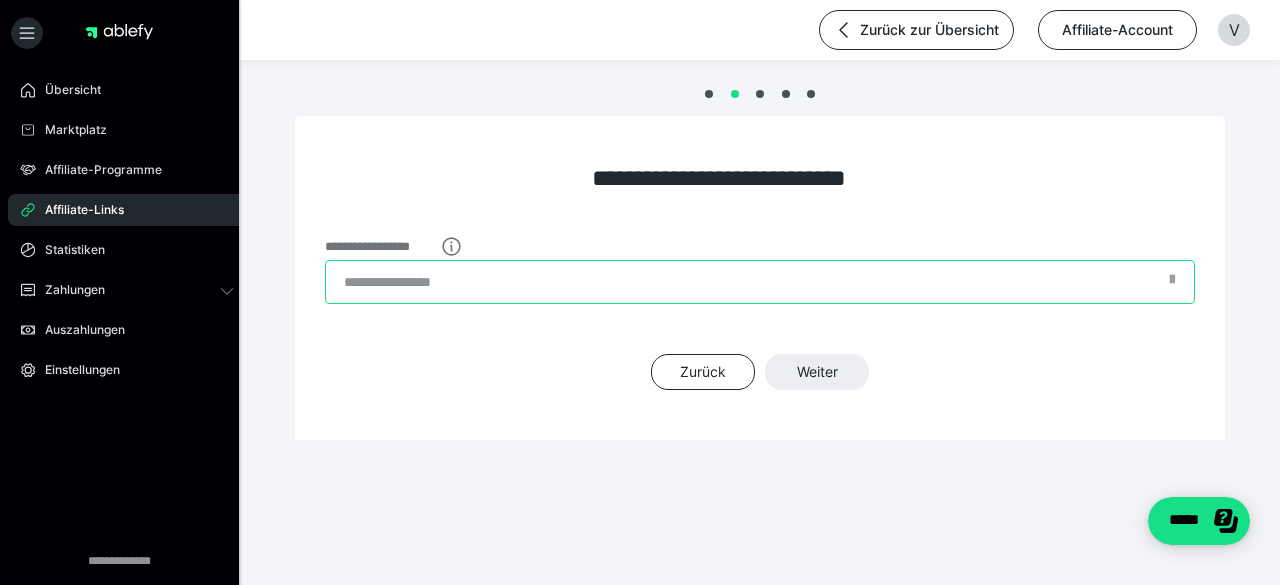 click on "**********" at bounding box center (760, 282) 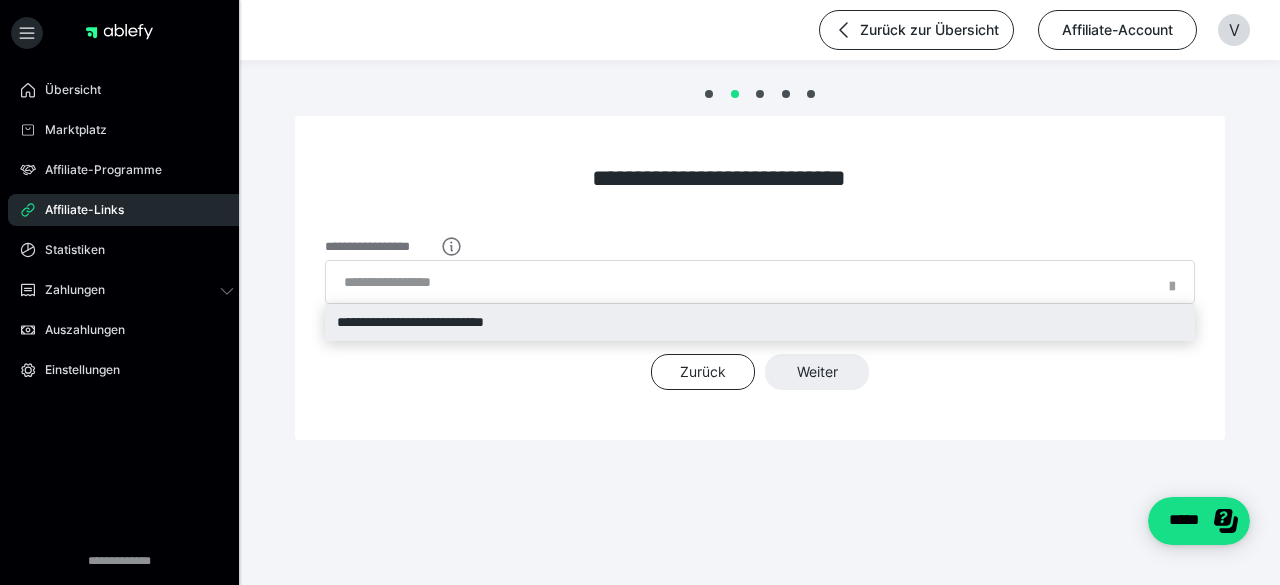 click on "**********" at bounding box center (760, 322) 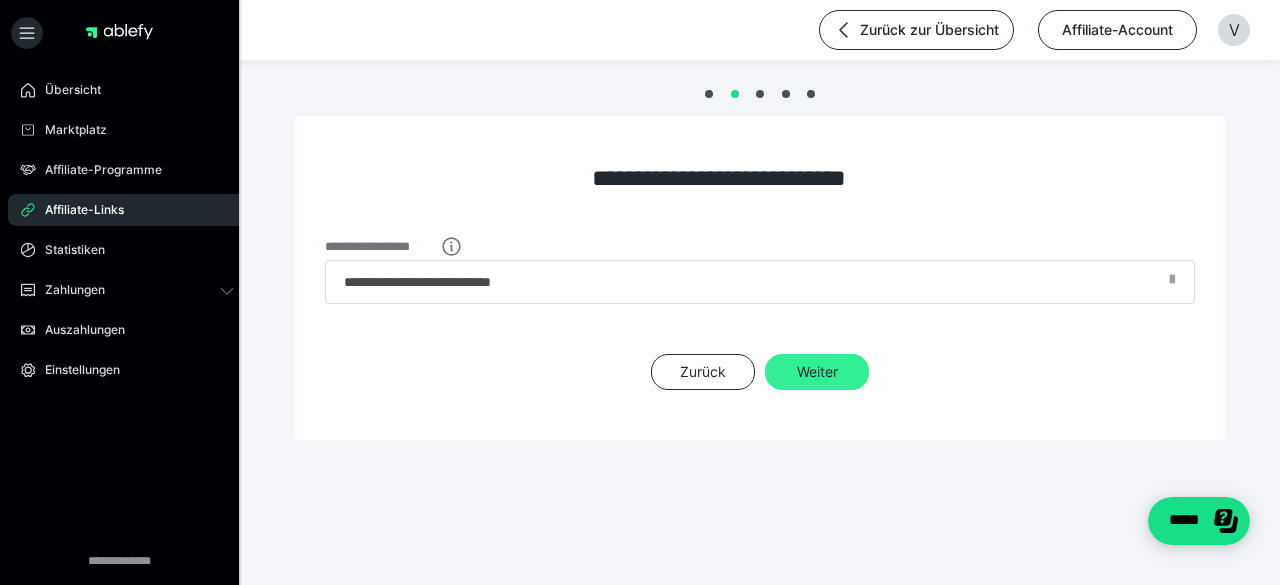 click on "Weiter" at bounding box center [817, 372] 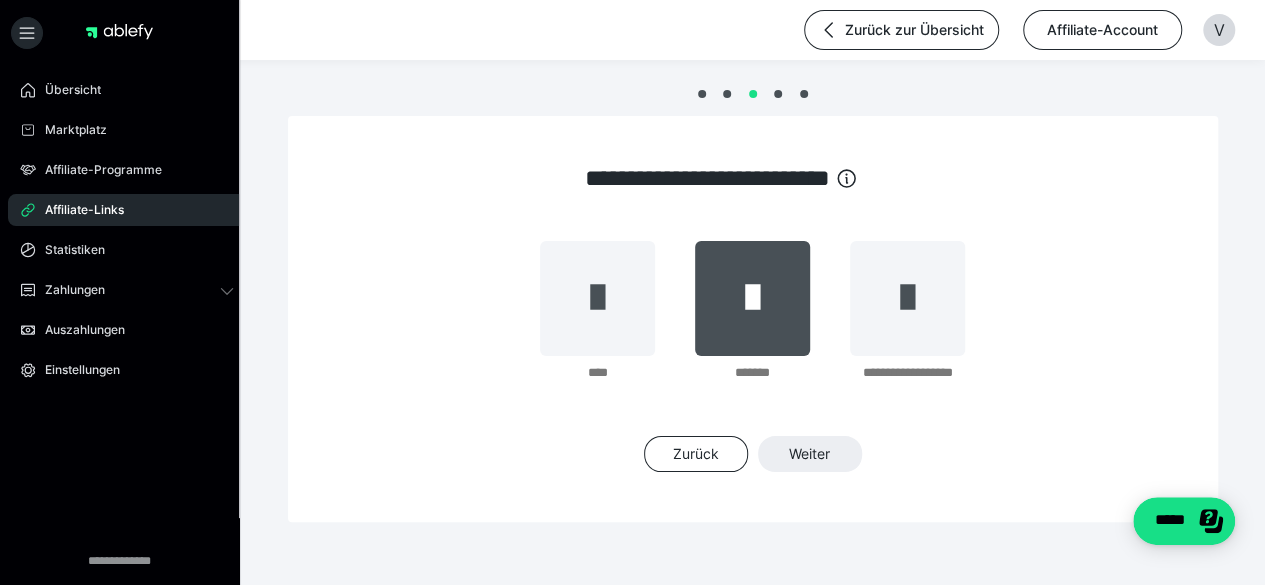 click at bounding box center (752, 298) 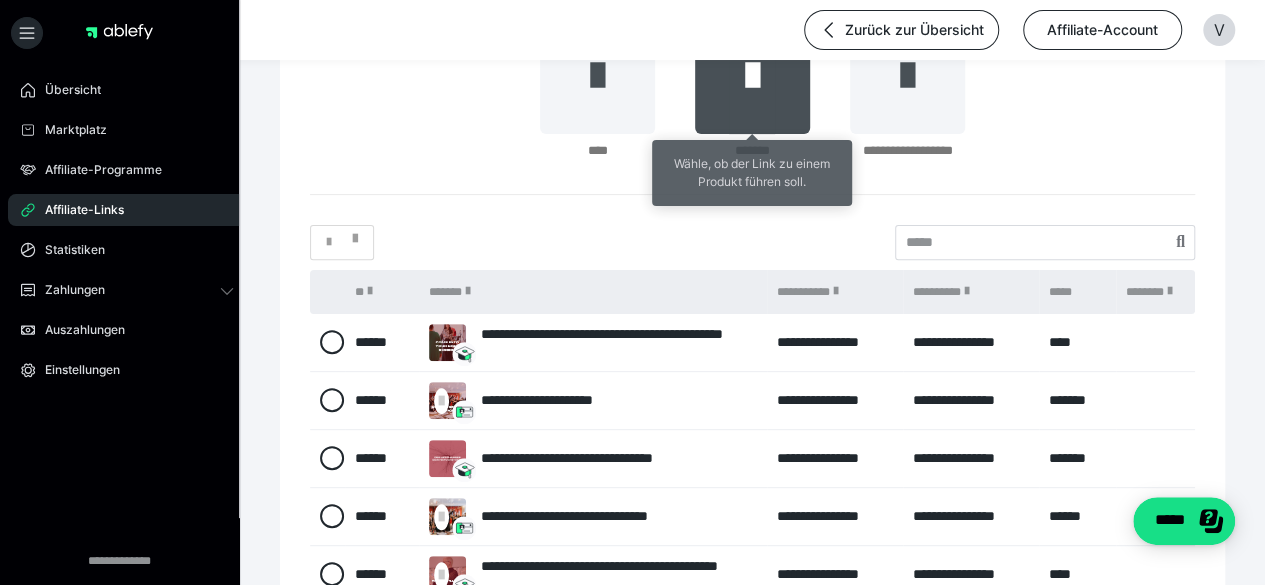 scroll, scrollTop: 224, scrollLeft: 0, axis: vertical 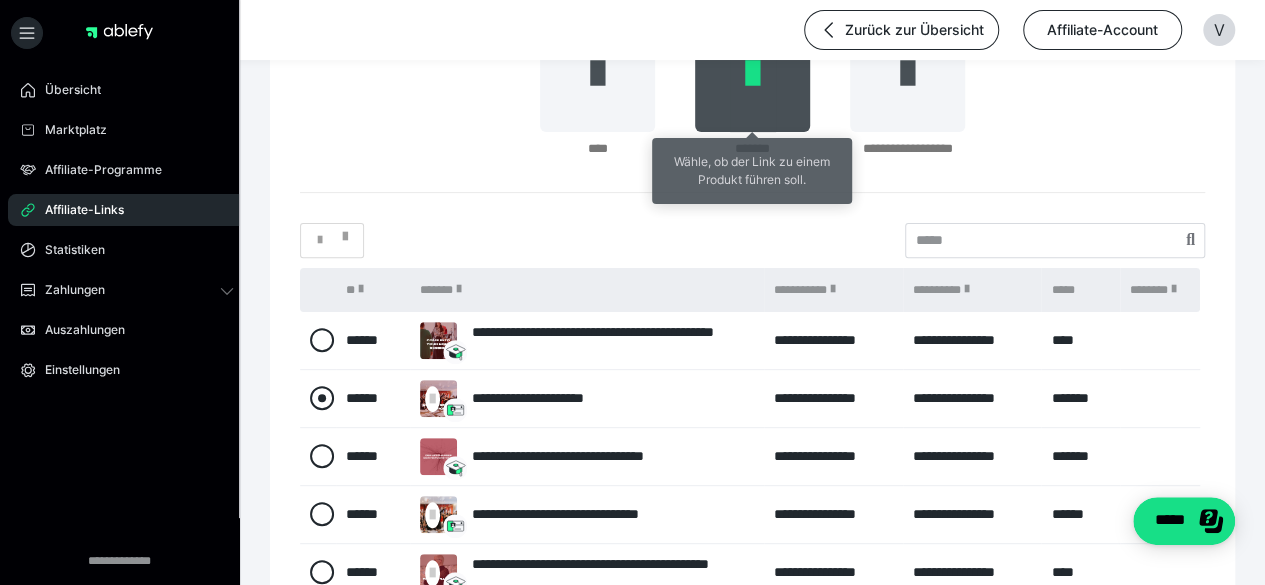 click at bounding box center [322, 398] 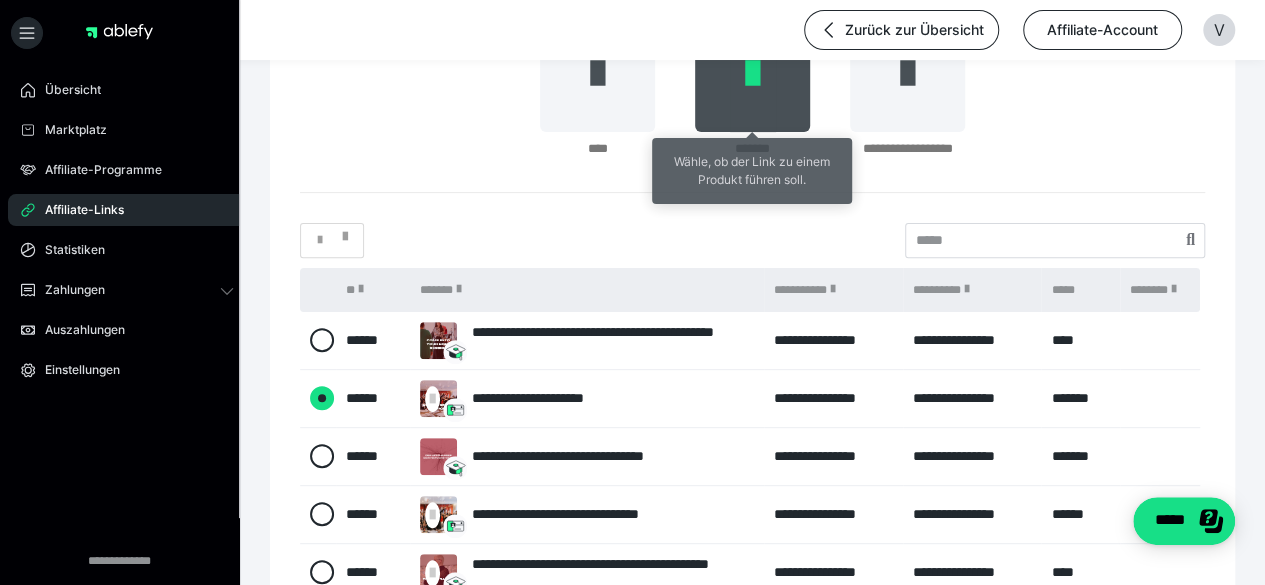 radio on "****" 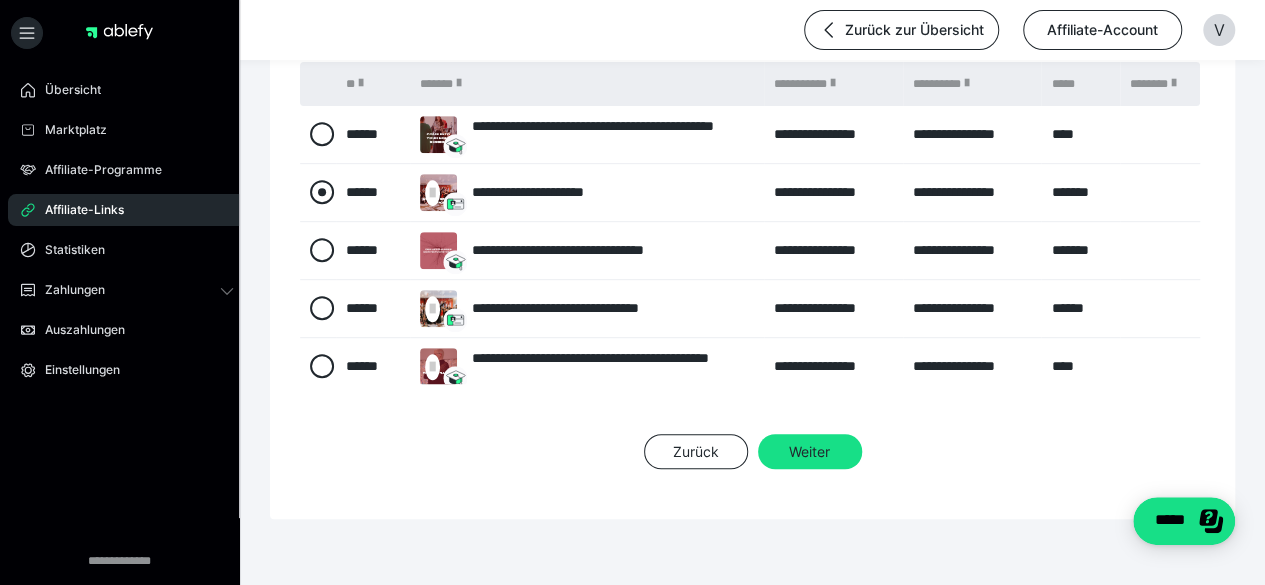 scroll, scrollTop: 464, scrollLeft: 0, axis: vertical 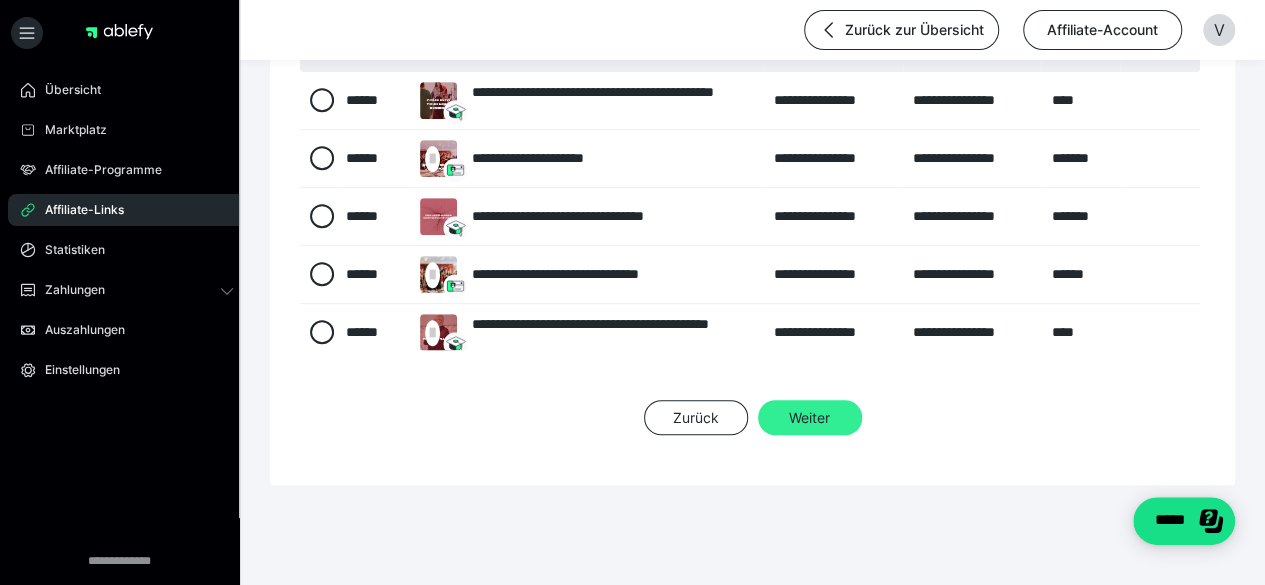 click on "Weiter" at bounding box center [810, 418] 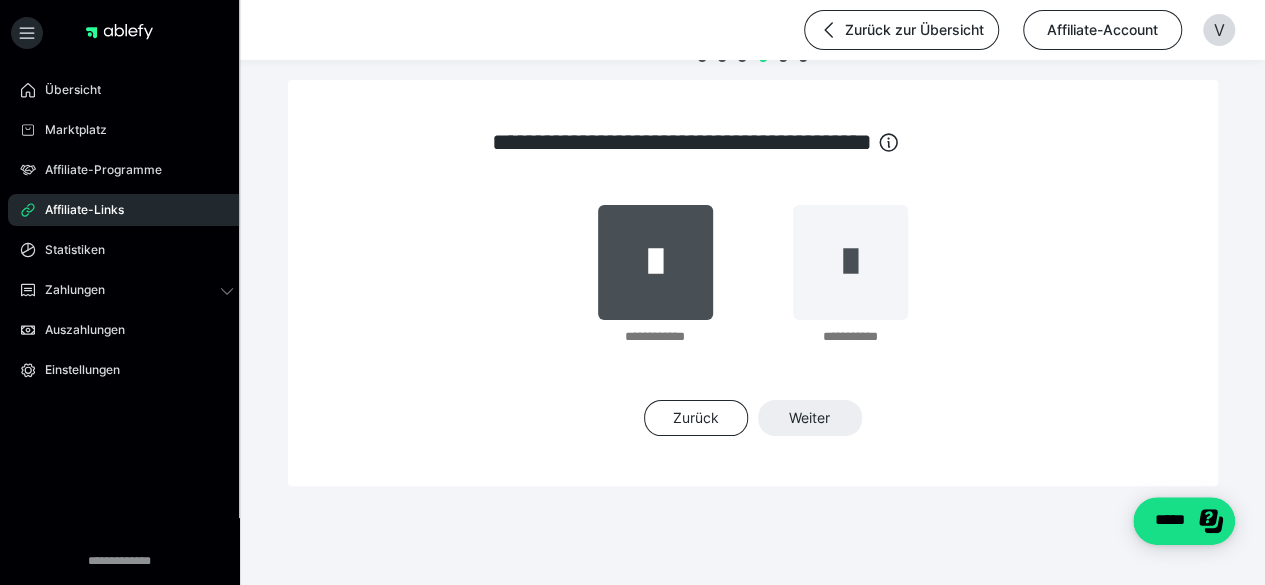 click at bounding box center [655, 262] 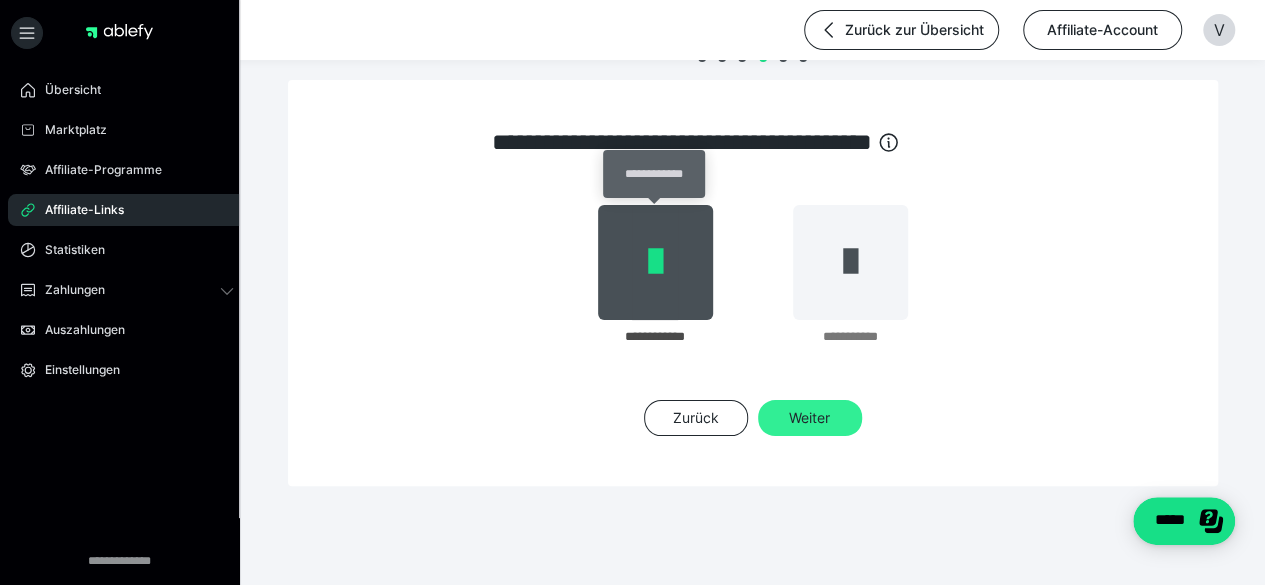 click on "Weiter" at bounding box center (810, 418) 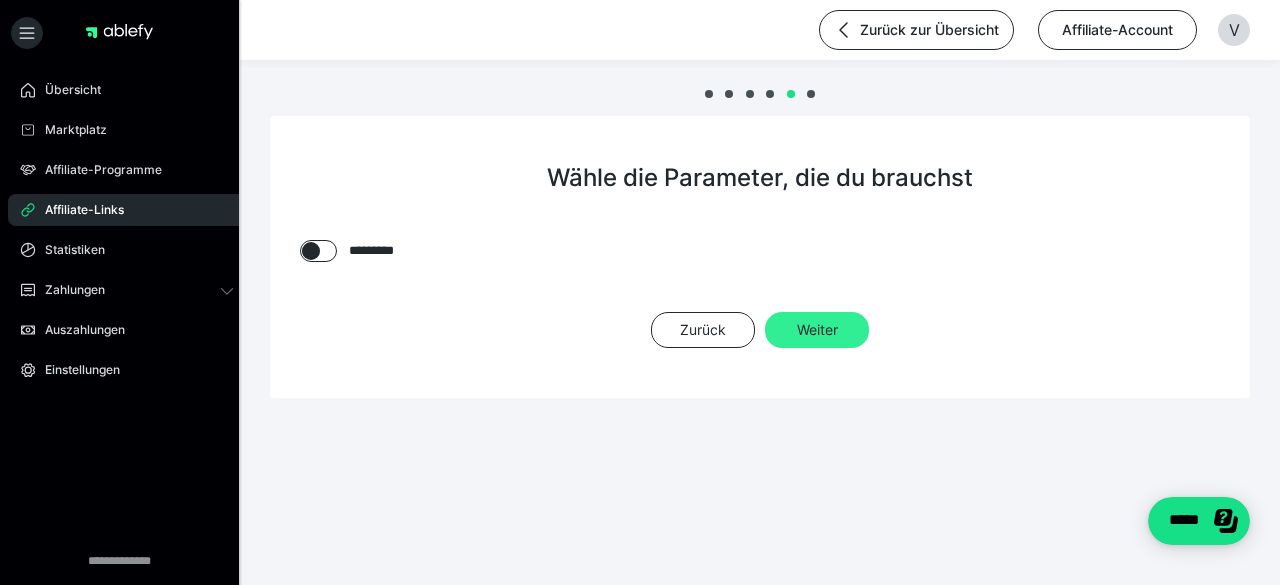 click on "Weiter" at bounding box center [817, 330] 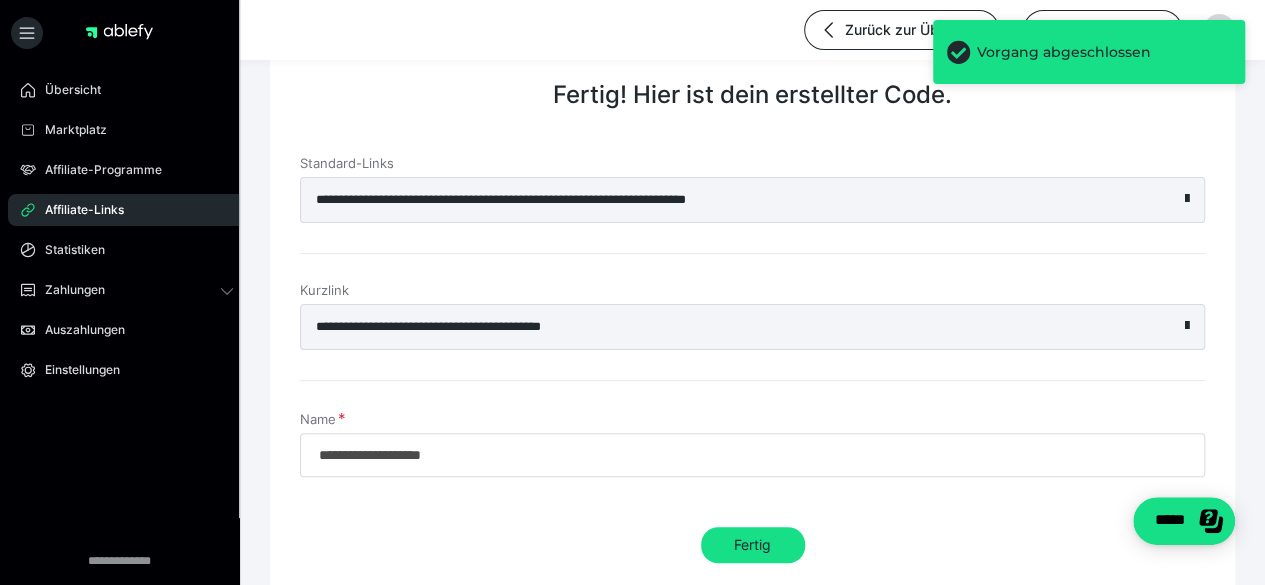 scroll, scrollTop: 198, scrollLeft: 0, axis: vertical 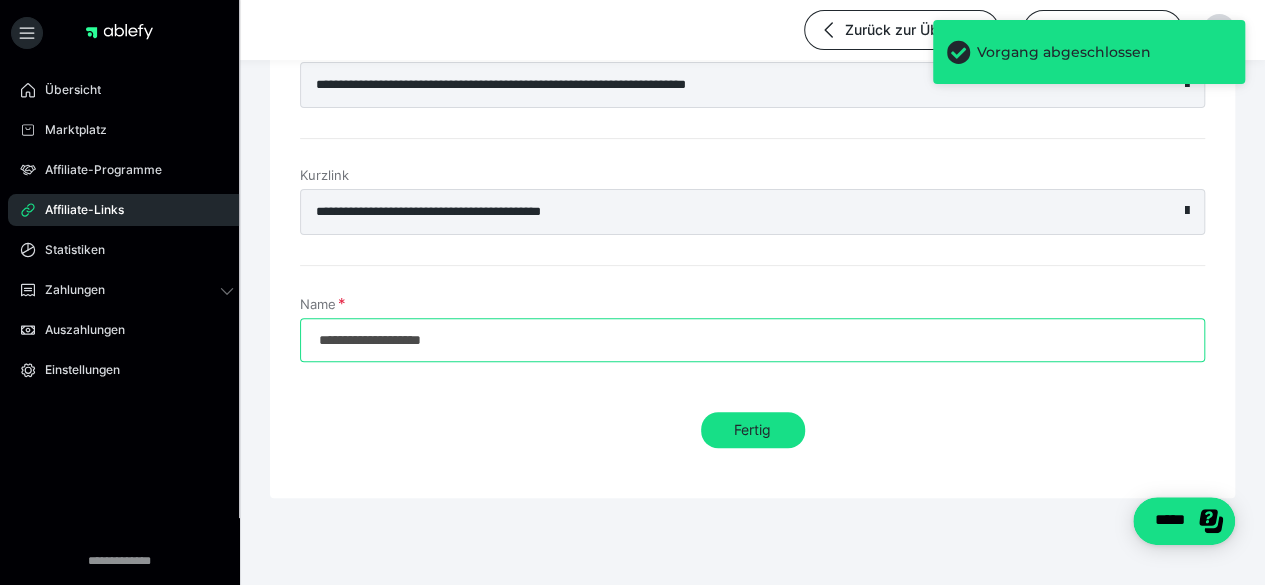 click on "**********" at bounding box center (752, 340) 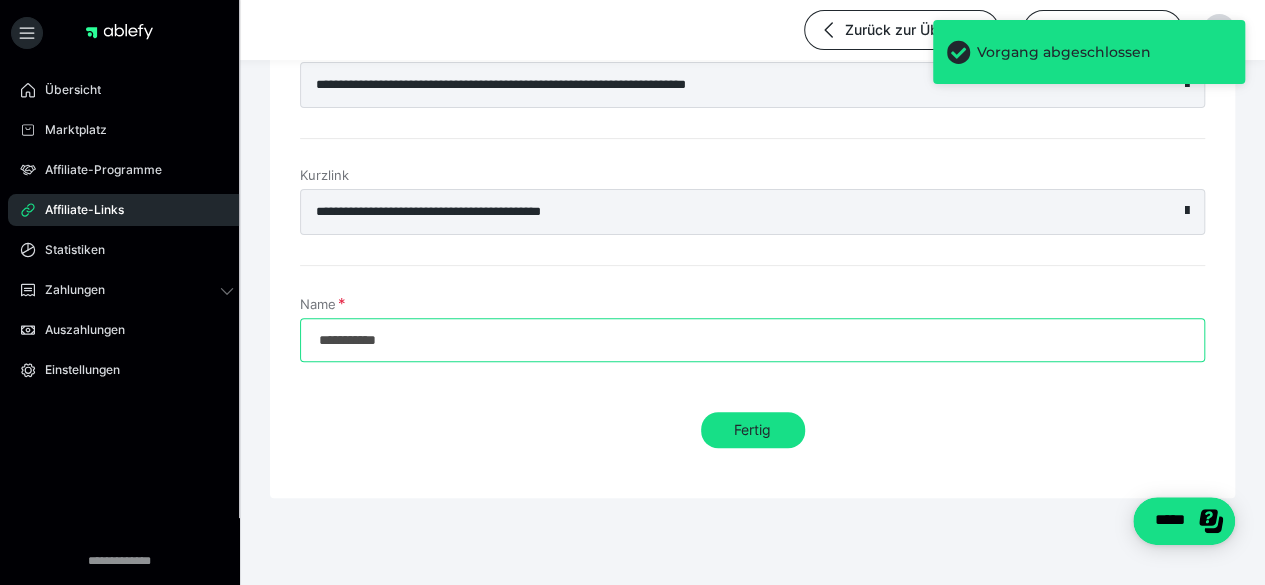 click on "**********" at bounding box center (752, 340) 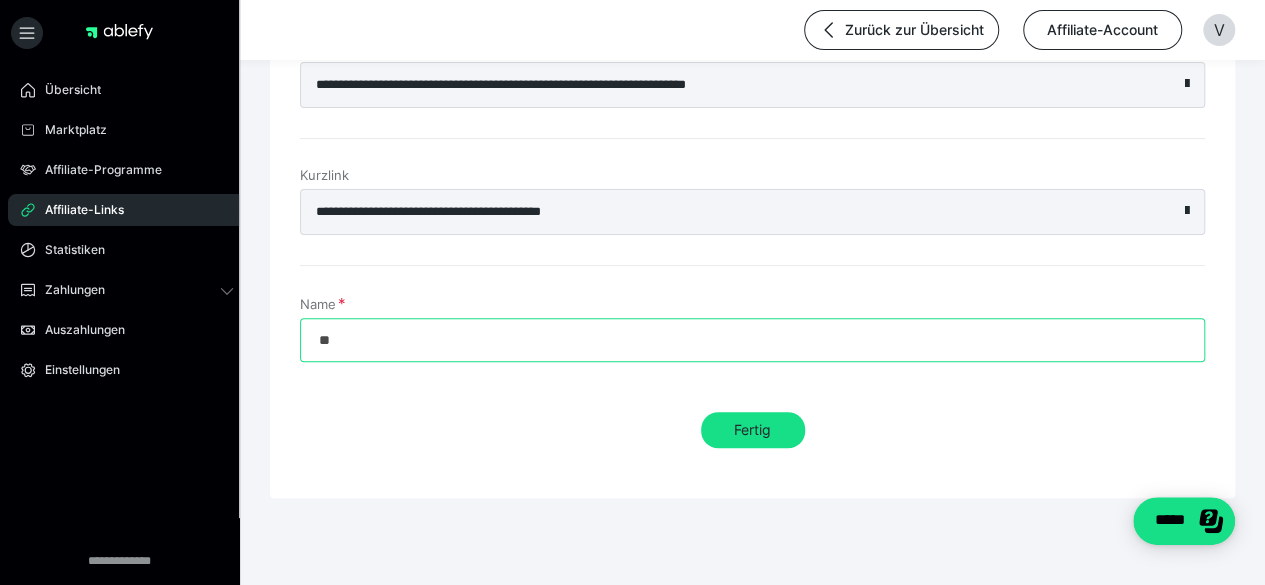 type on "*" 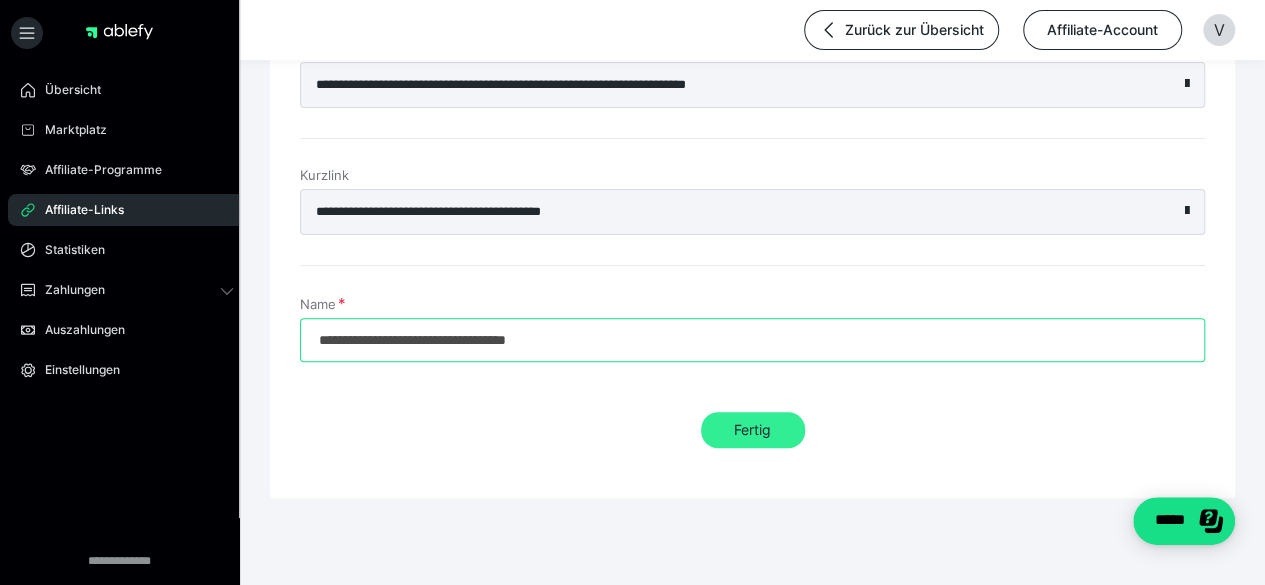 type on "**********" 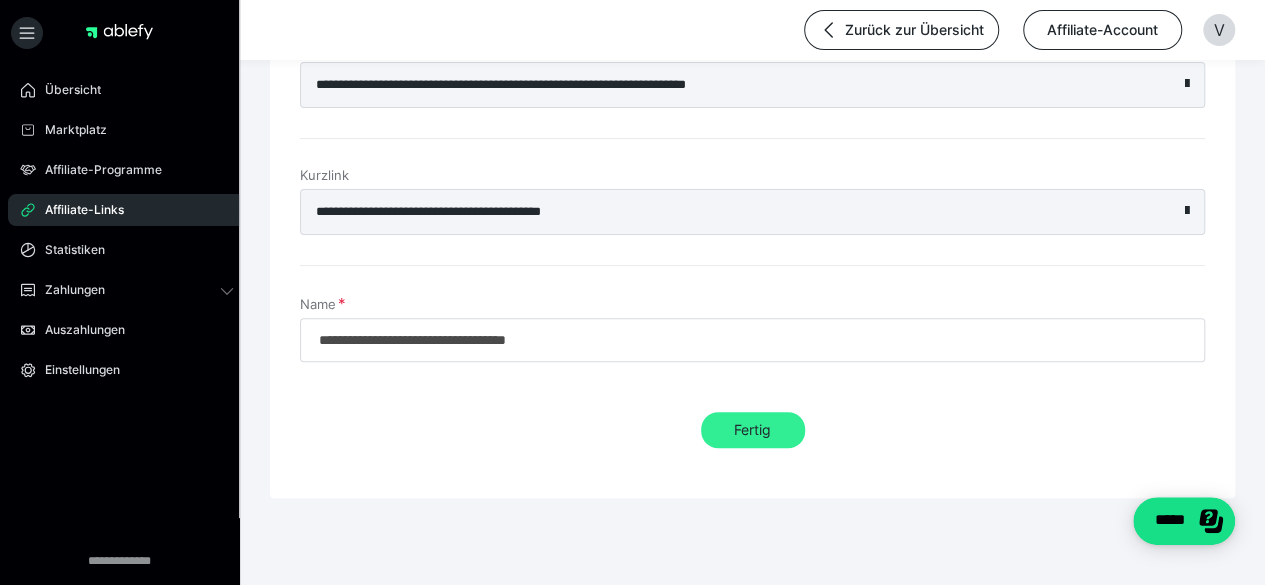 click on "Fertig" at bounding box center [753, 430] 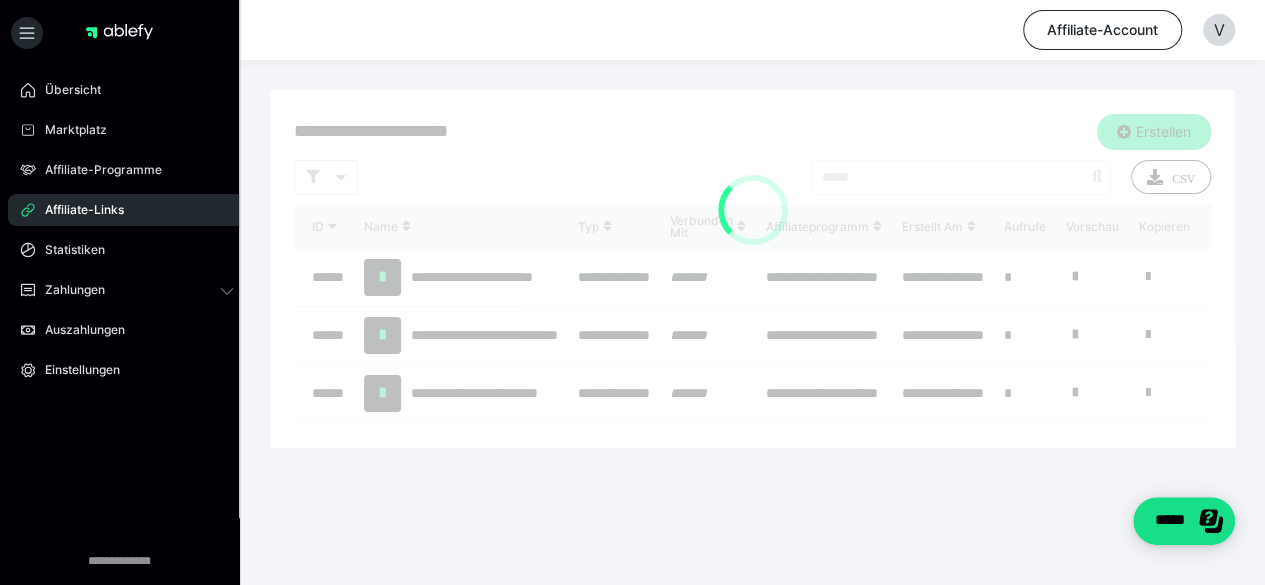 scroll, scrollTop: 0, scrollLeft: 0, axis: both 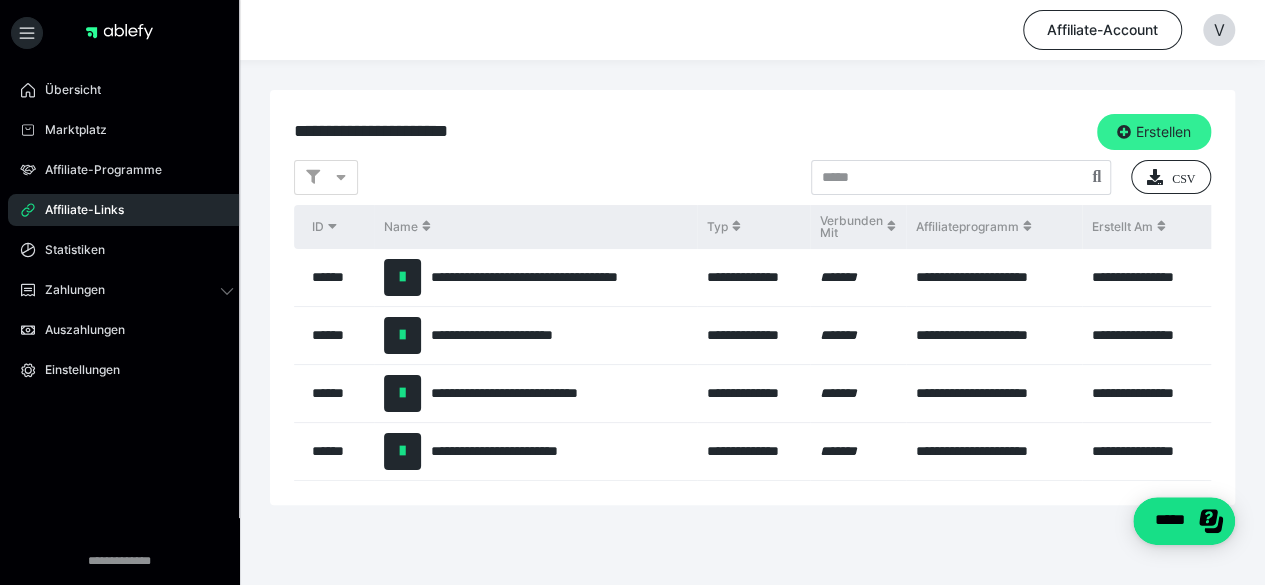 click on "Erstellen" at bounding box center (1154, 132) 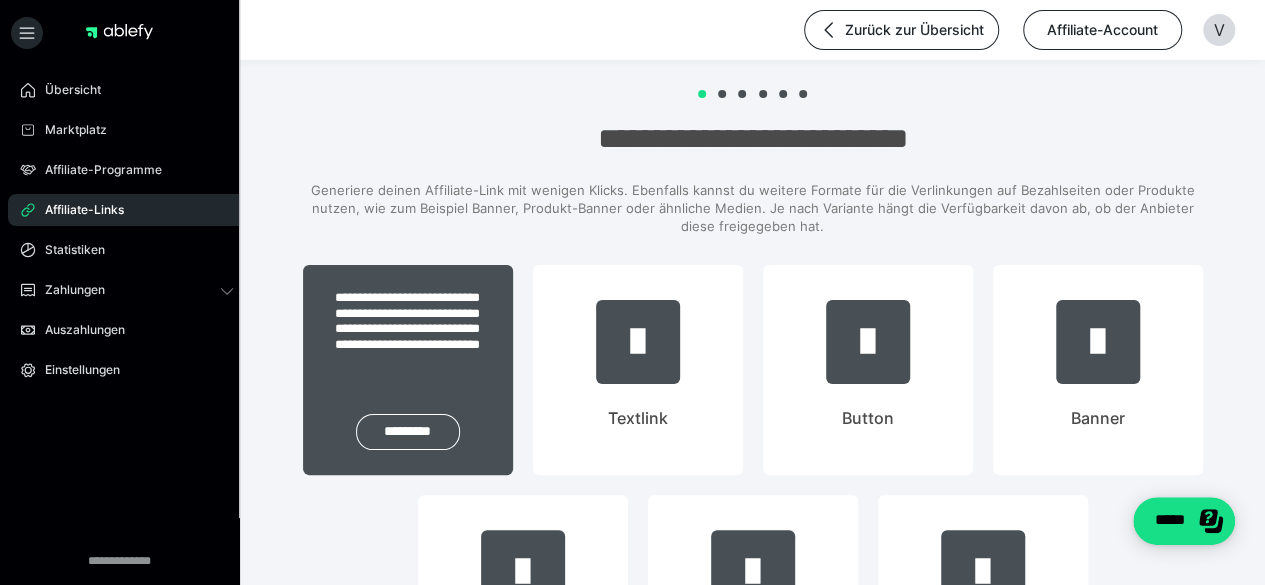 click on "**********" at bounding box center [408, 321] 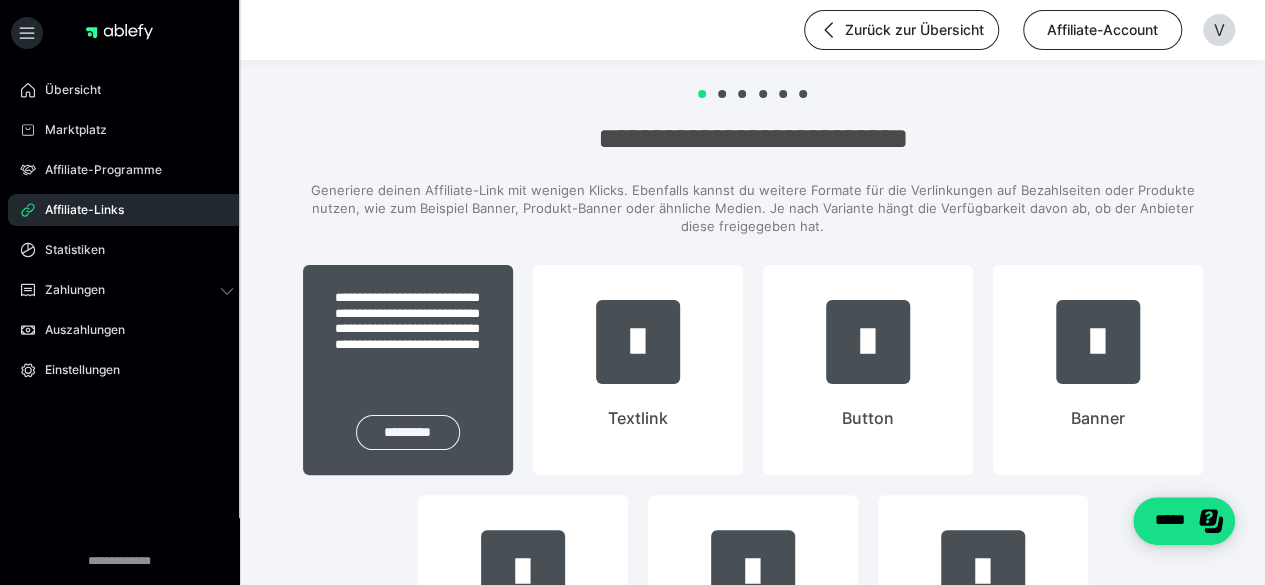 click on "*********" at bounding box center (408, 432) 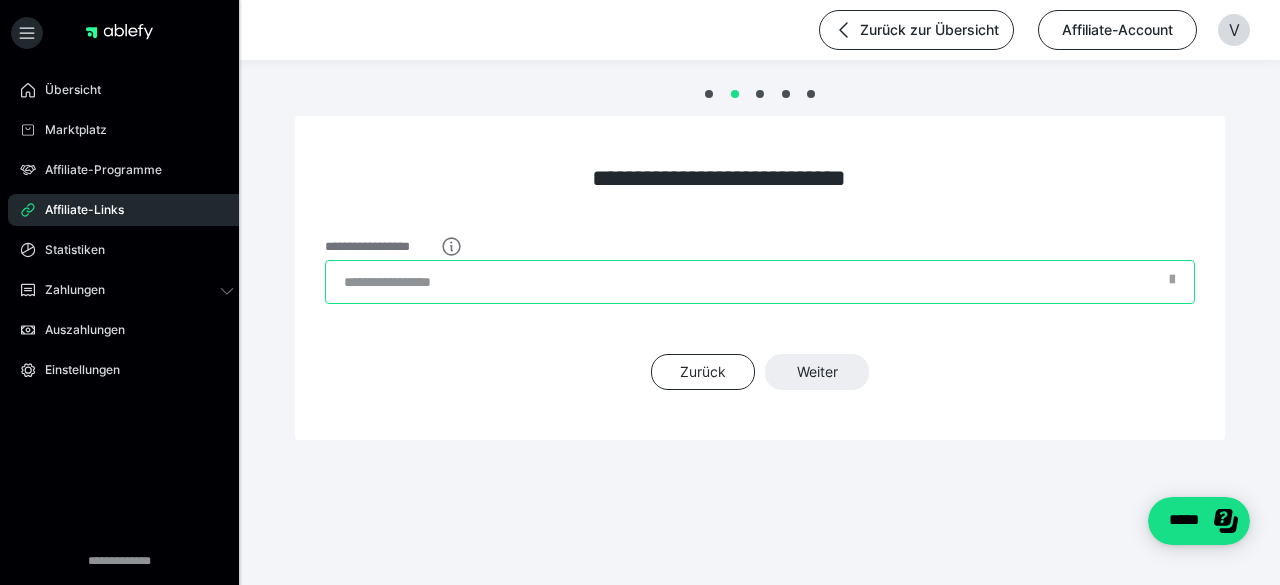 click on "**********" at bounding box center (760, 282) 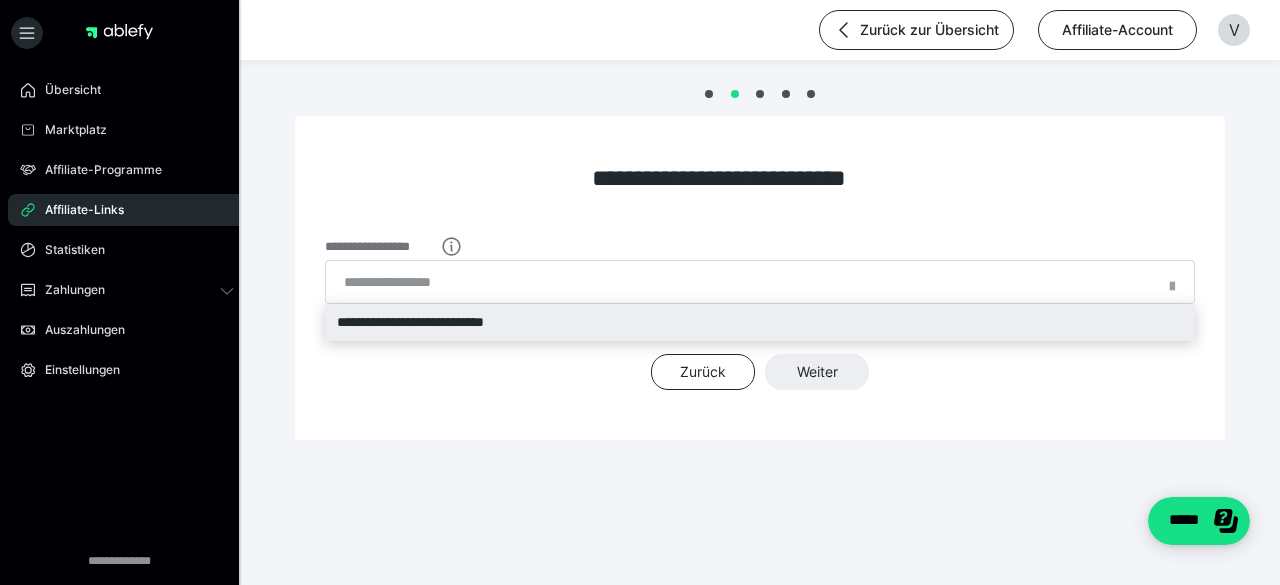 click on "**********" at bounding box center [760, 322] 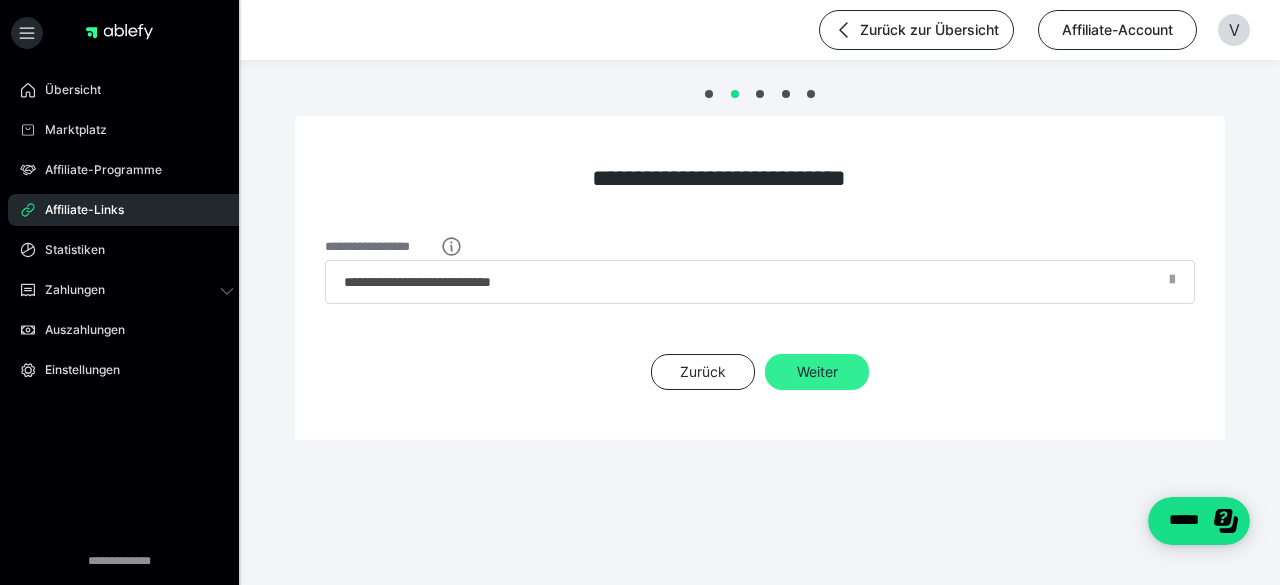 click on "Weiter" at bounding box center (817, 372) 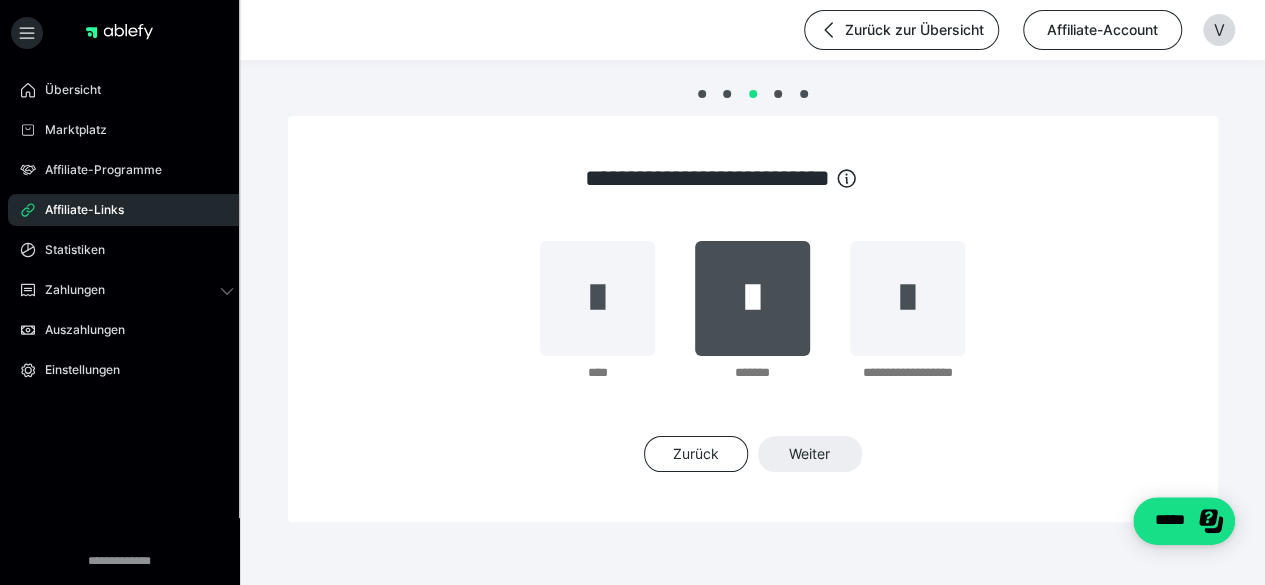 click at bounding box center [752, 298] 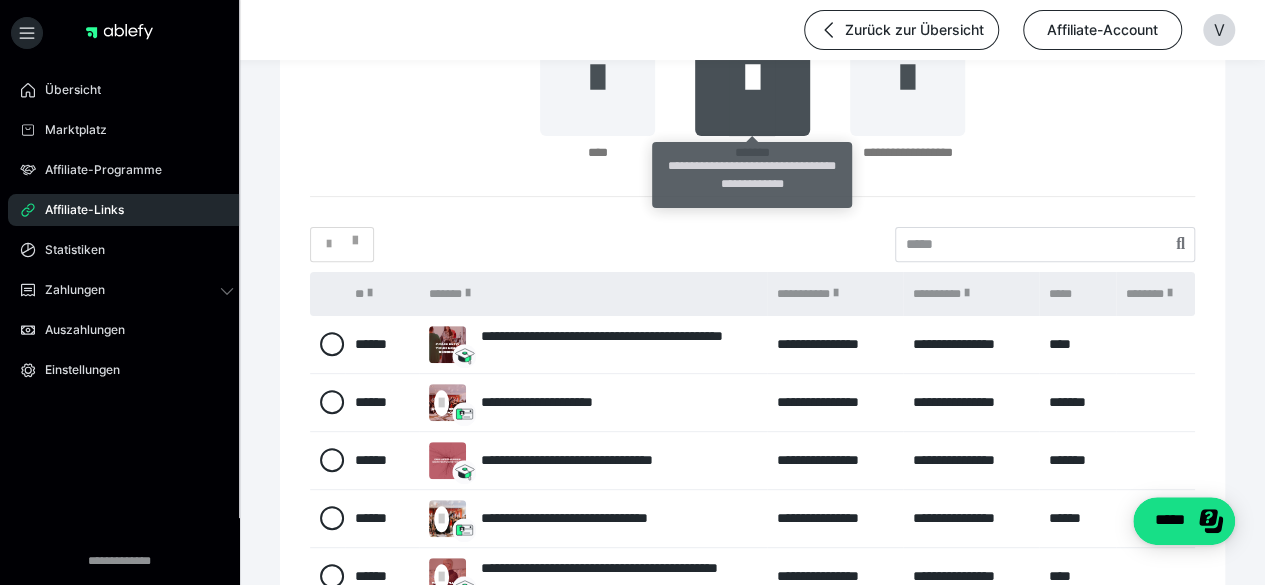 scroll, scrollTop: 228, scrollLeft: 0, axis: vertical 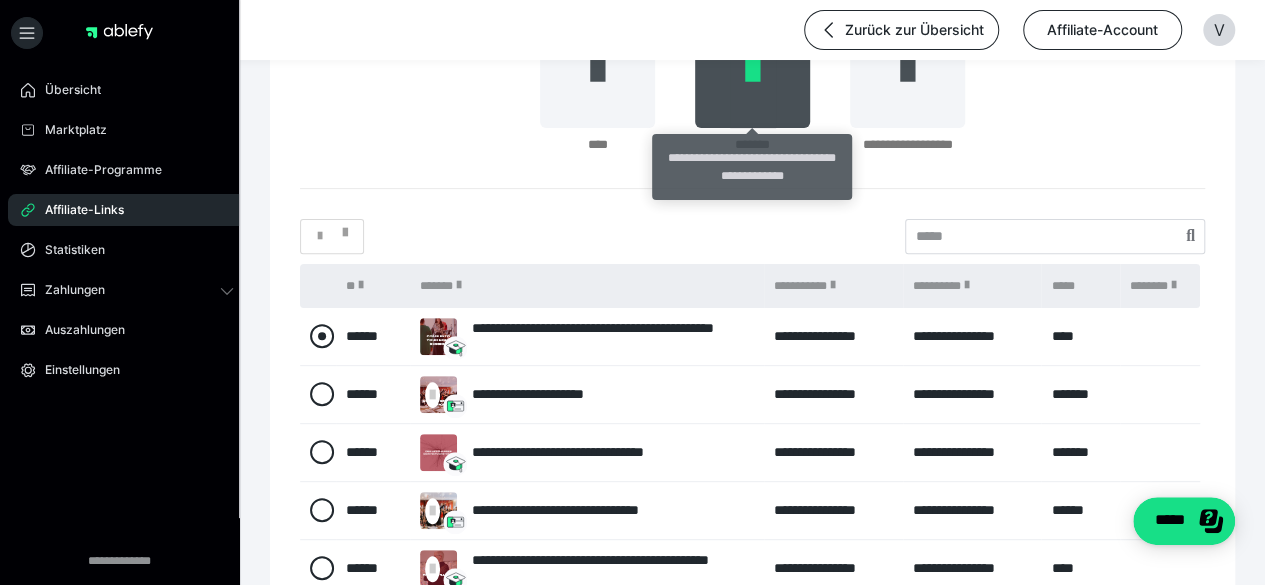 click at bounding box center [322, 336] 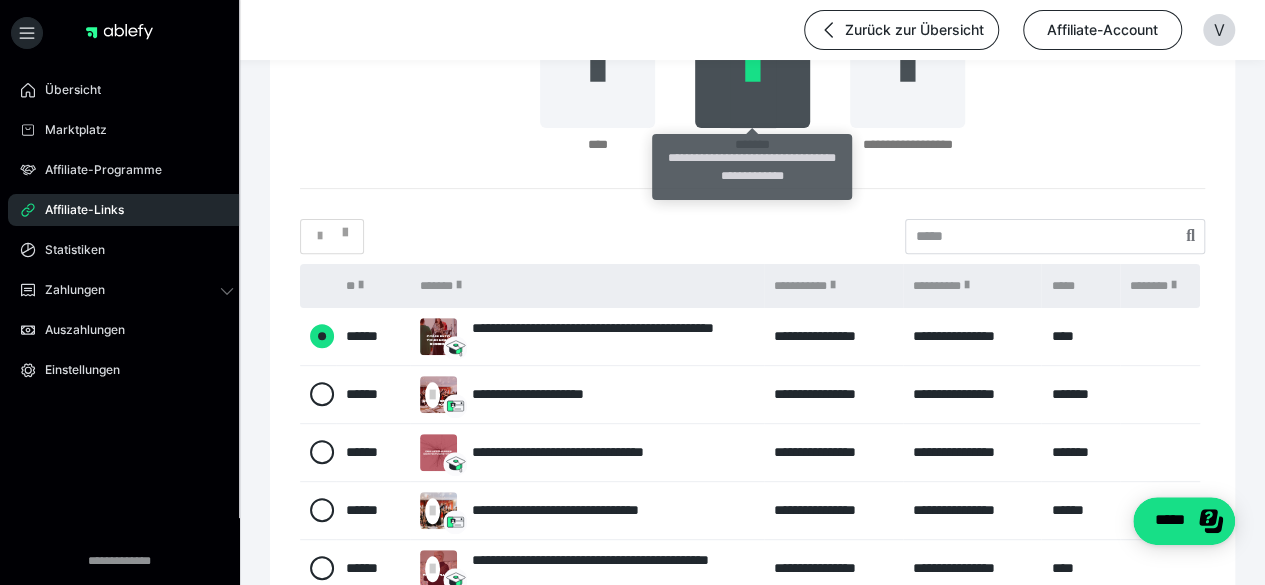 radio on "****" 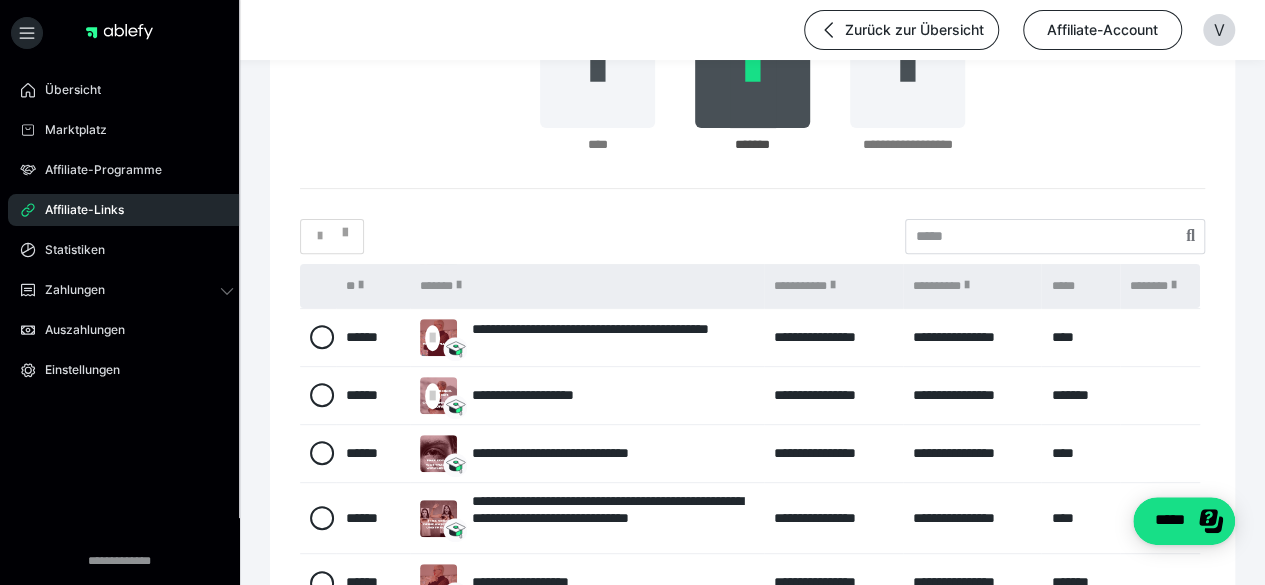 scroll, scrollTop: 254, scrollLeft: 0, axis: vertical 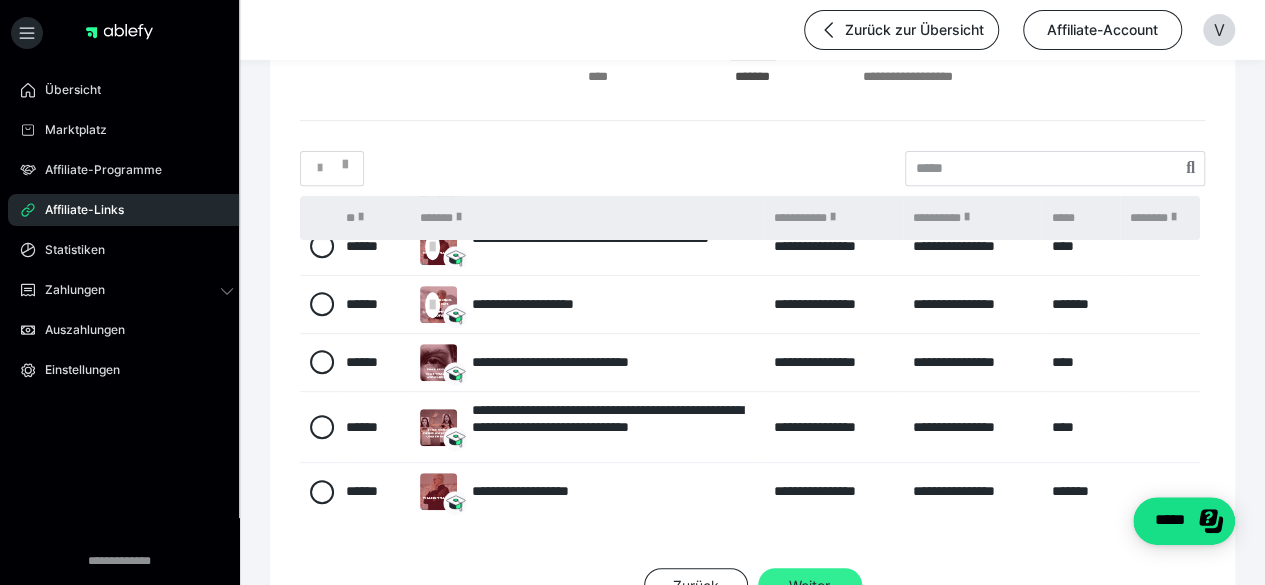 click on "Weiter" at bounding box center [810, 586] 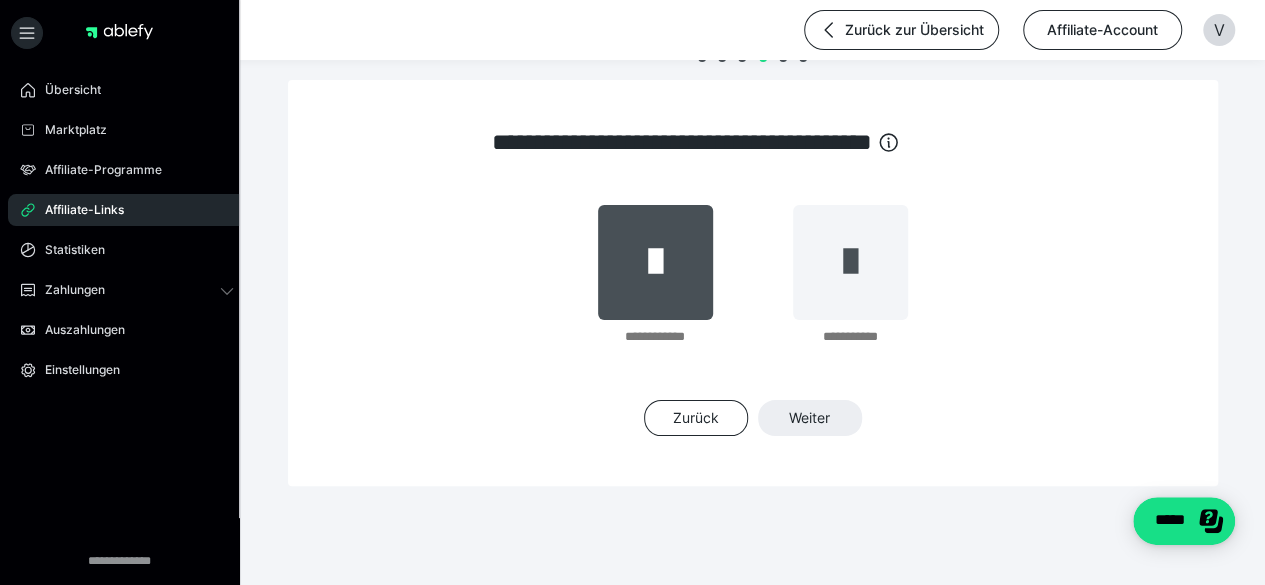 click at bounding box center (655, 262) 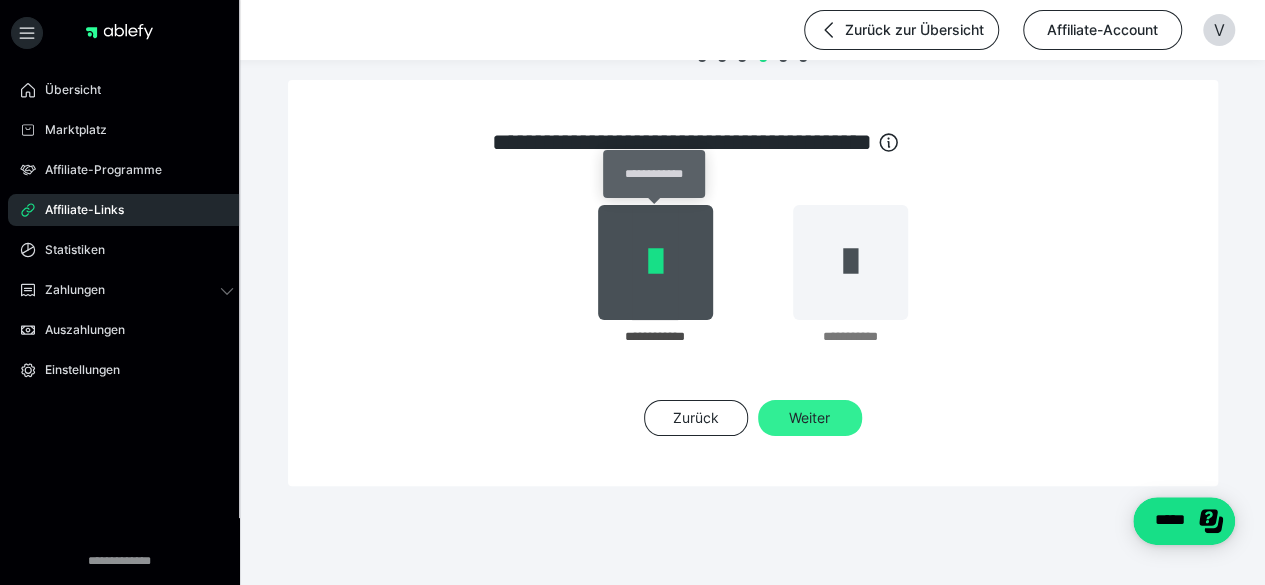 click on "Weiter" at bounding box center [810, 418] 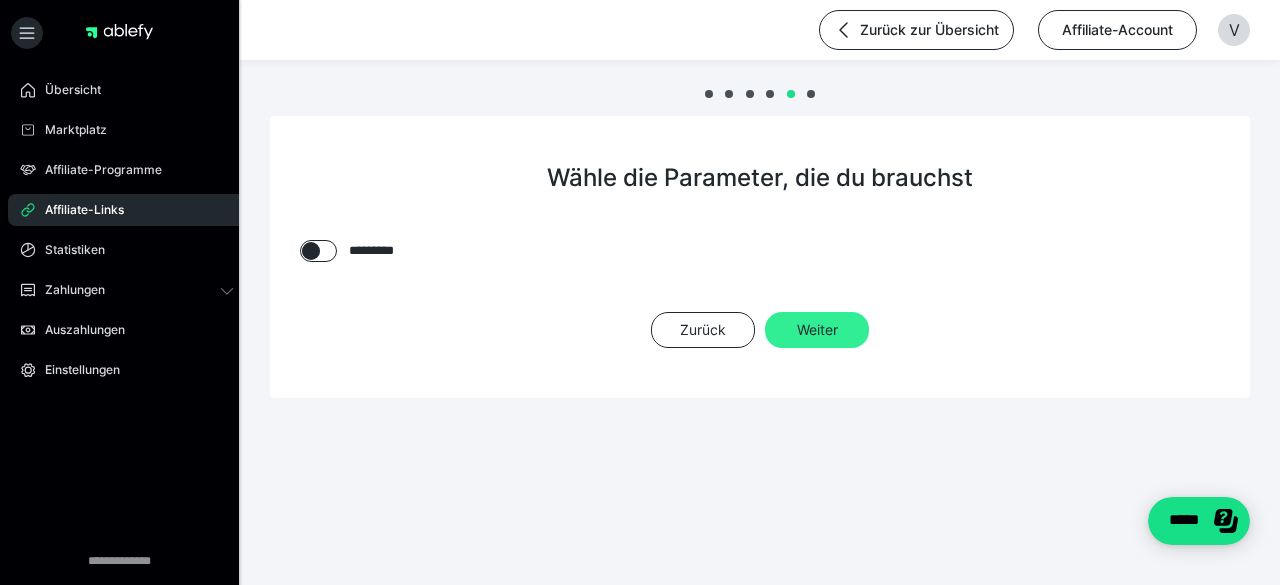 click on "Weiter" at bounding box center (817, 330) 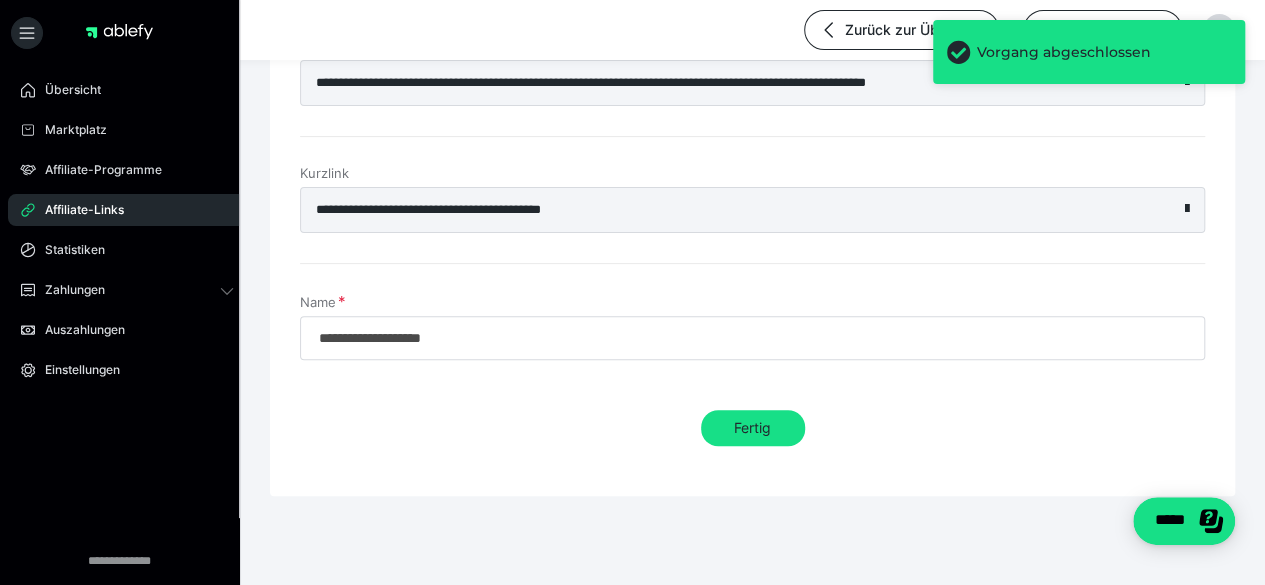 scroll, scrollTop: 208, scrollLeft: 0, axis: vertical 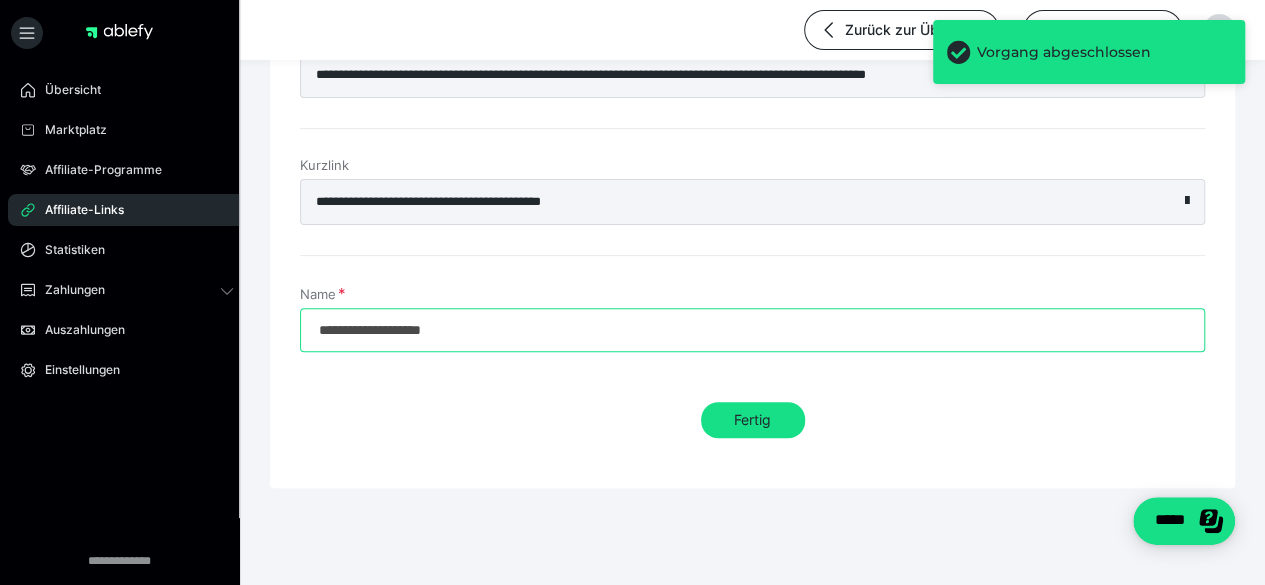 click on "**********" at bounding box center [752, 330] 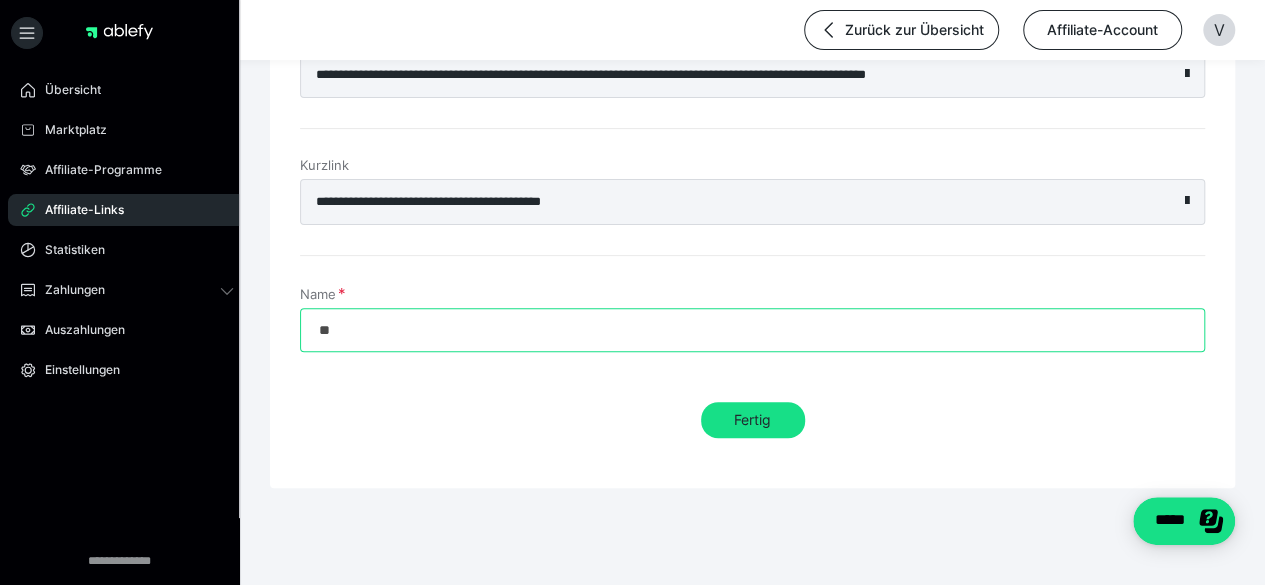 type on "*" 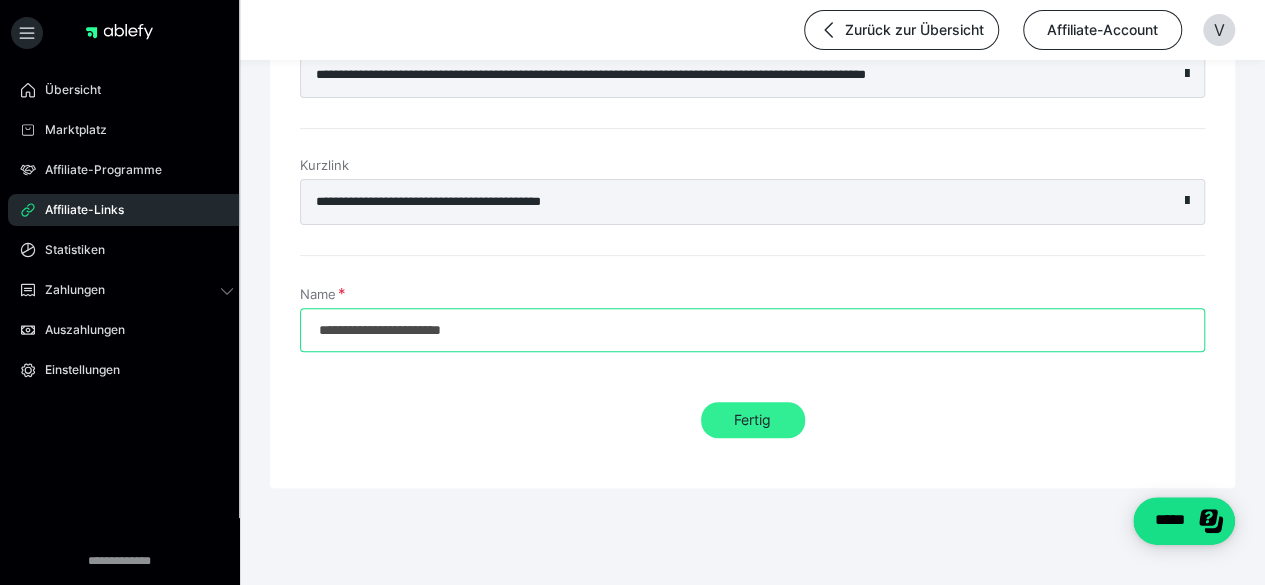 type on "**********" 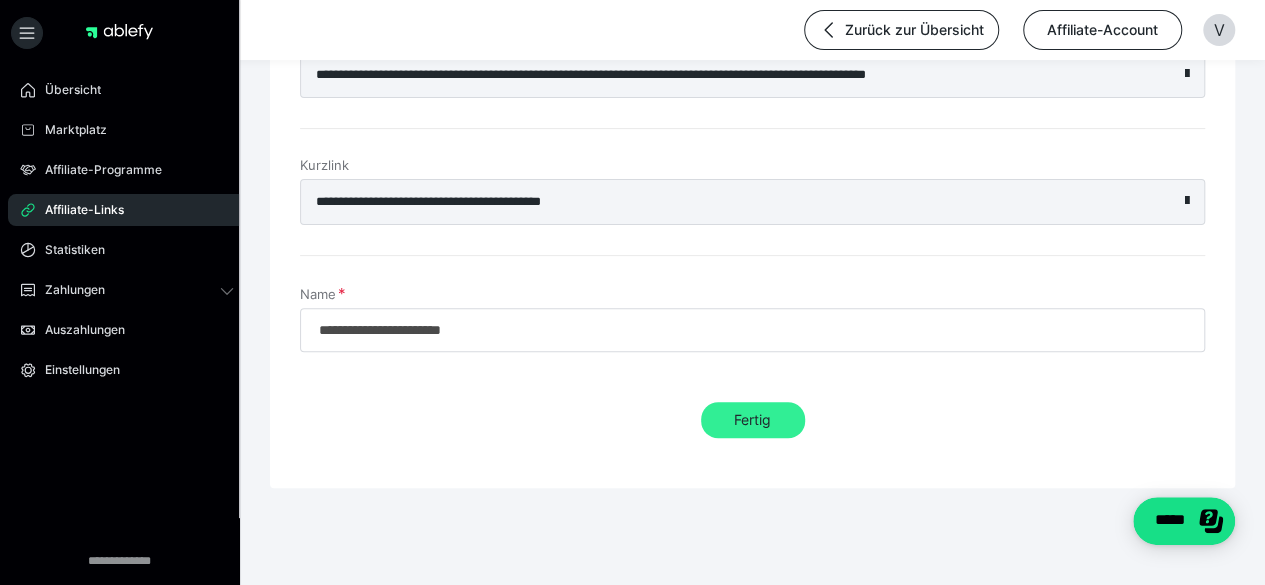 click on "Fertig" at bounding box center (753, 420) 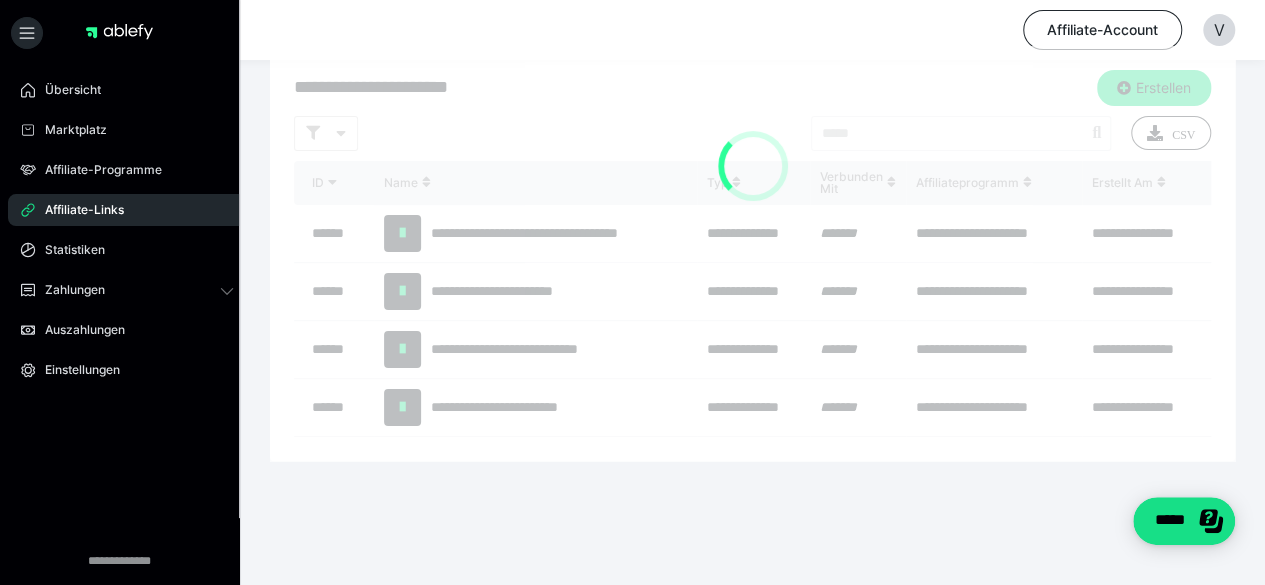 scroll, scrollTop: 0, scrollLeft: 0, axis: both 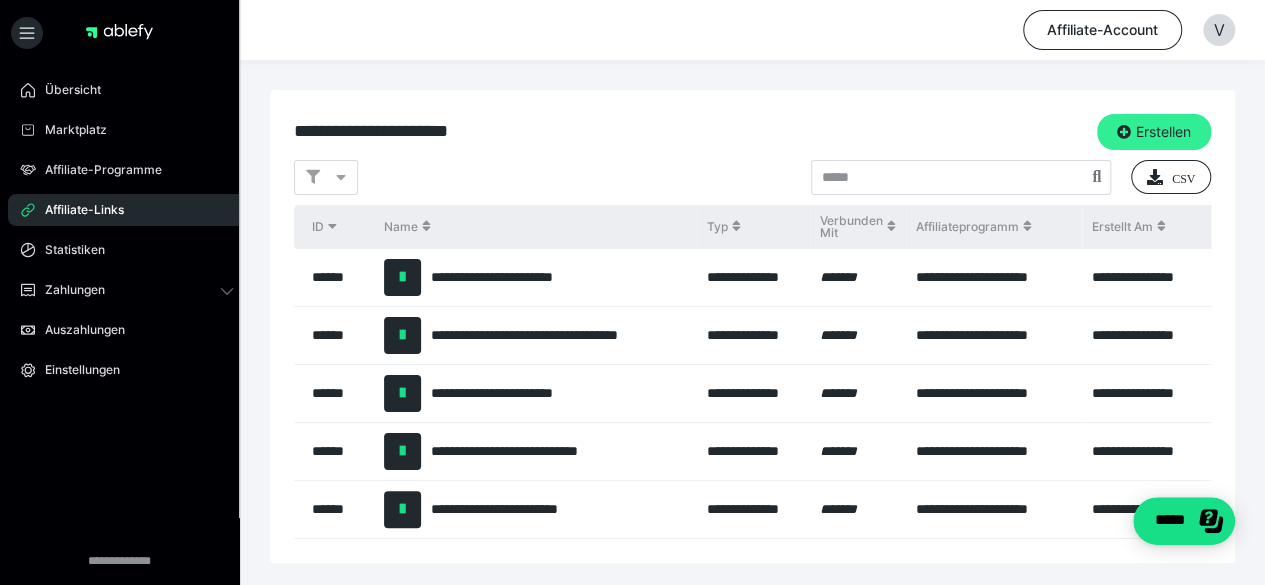 click on "Erstellen" at bounding box center [1154, 132] 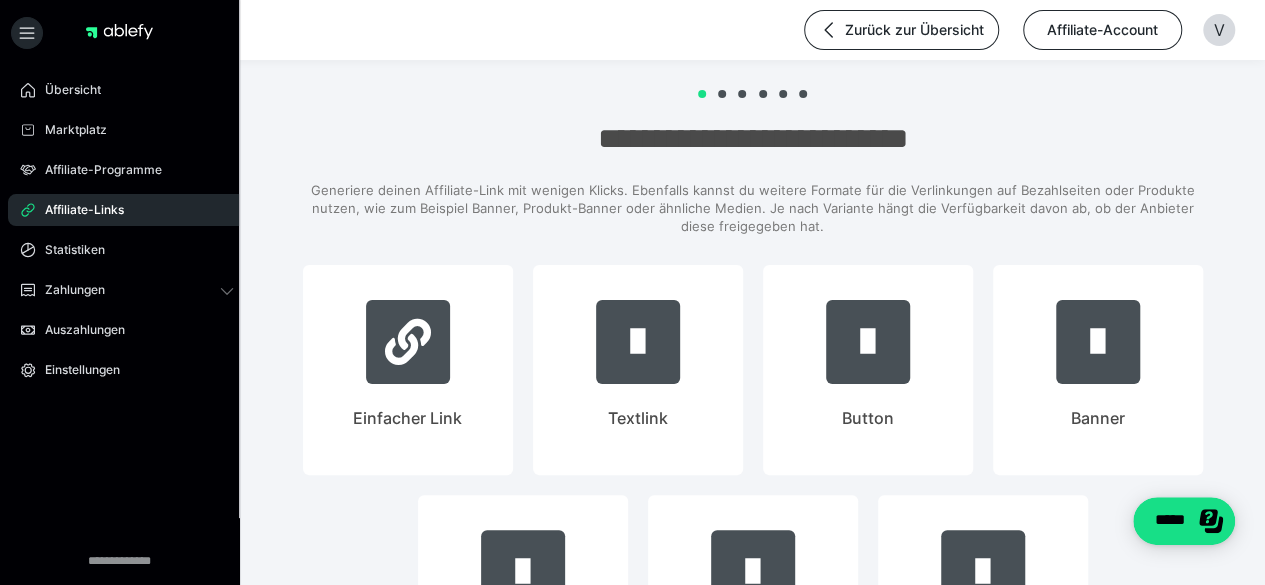 click on "**********" at bounding box center (0, 0) 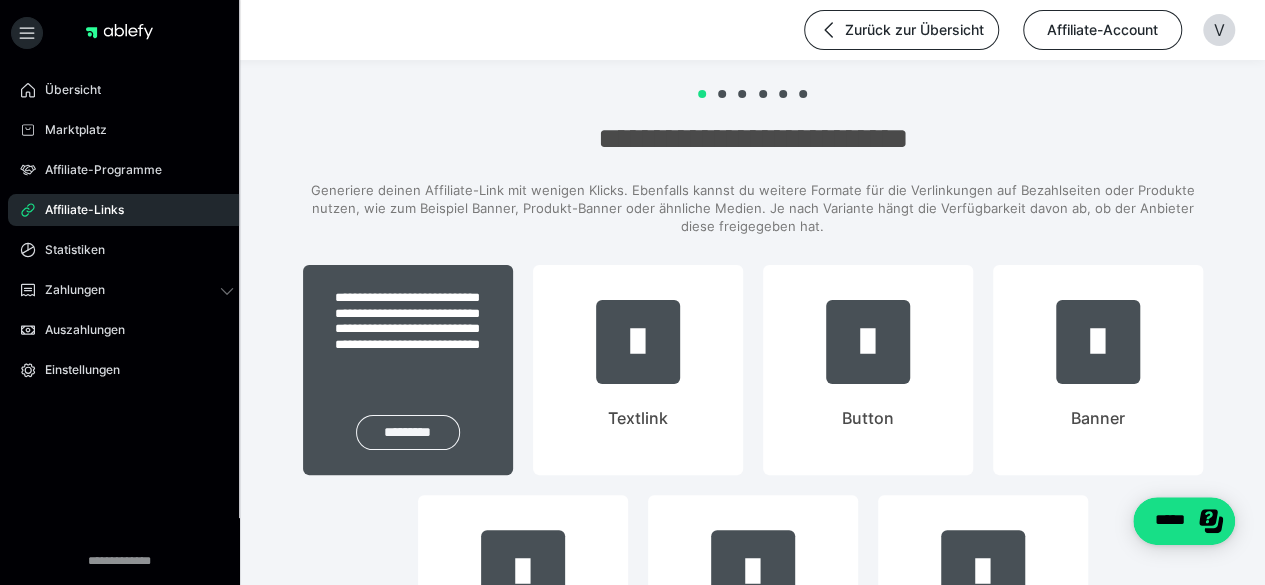 click on "*********" at bounding box center [408, 432] 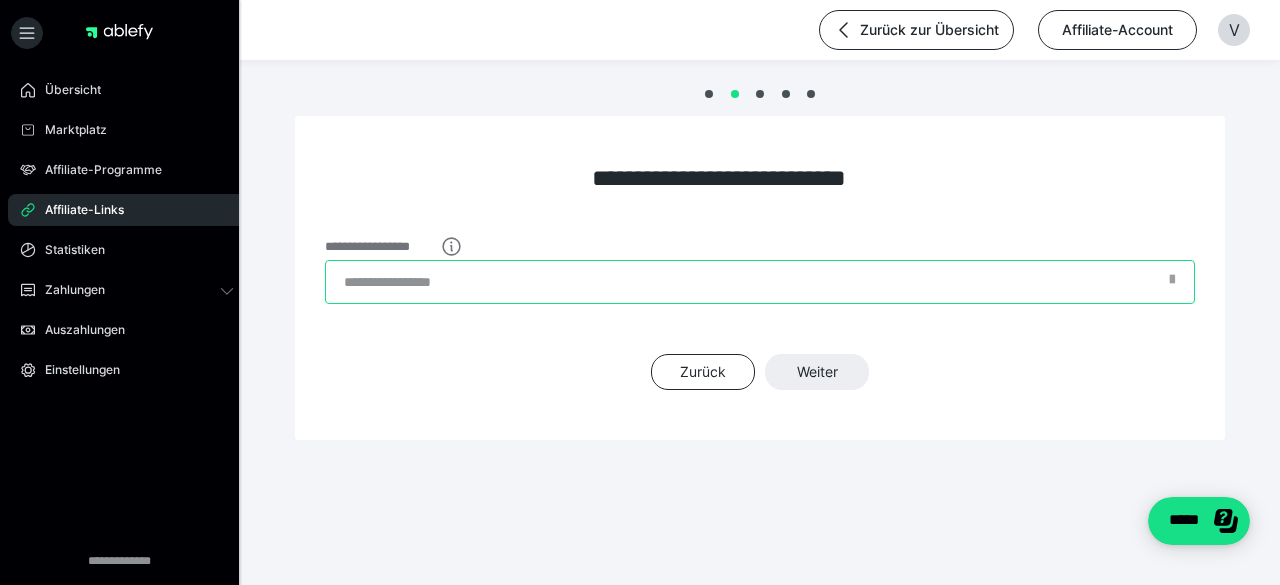 click on "**********" at bounding box center [760, 282] 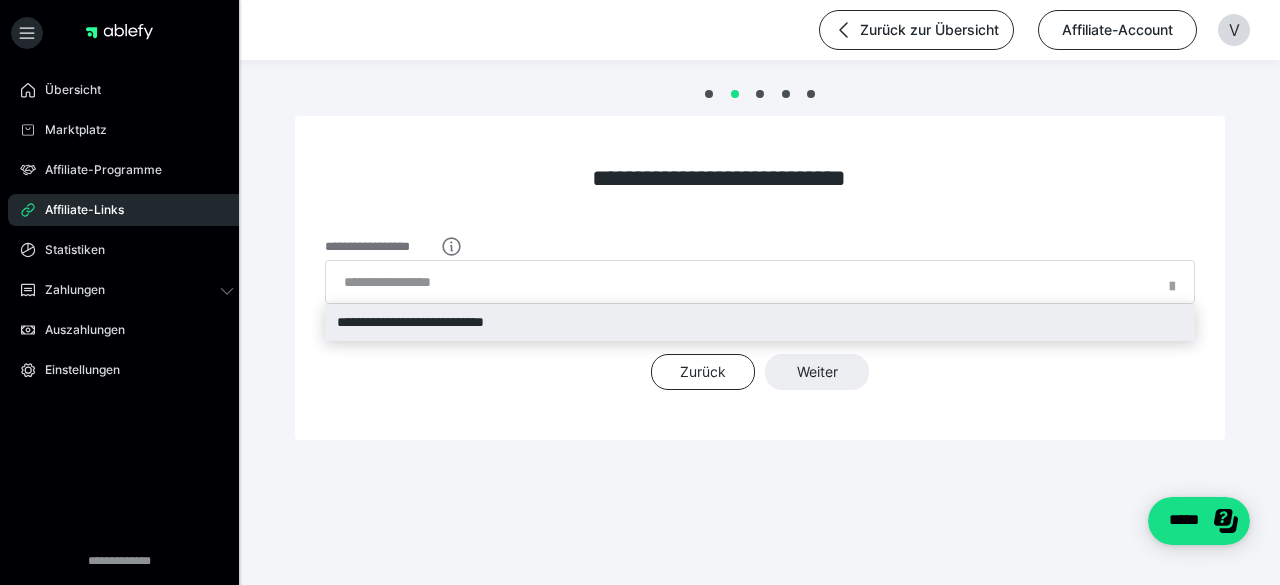 click on "**********" at bounding box center (760, 322) 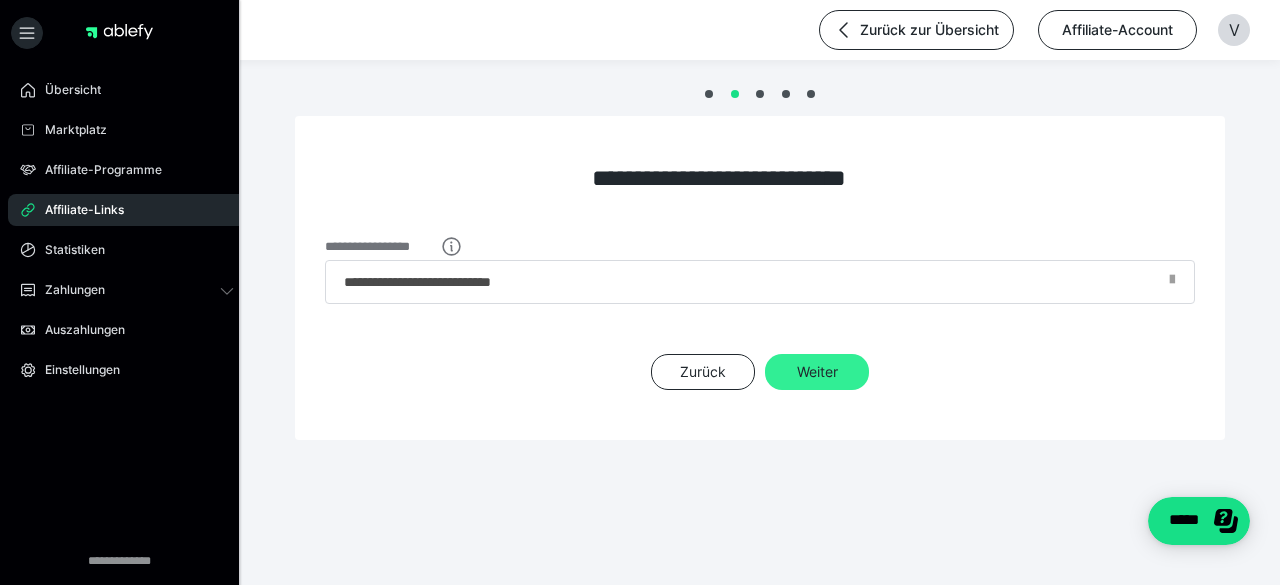click on "Weiter" at bounding box center [817, 372] 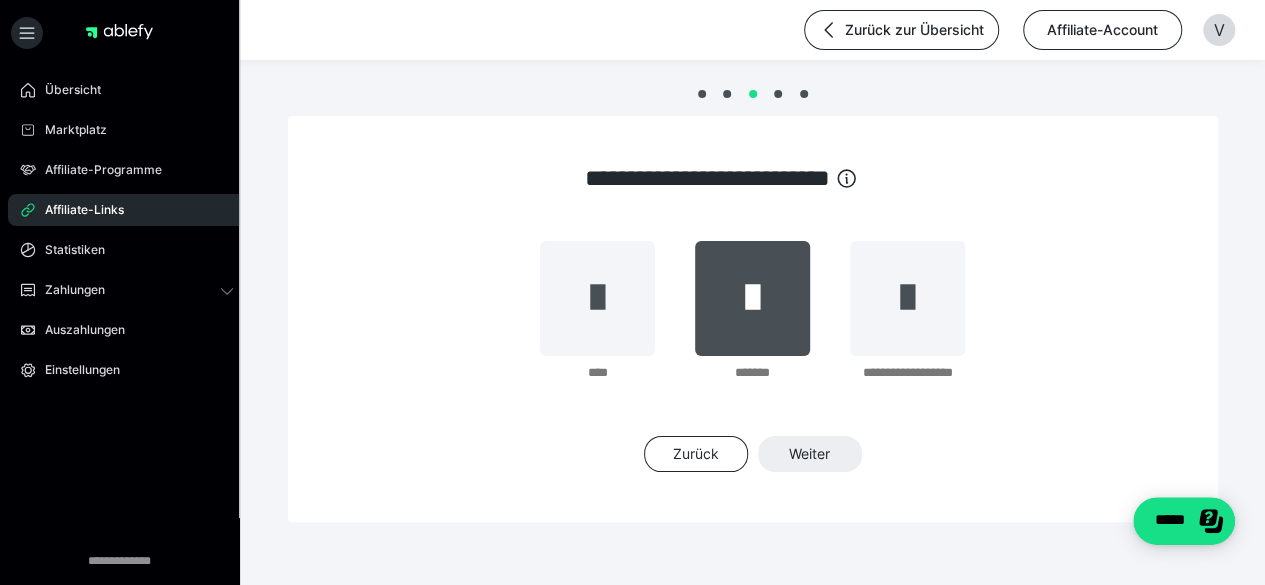 click at bounding box center (752, 298) 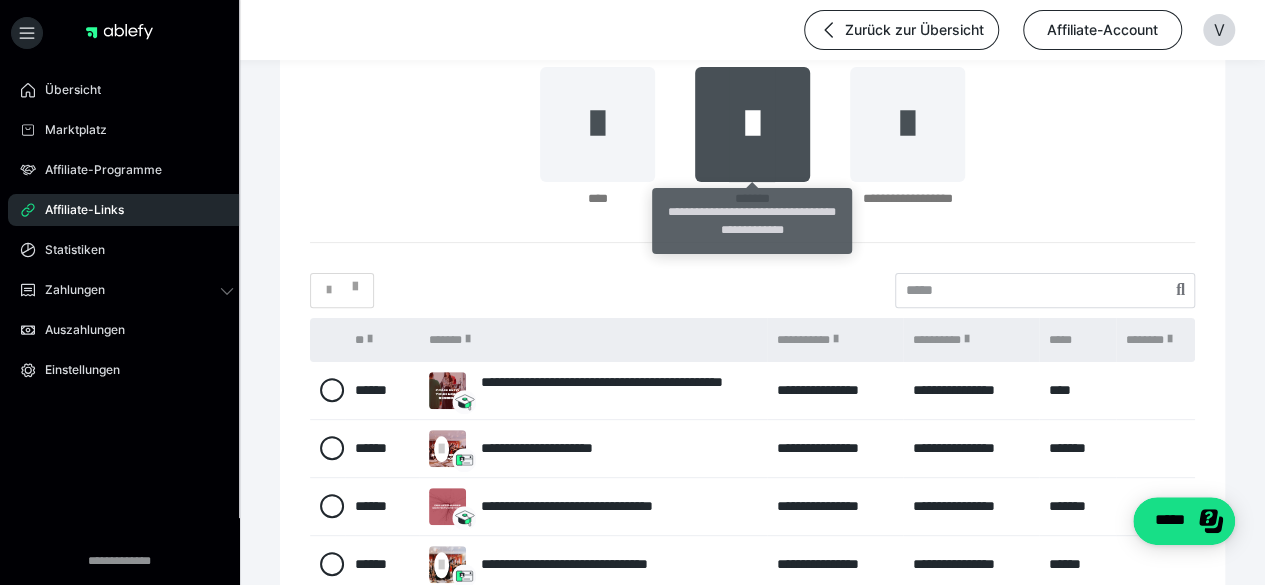 scroll, scrollTop: 200, scrollLeft: 0, axis: vertical 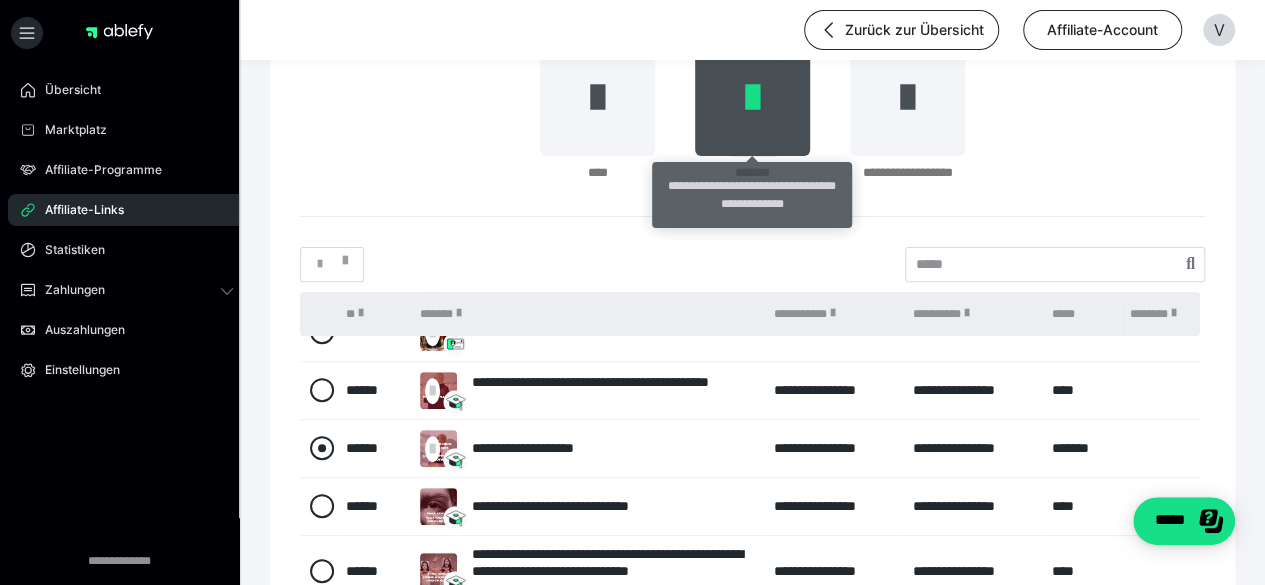 click at bounding box center (322, 448) 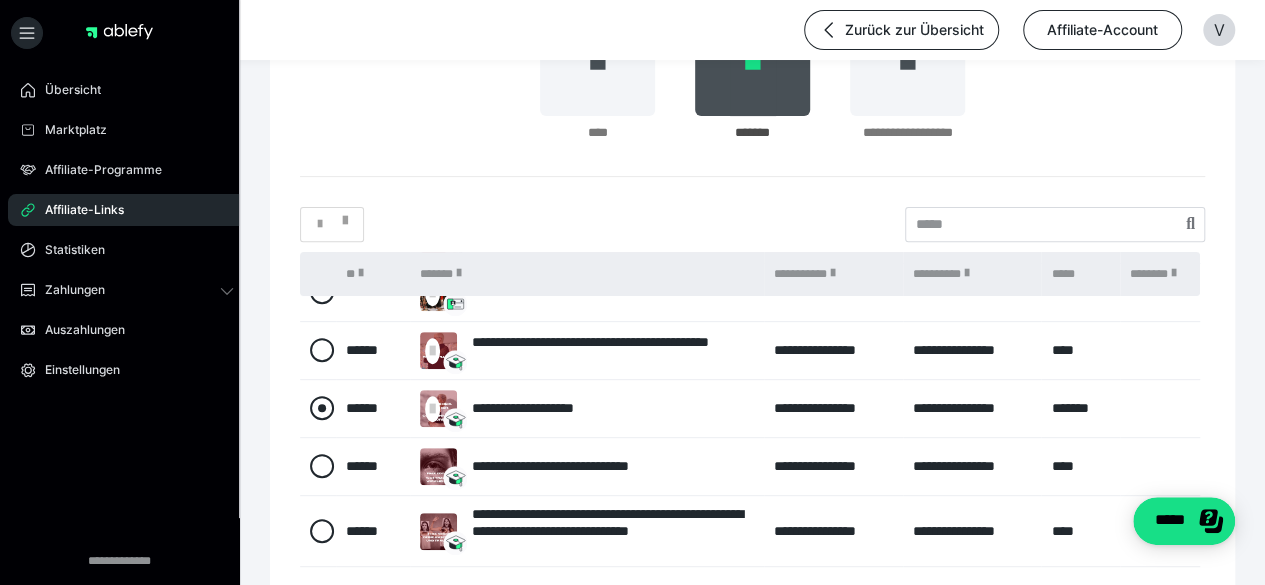 scroll, scrollTop: 291, scrollLeft: 0, axis: vertical 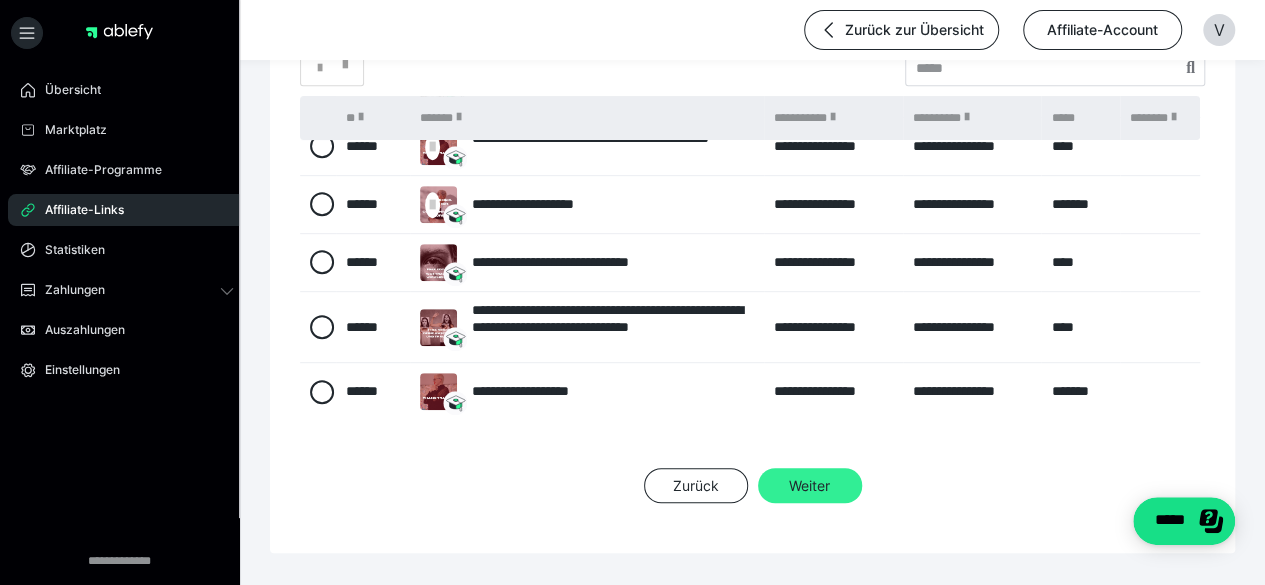 click on "Weiter" at bounding box center (810, 486) 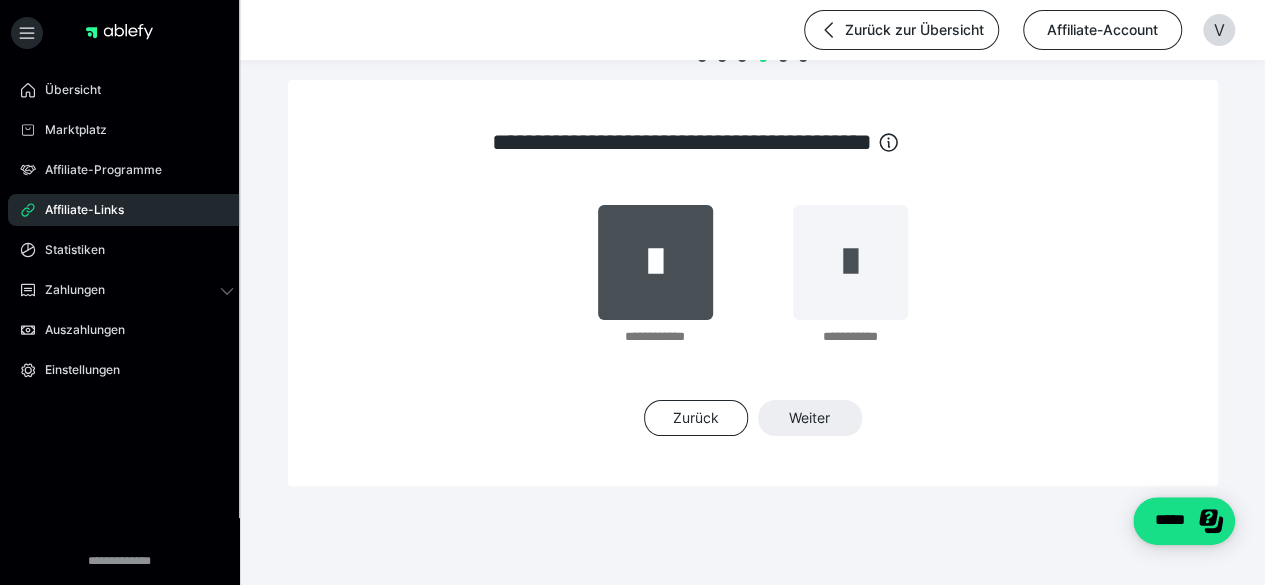 click at bounding box center [655, 262] 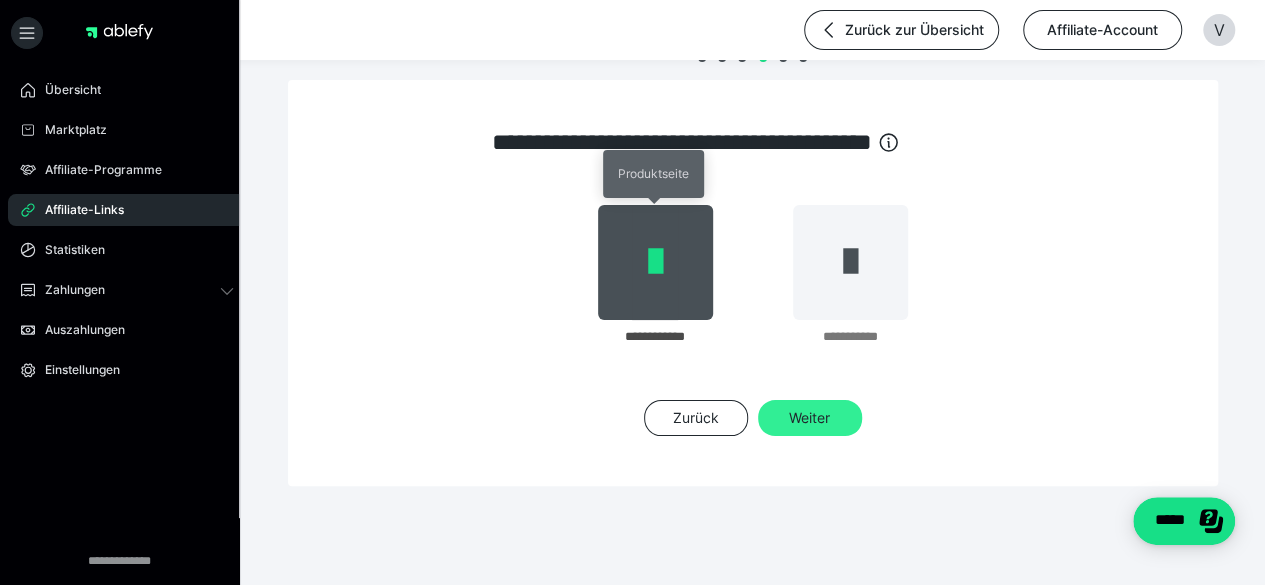 click on "Weiter" at bounding box center (810, 418) 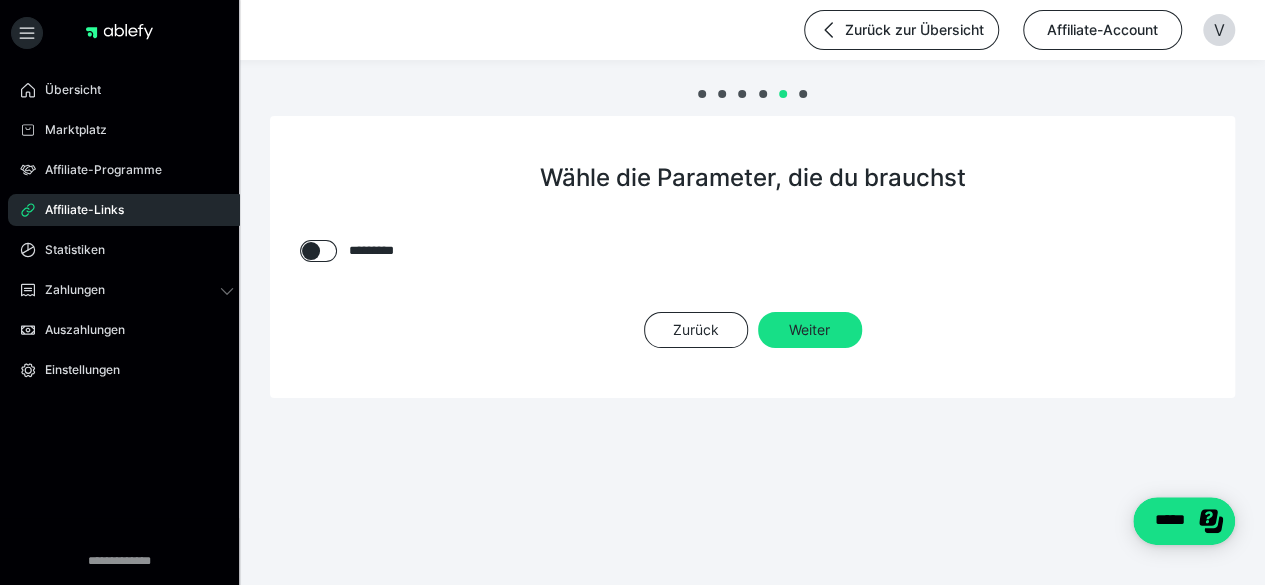 scroll, scrollTop: 0, scrollLeft: 0, axis: both 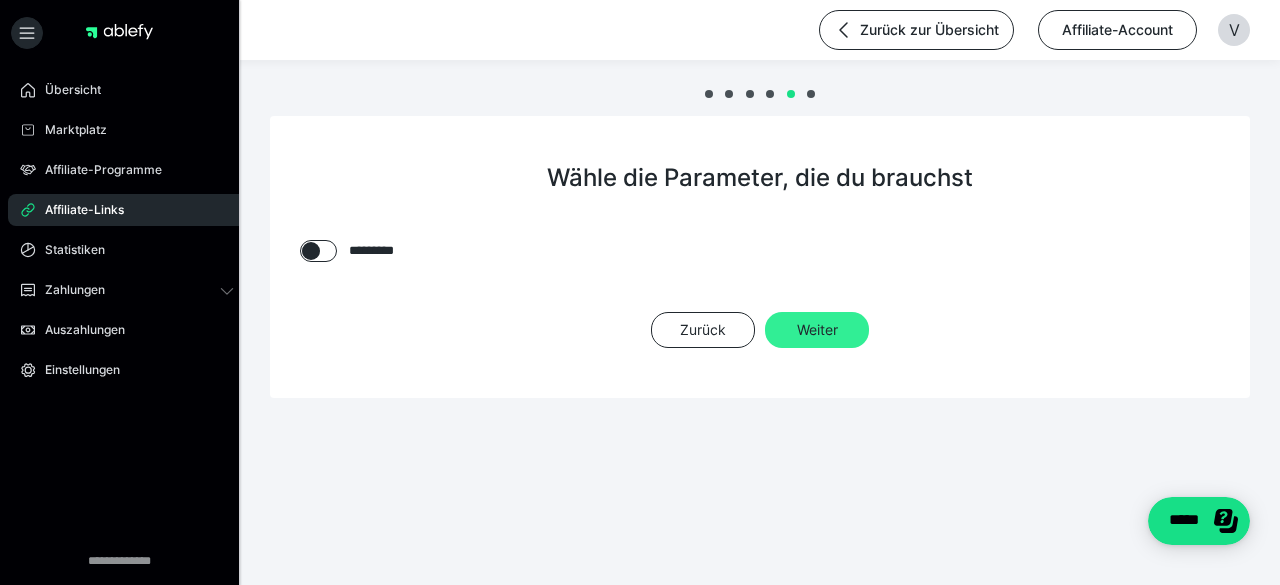 click on "Weiter" at bounding box center [817, 330] 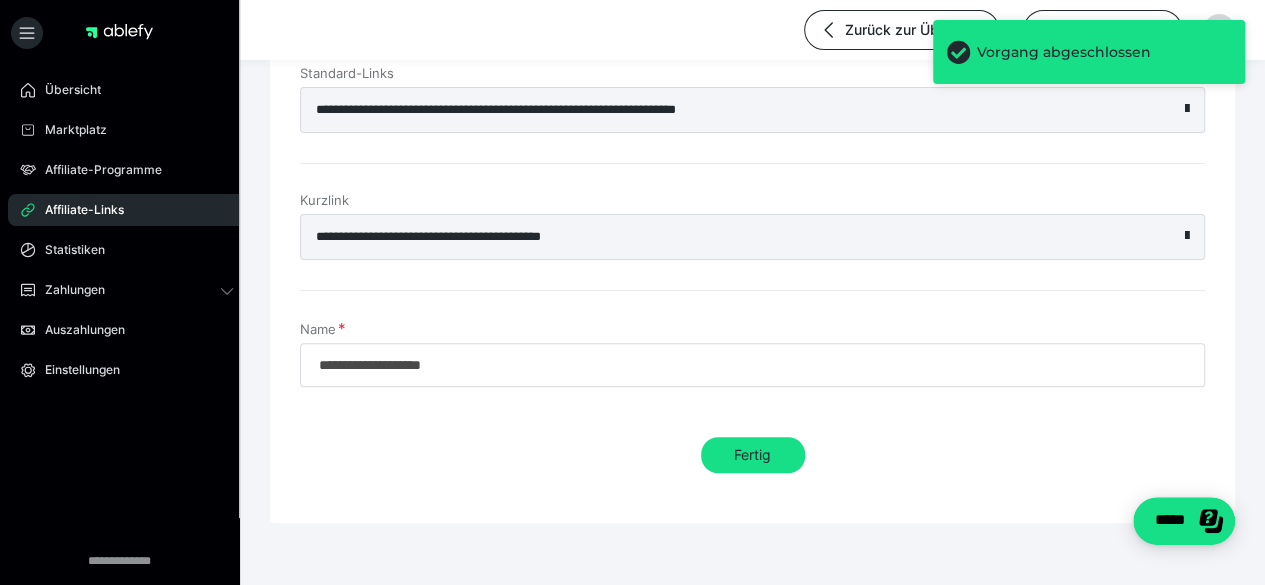 scroll, scrollTop: 176, scrollLeft: 0, axis: vertical 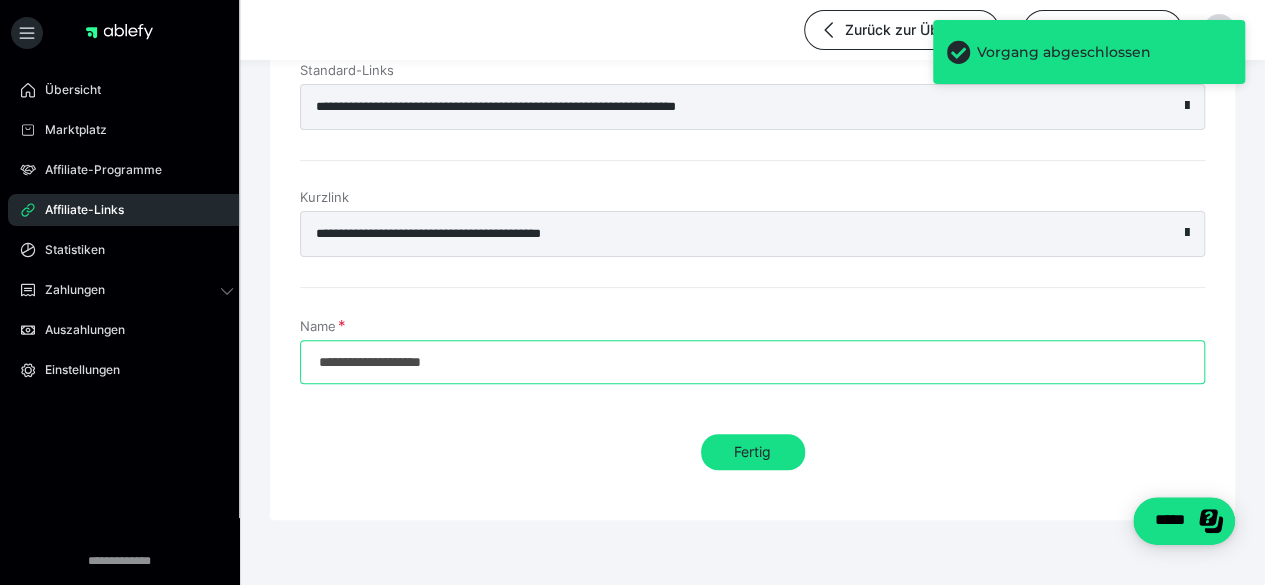 click on "**********" at bounding box center [752, 362] 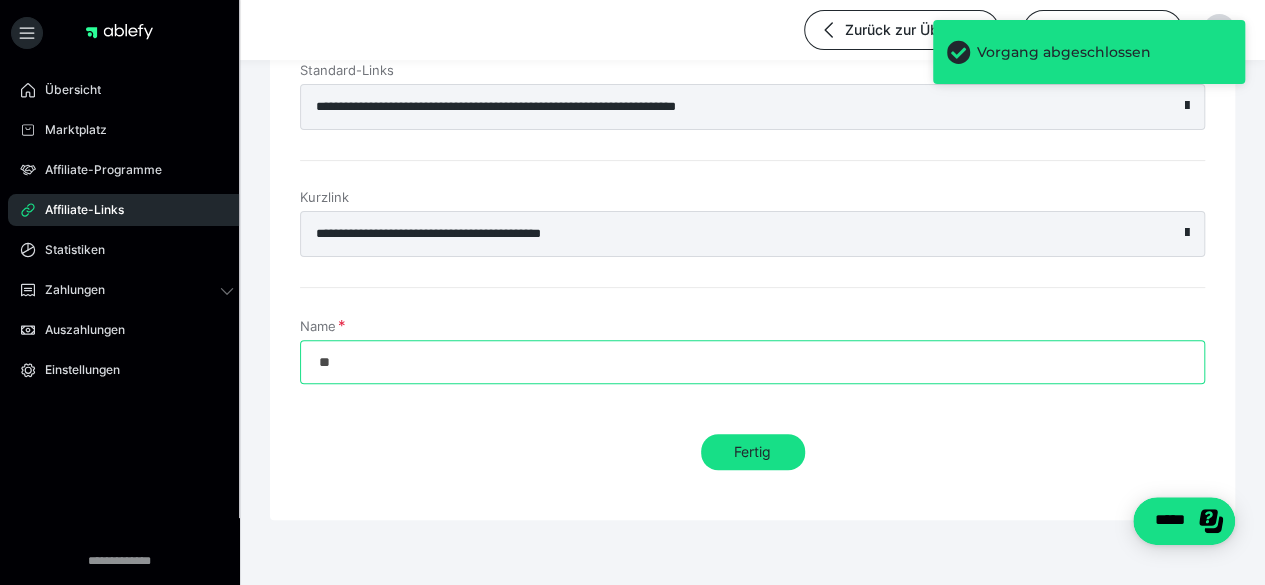 type on "*" 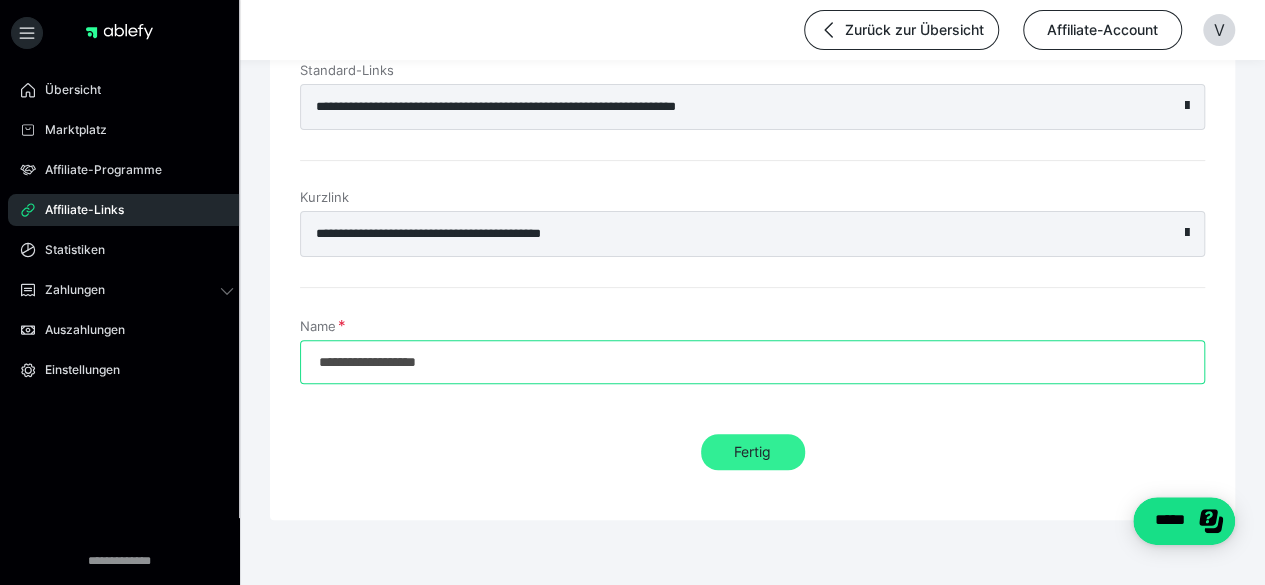 type on "**********" 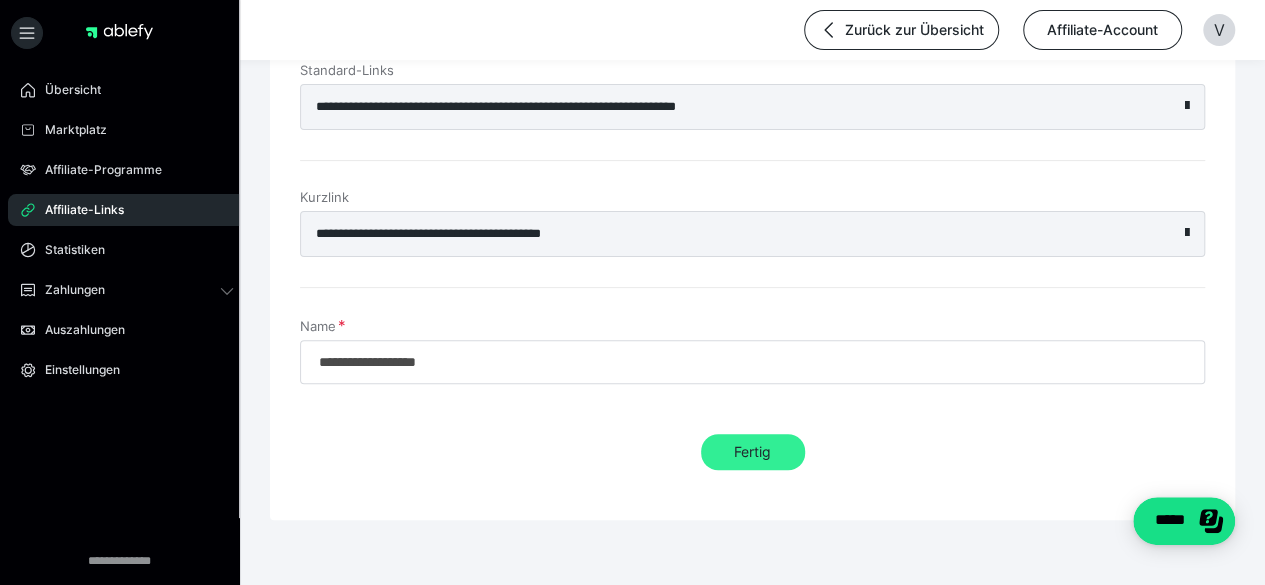 click on "Fertig" at bounding box center [753, 452] 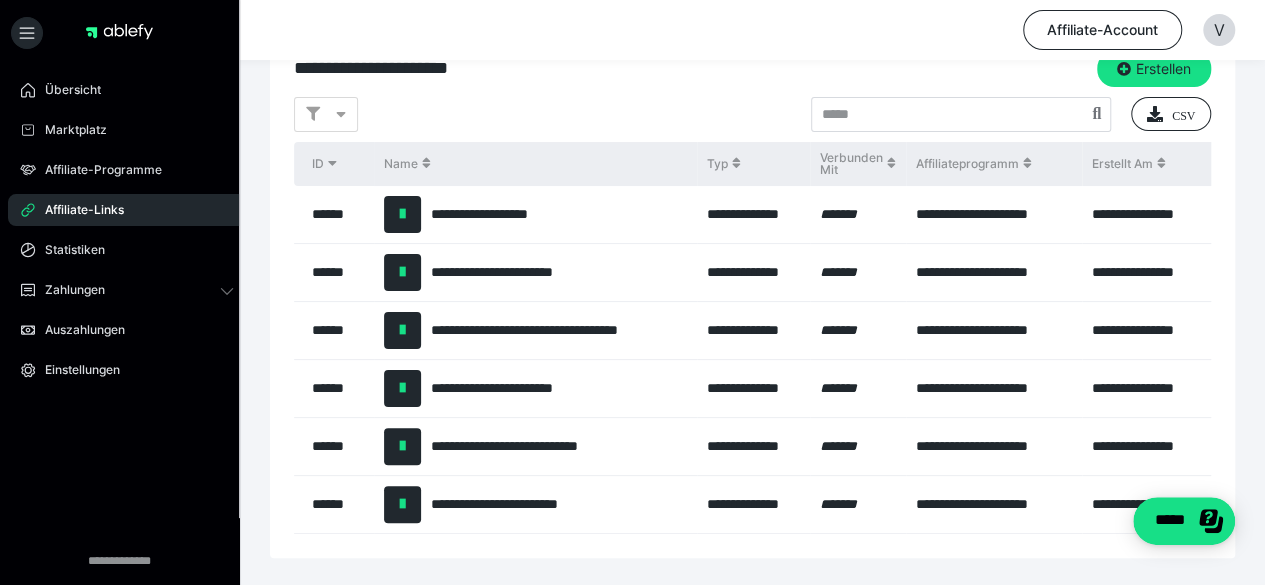 scroll, scrollTop: 0, scrollLeft: 0, axis: both 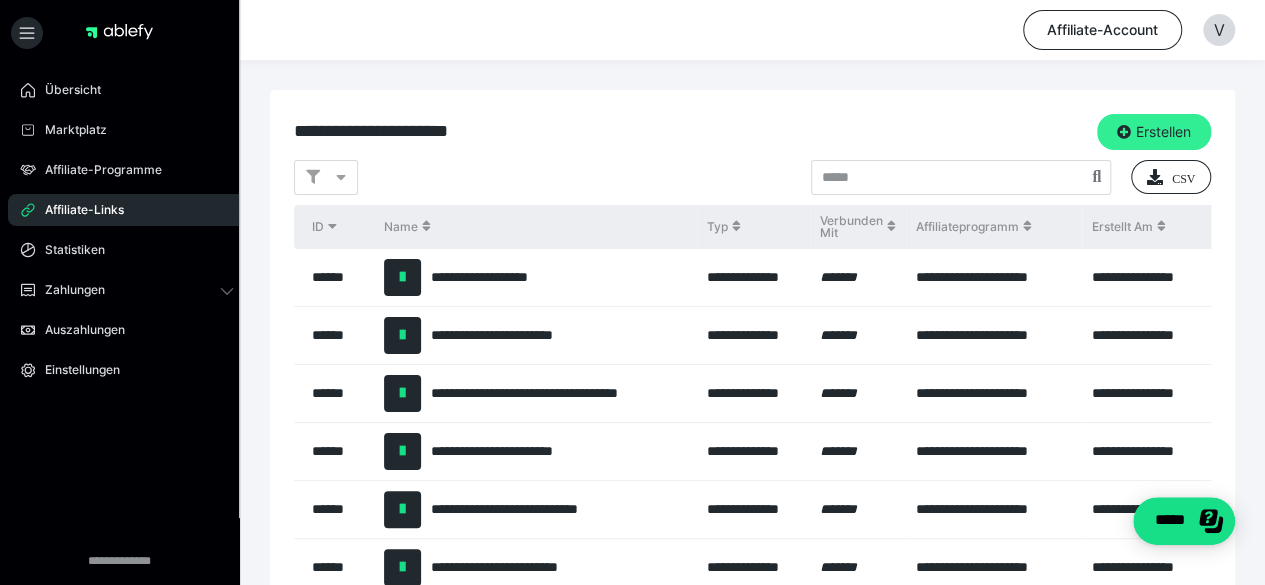 click on "Erstellen" at bounding box center (1154, 132) 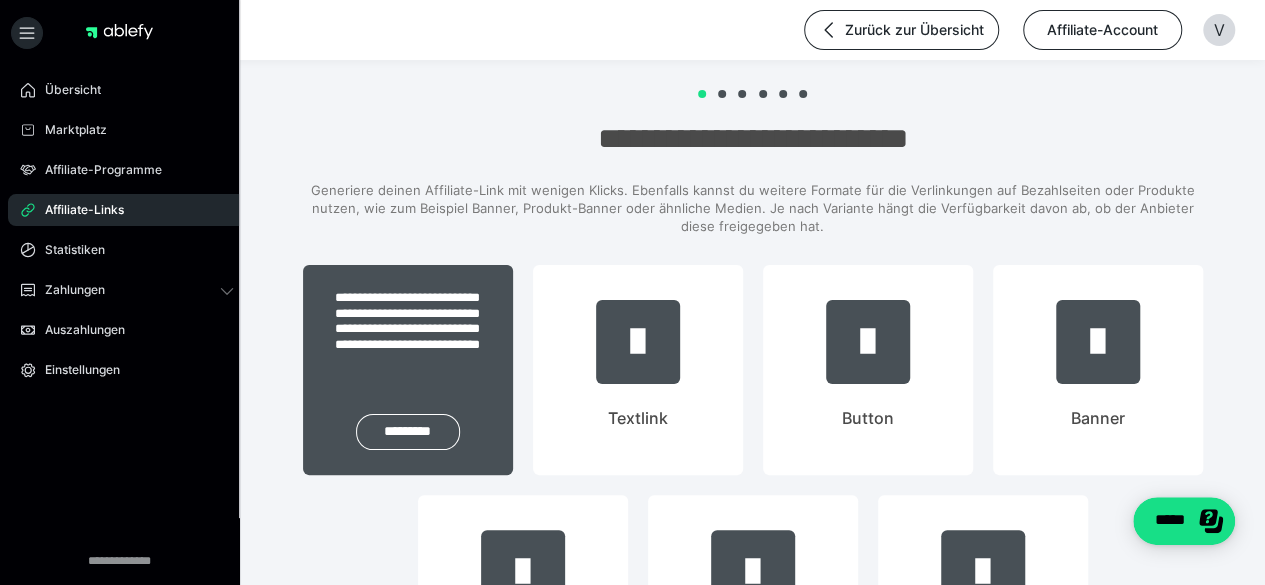click on "**********" at bounding box center (408, 321) 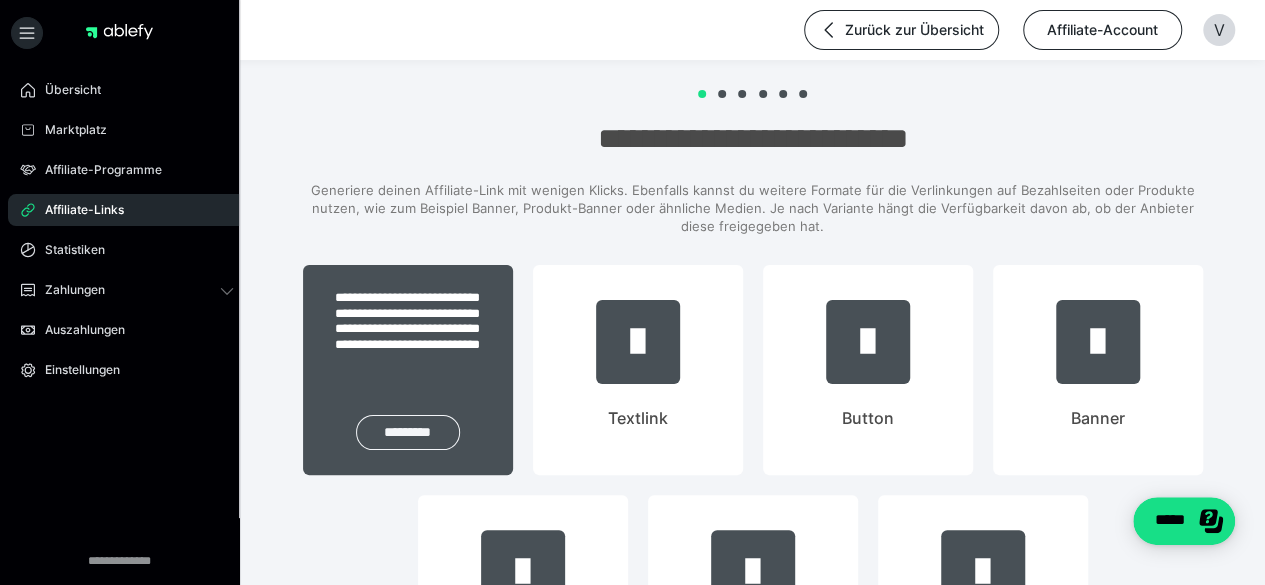 click on "*********" at bounding box center [408, 432] 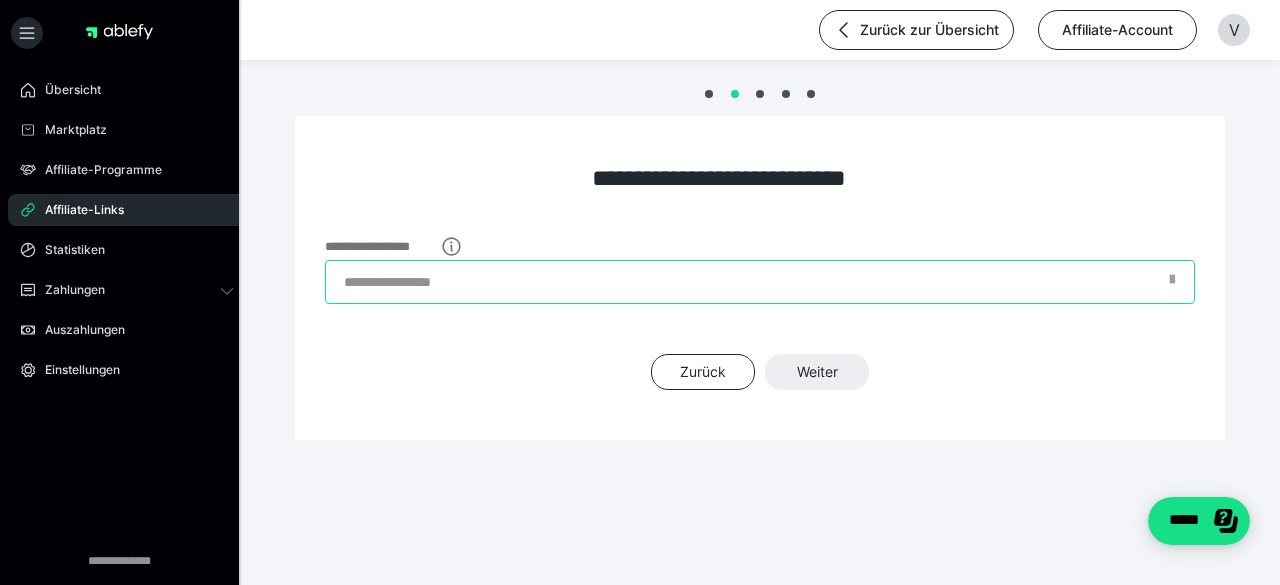 click on "**********" at bounding box center (760, 282) 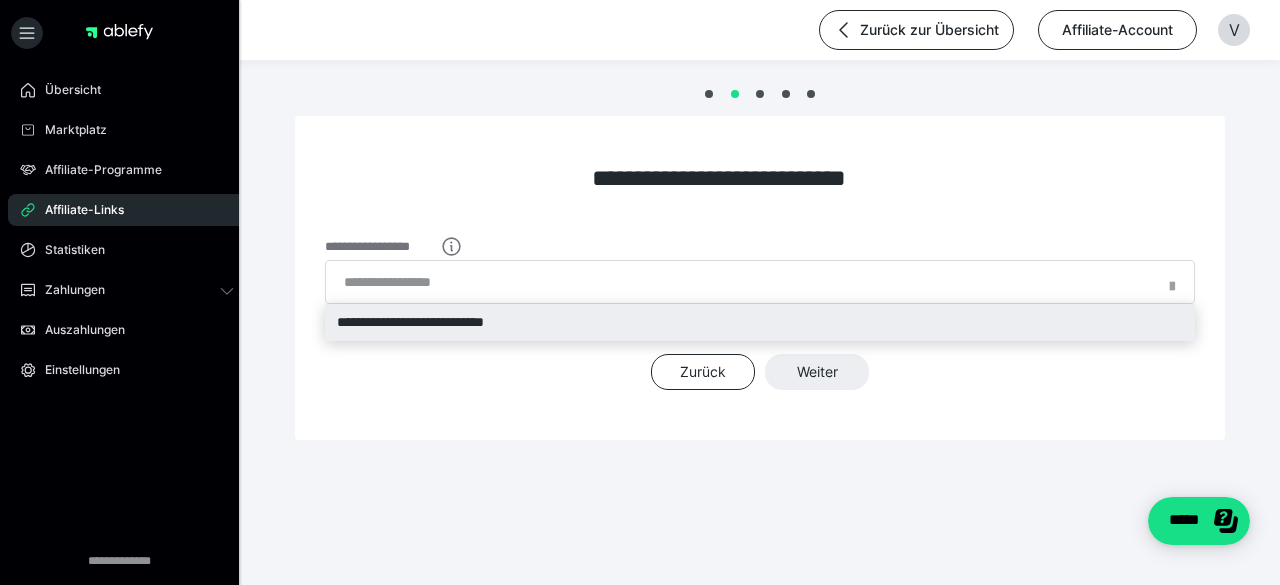 click on "**********" at bounding box center (760, 322) 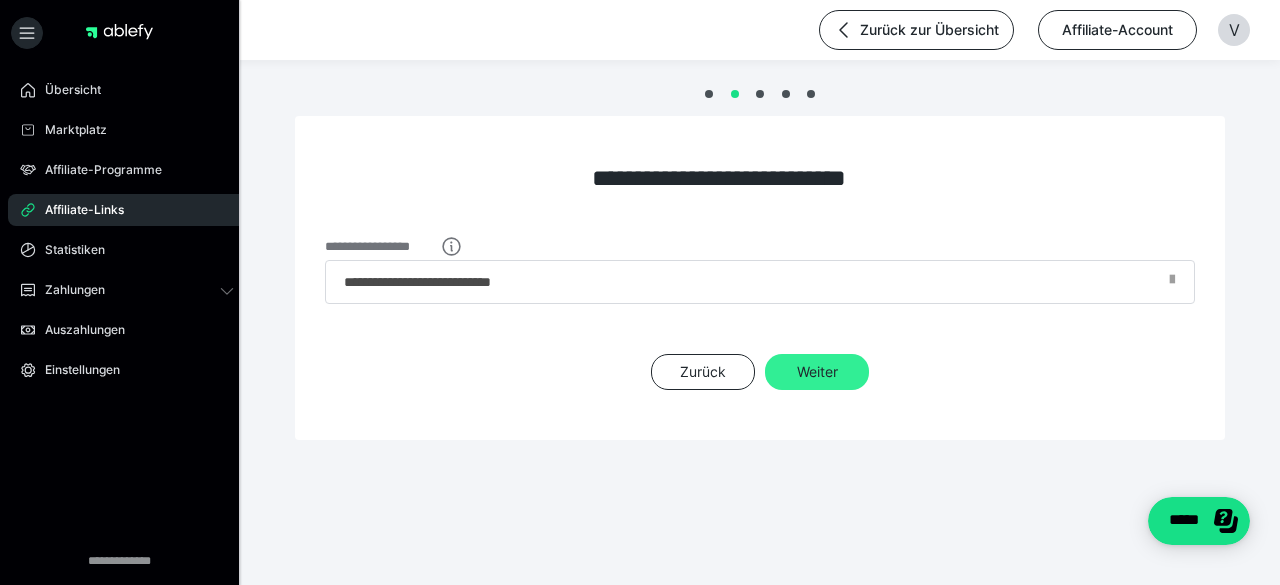 click on "Weiter" at bounding box center (817, 372) 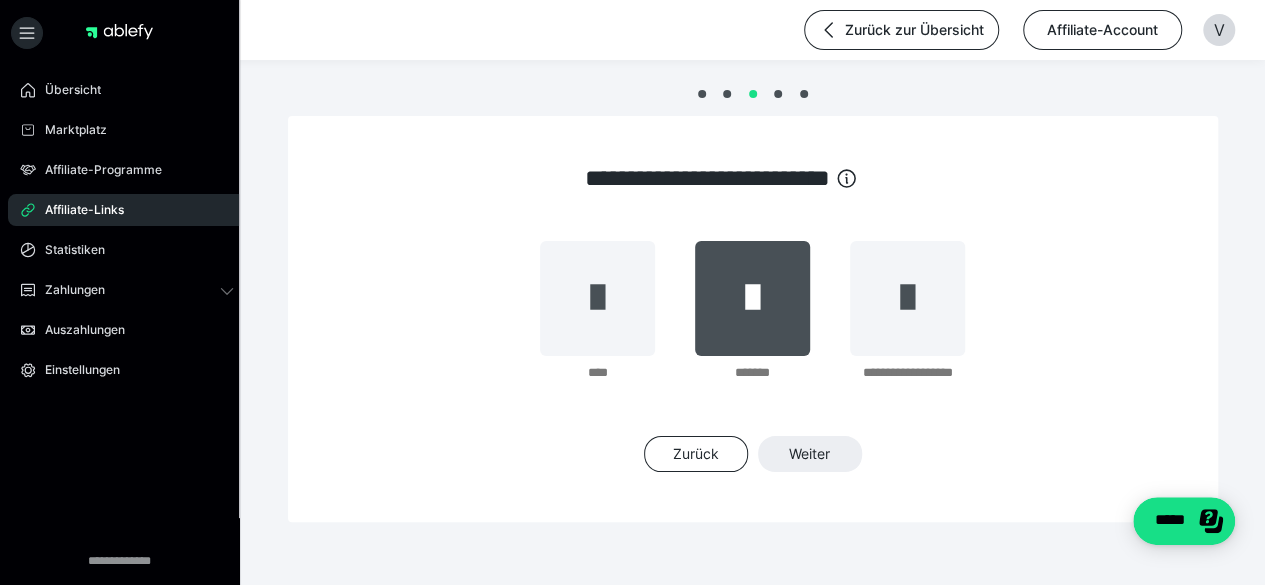 click at bounding box center [752, 298] 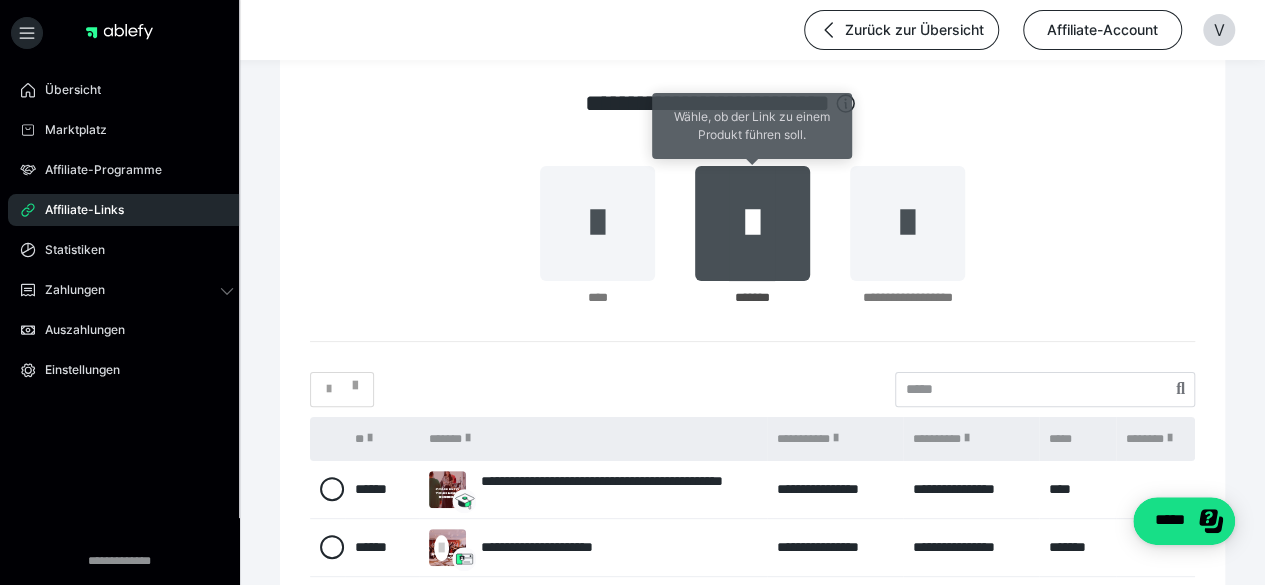 scroll, scrollTop: 58, scrollLeft: 0, axis: vertical 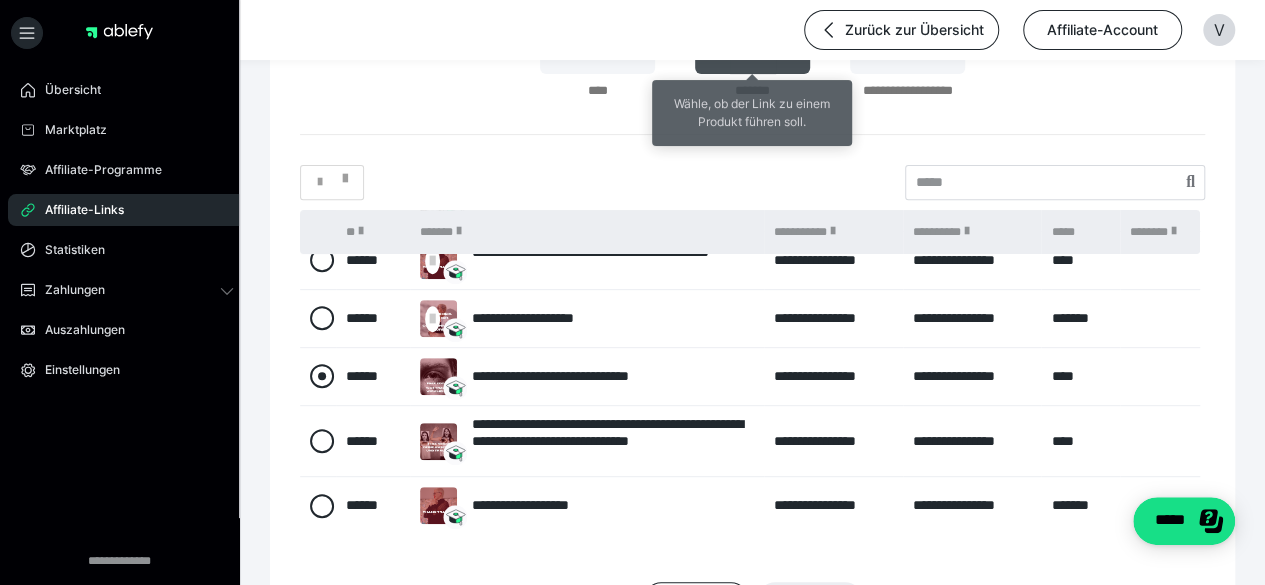 click at bounding box center (322, 376) 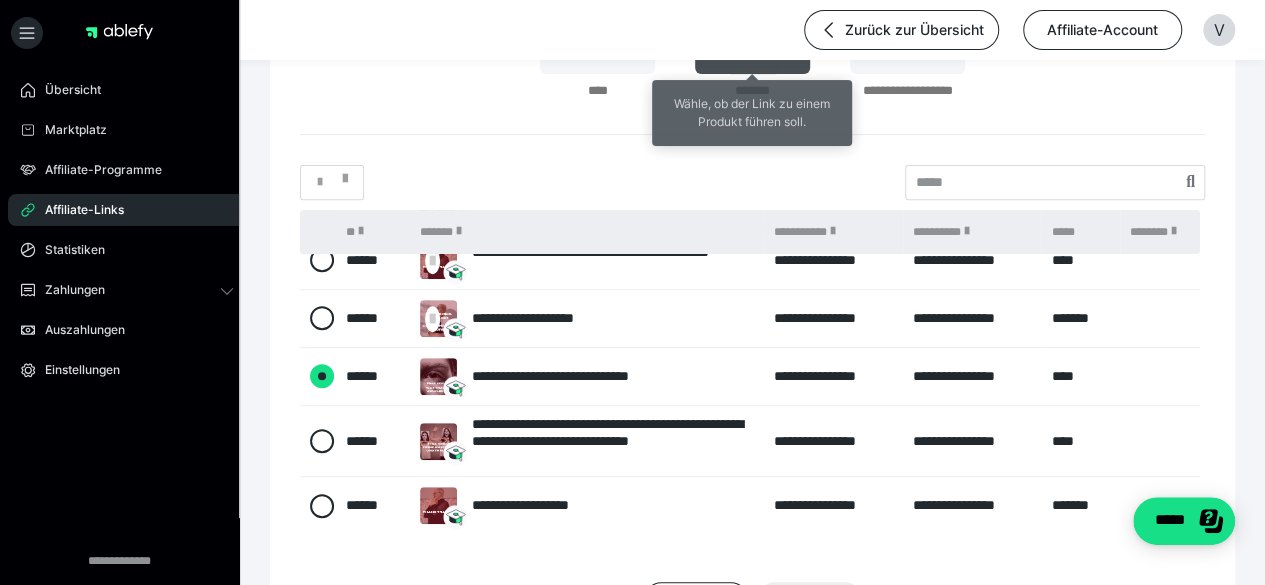 radio on "****" 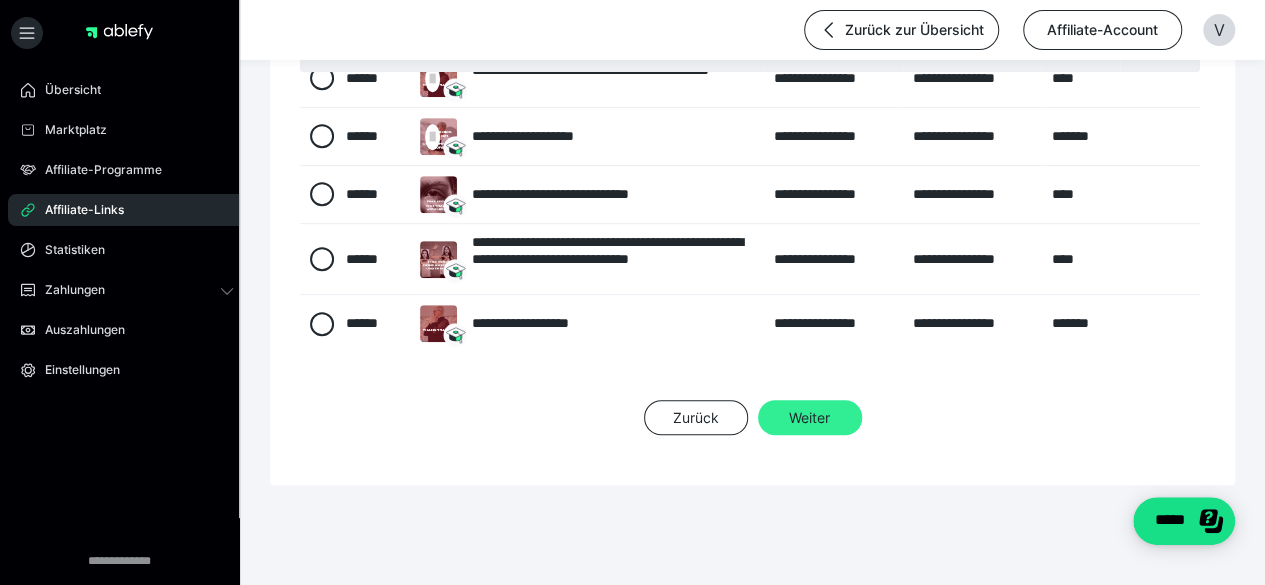 click on "Weiter" at bounding box center [810, 418] 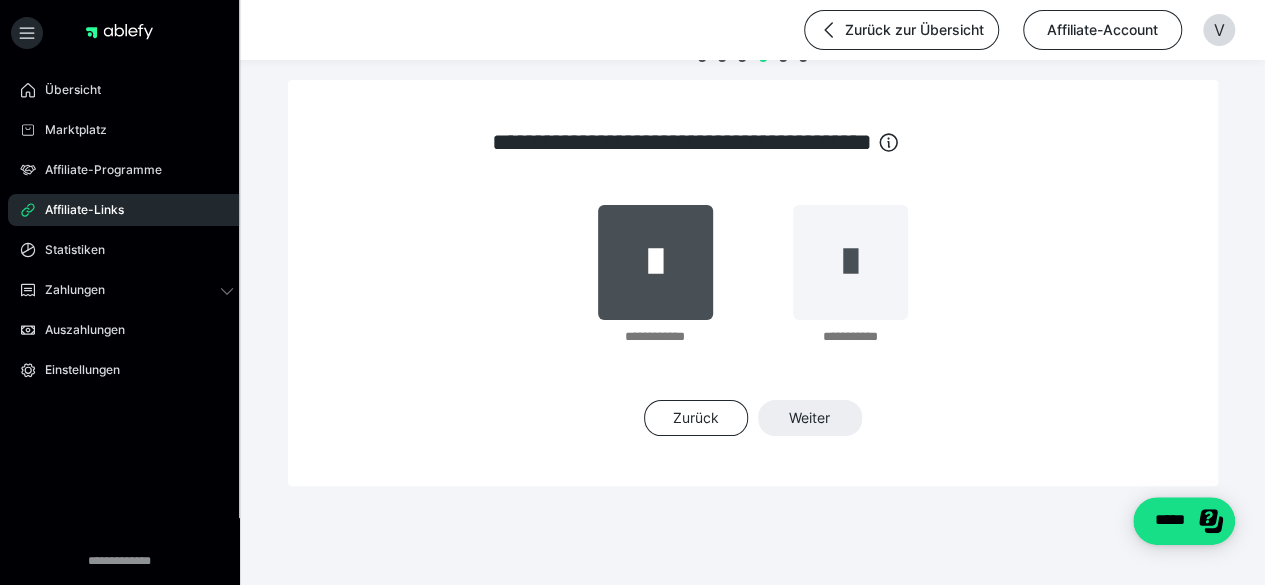 click at bounding box center [655, 262] 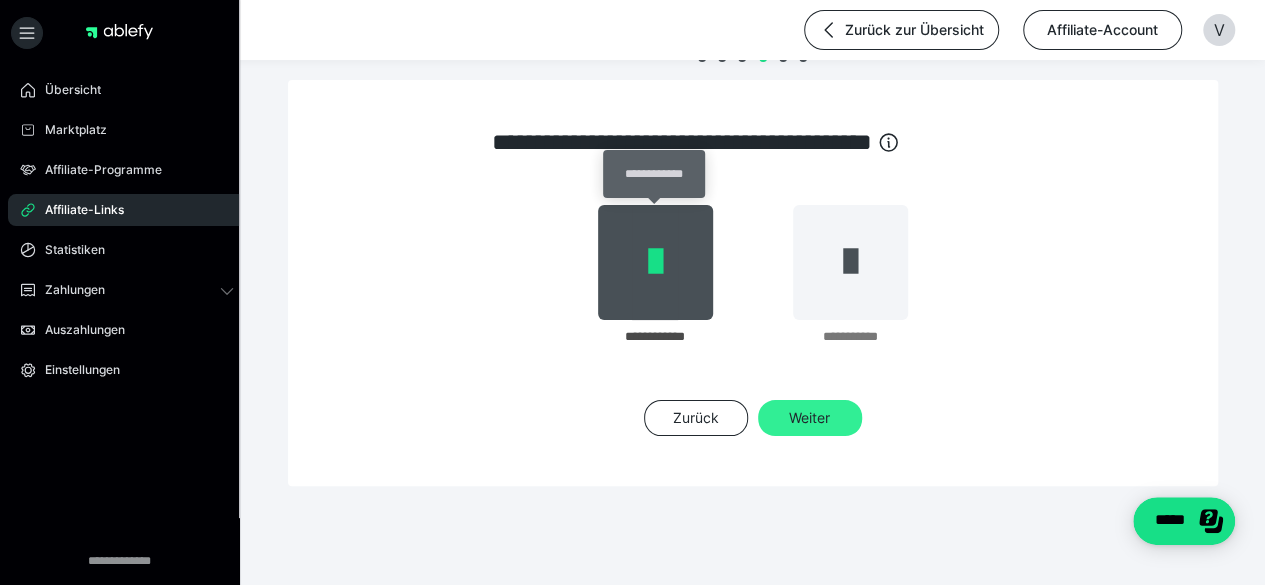 click on "Weiter" at bounding box center (810, 418) 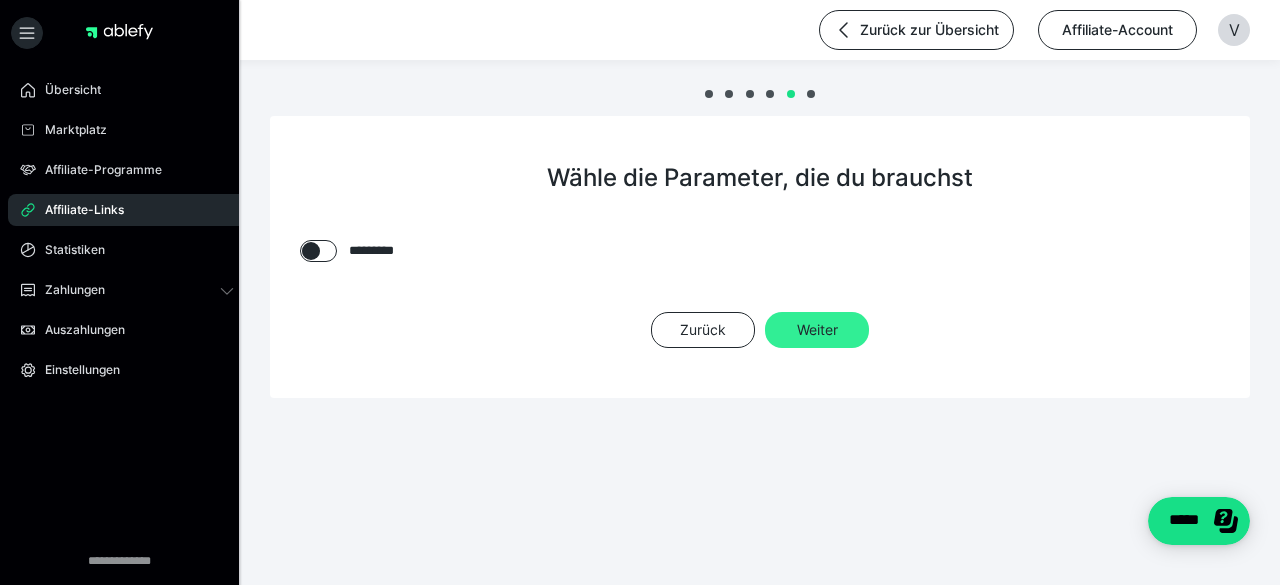 click on "Weiter" at bounding box center [817, 330] 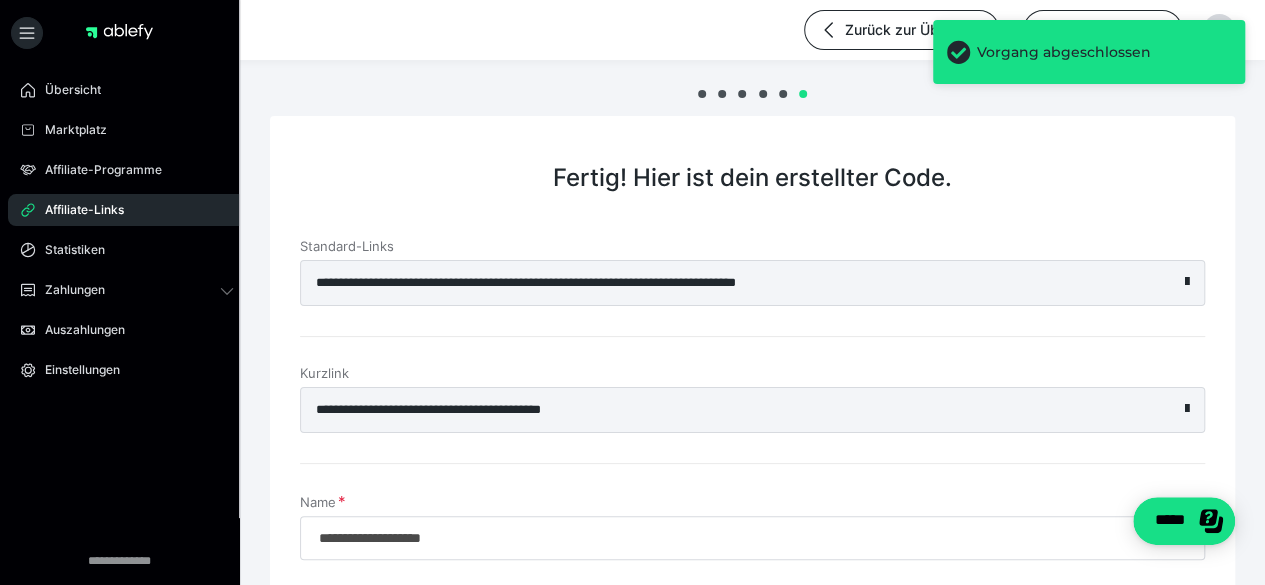 scroll, scrollTop: 158, scrollLeft: 0, axis: vertical 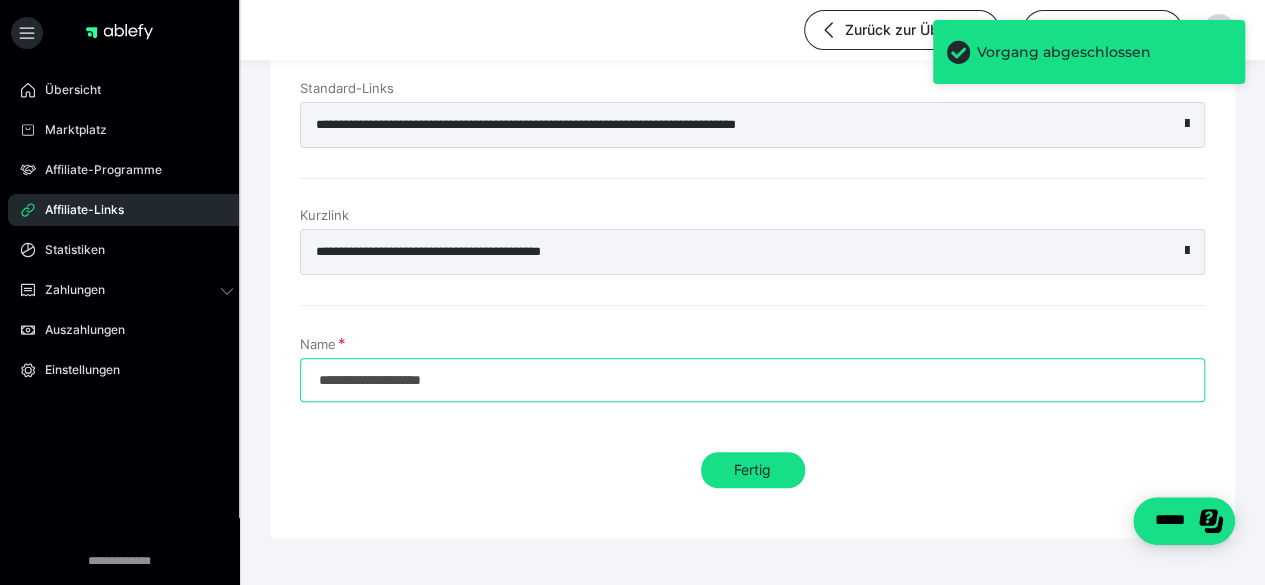 click on "**********" at bounding box center (752, 380) 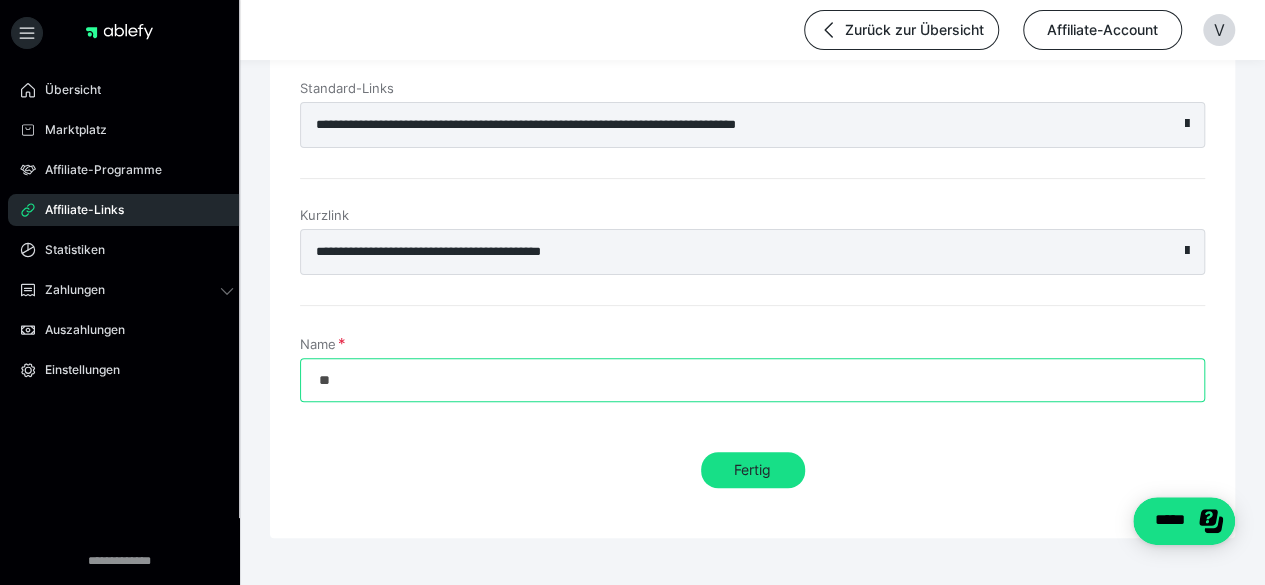 type on "*" 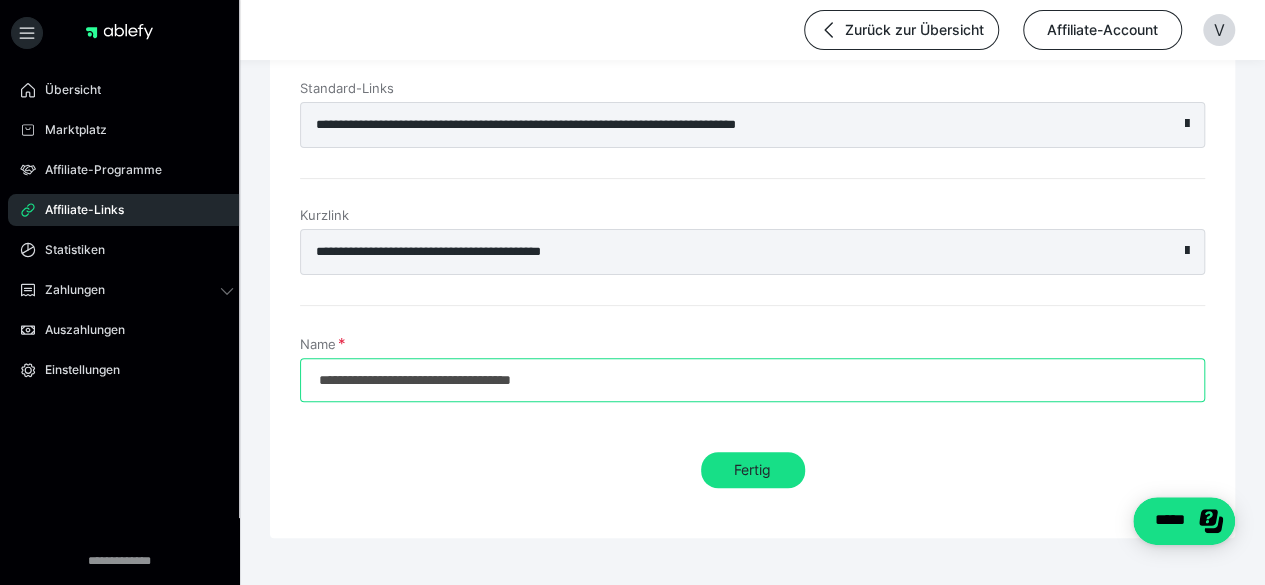 click on "**********" at bounding box center [752, 380] 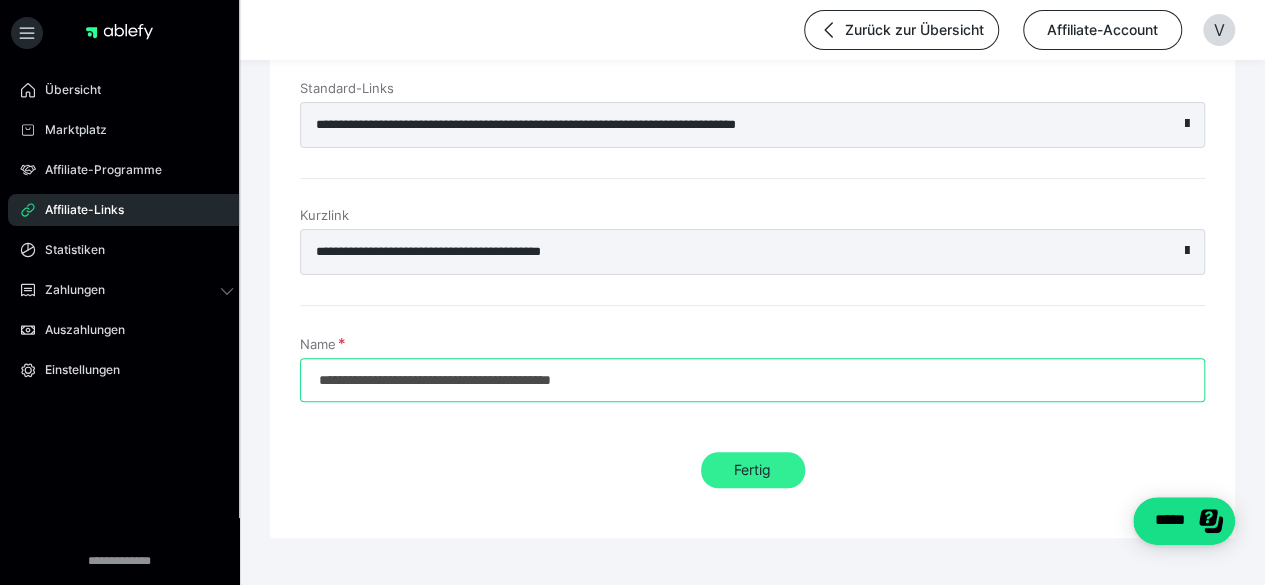 type on "**********" 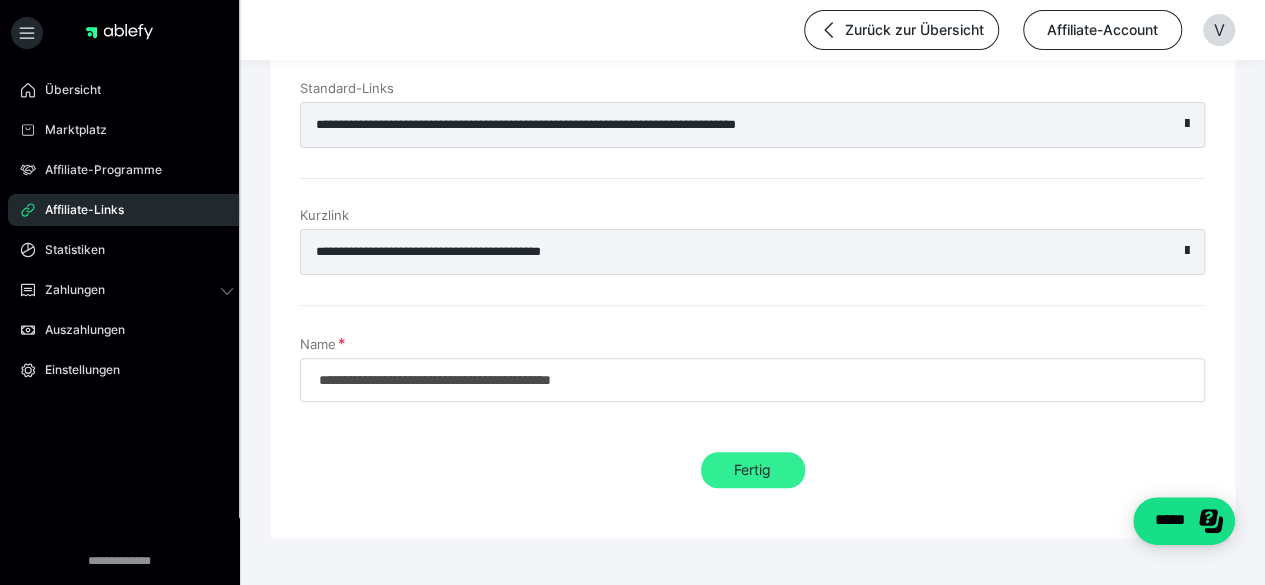 click on "Fertig" at bounding box center [753, 470] 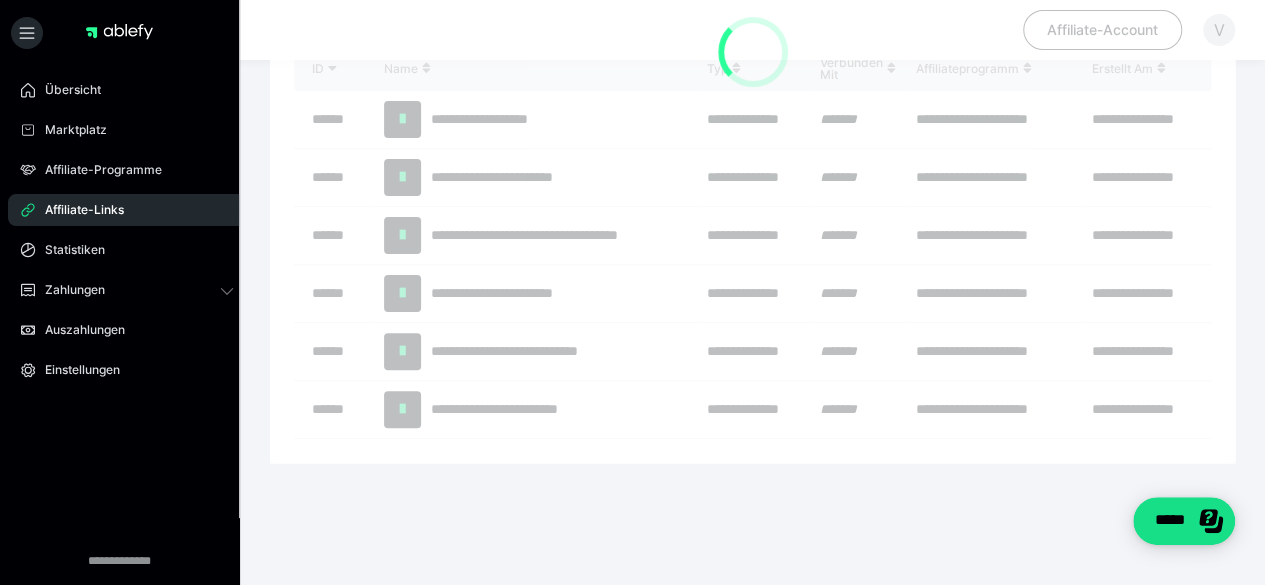 scroll, scrollTop: 0, scrollLeft: 0, axis: both 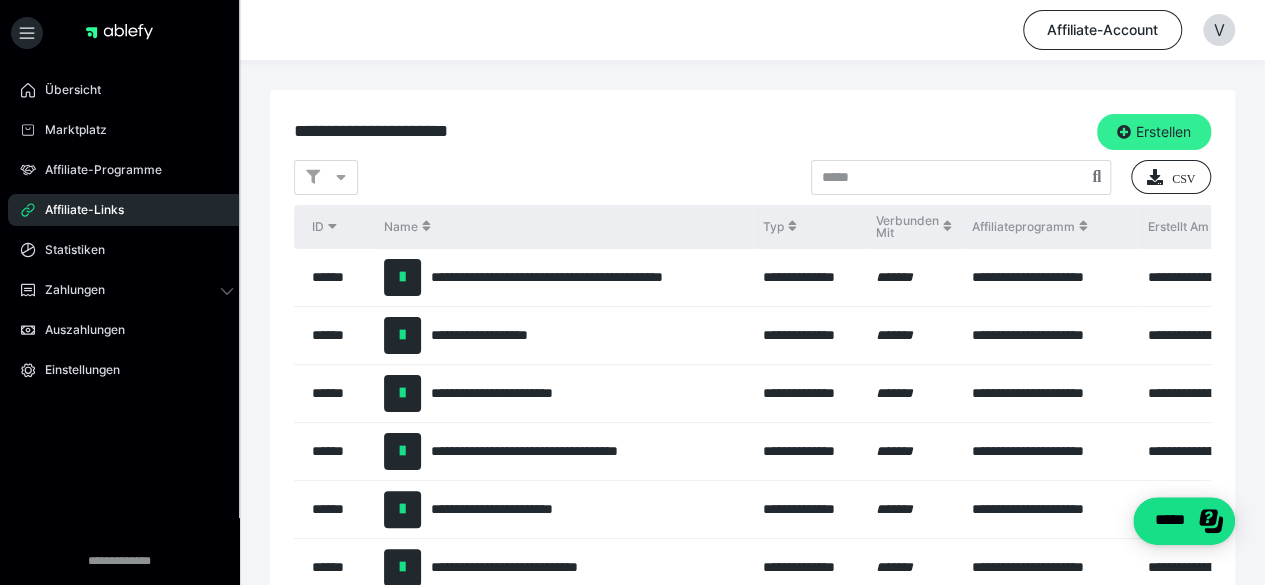 click on "Erstellen" at bounding box center (1154, 132) 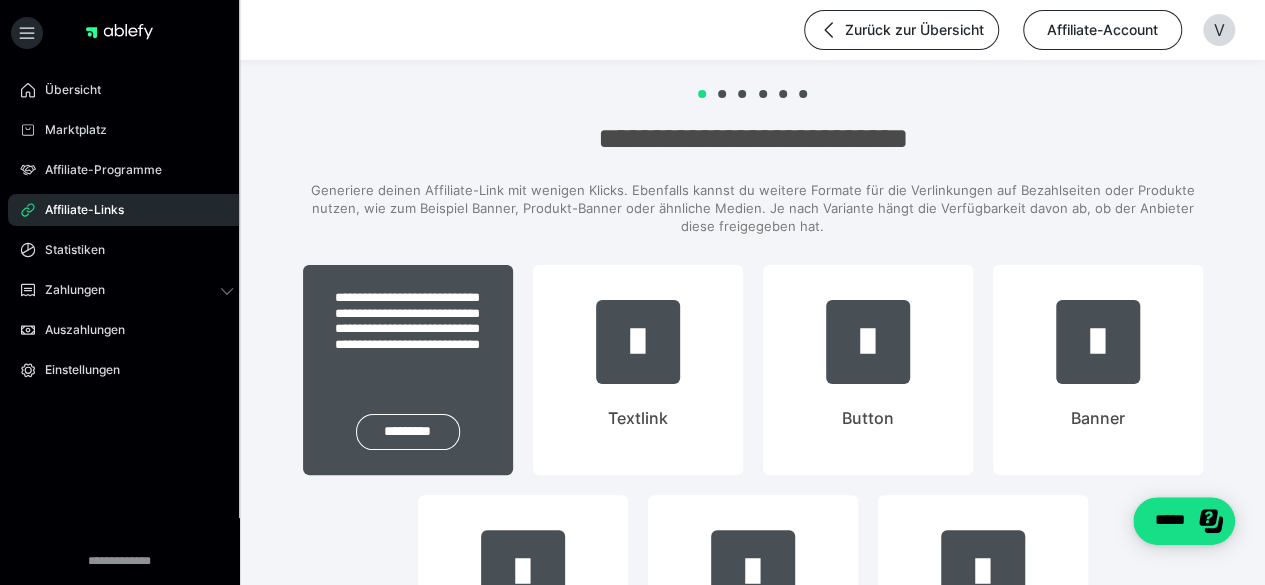 click on "**********" at bounding box center (408, 321) 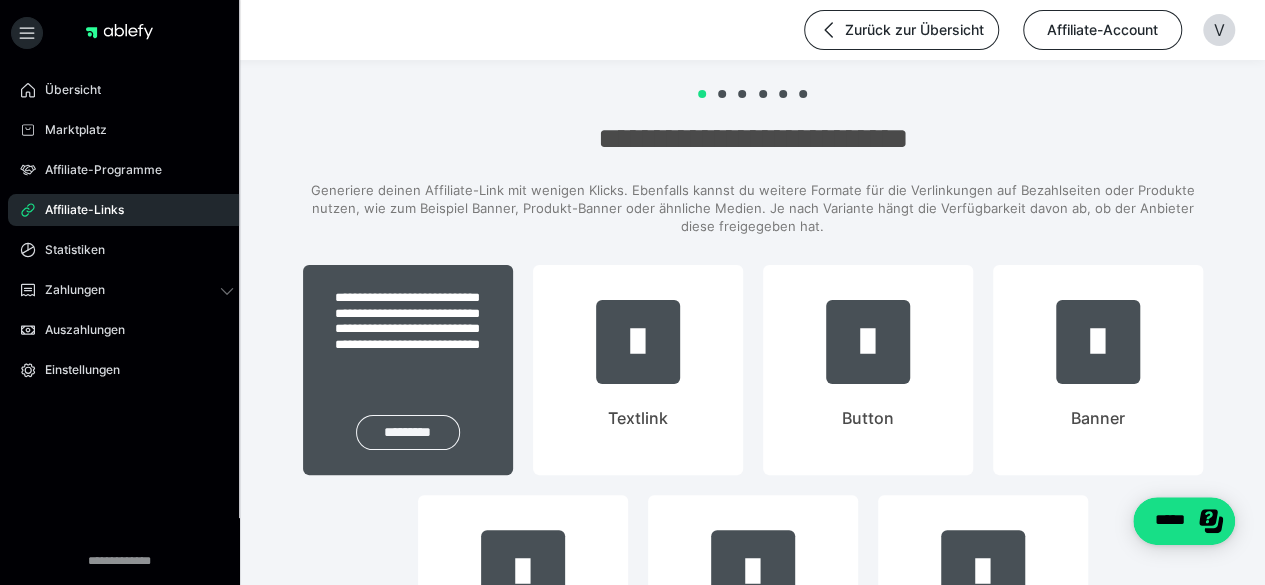 click on "*********" at bounding box center [408, 432] 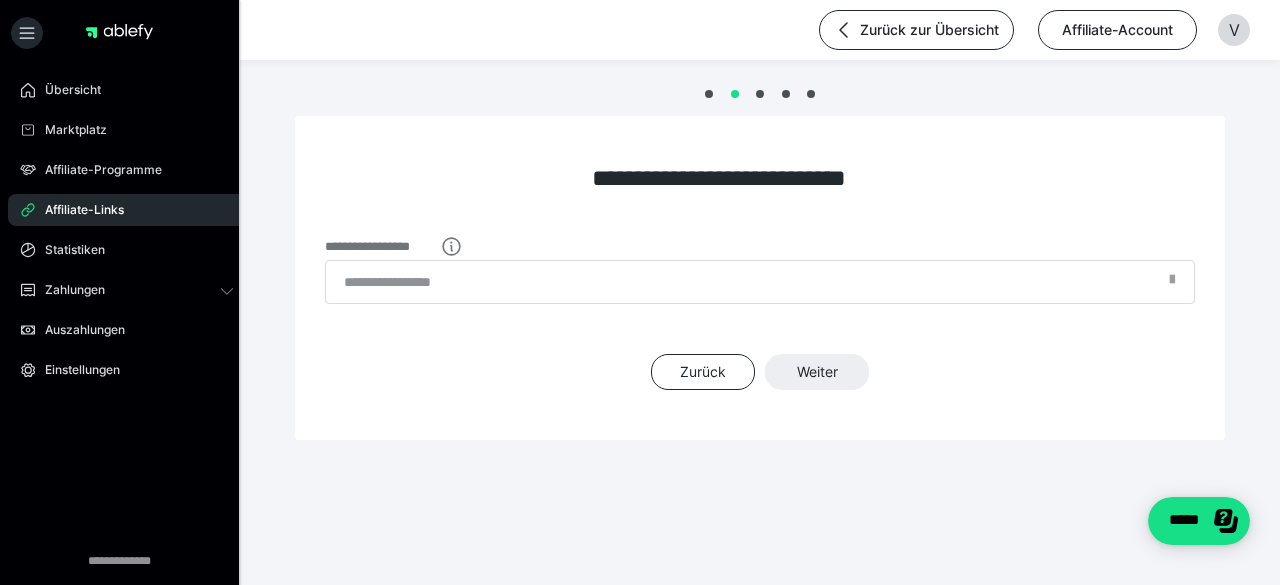 click at bounding box center [1172, 286] 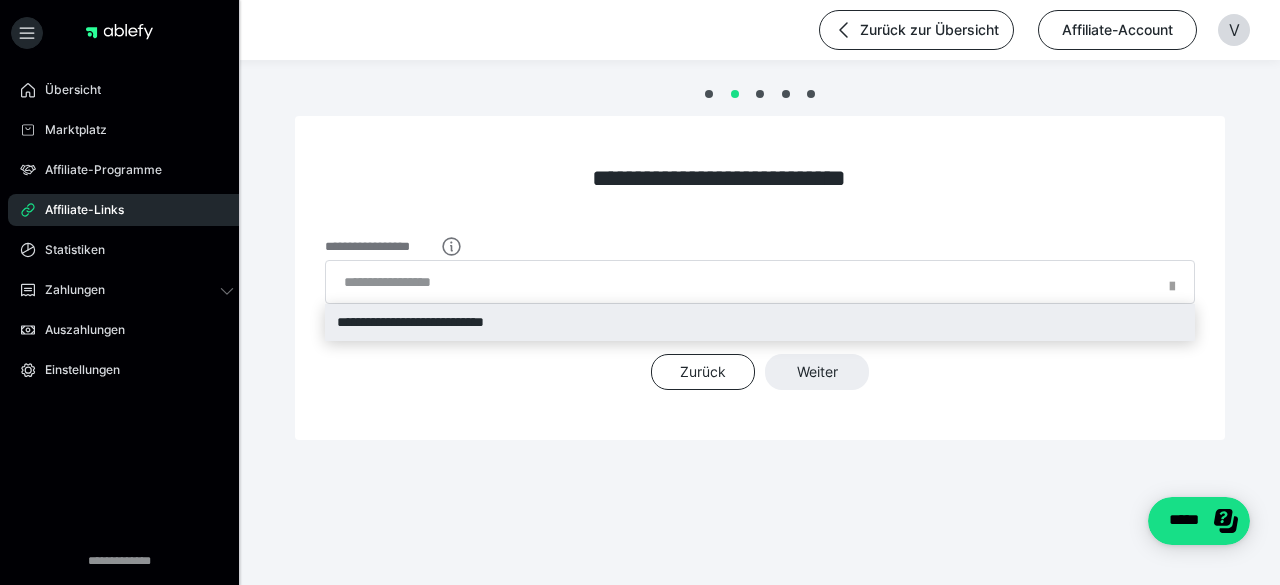 click on "**********" at bounding box center (760, 322) 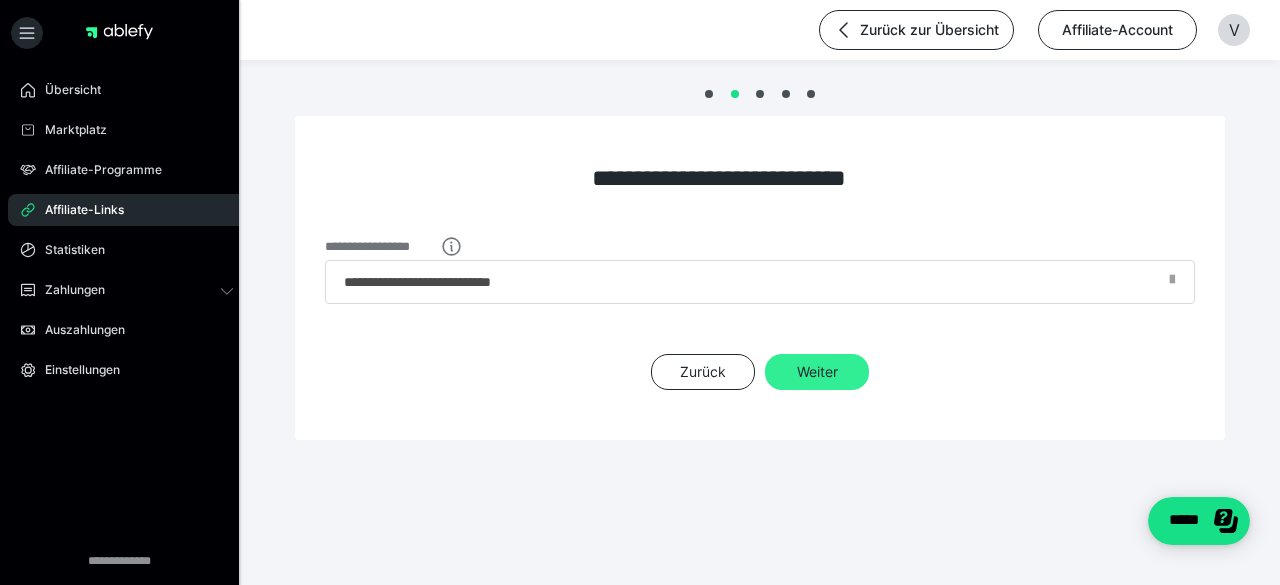 click on "Weiter" at bounding box center (817, 372) 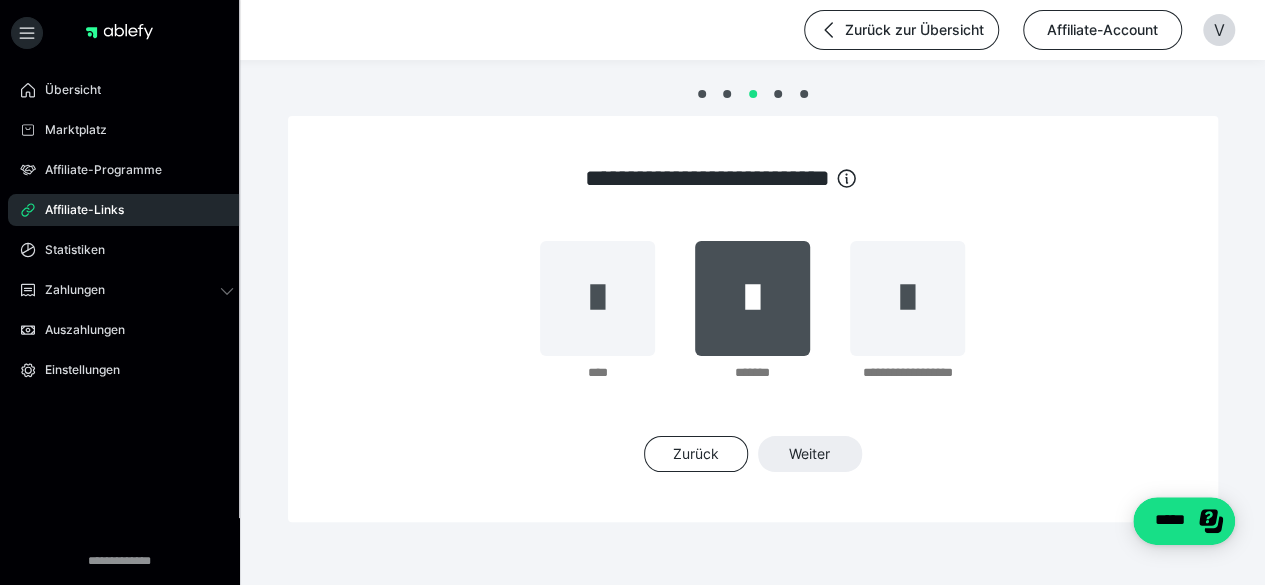 click at bounding box center [752, 298] 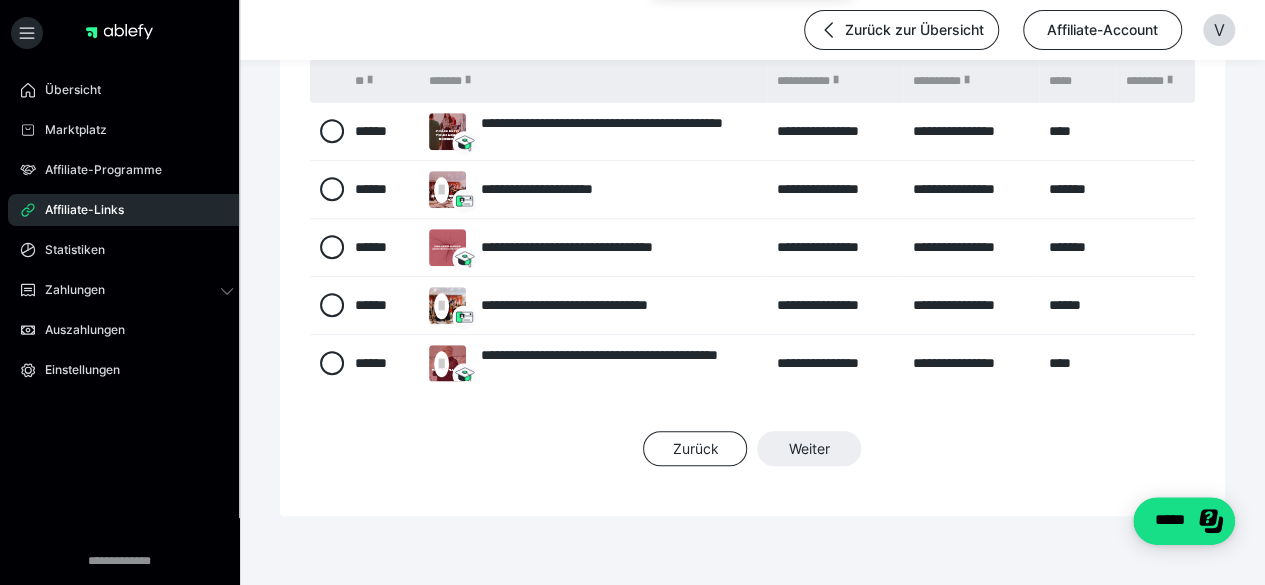 scroll, scrollTop: 446, scrollLeft: 0, axis: vertical 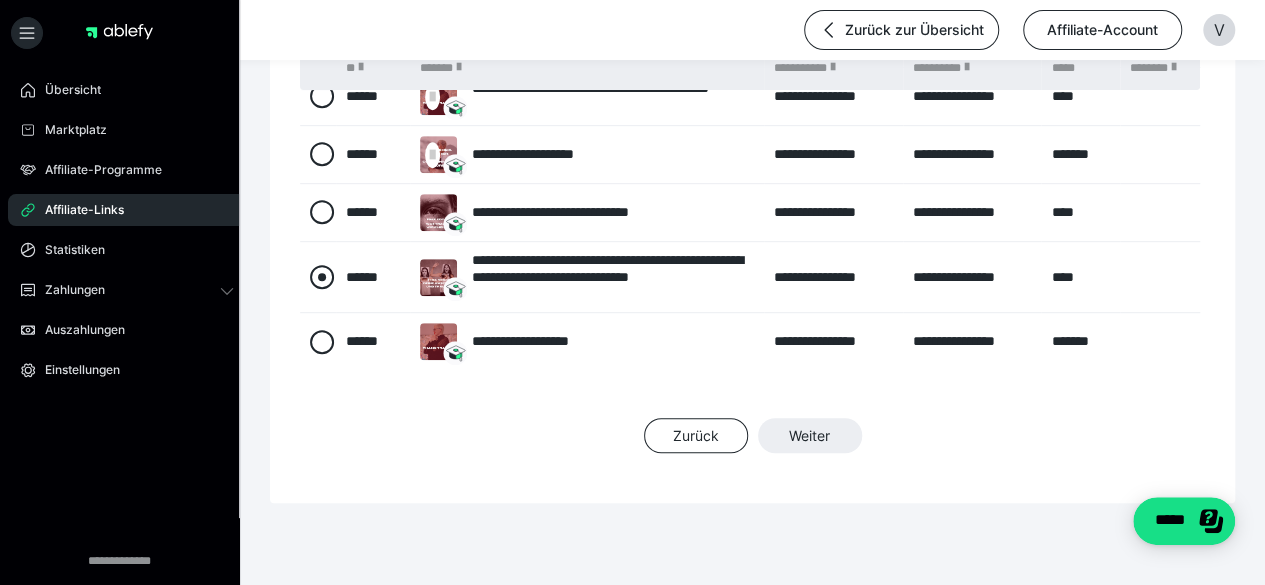 click at bounding box center [322, 277] 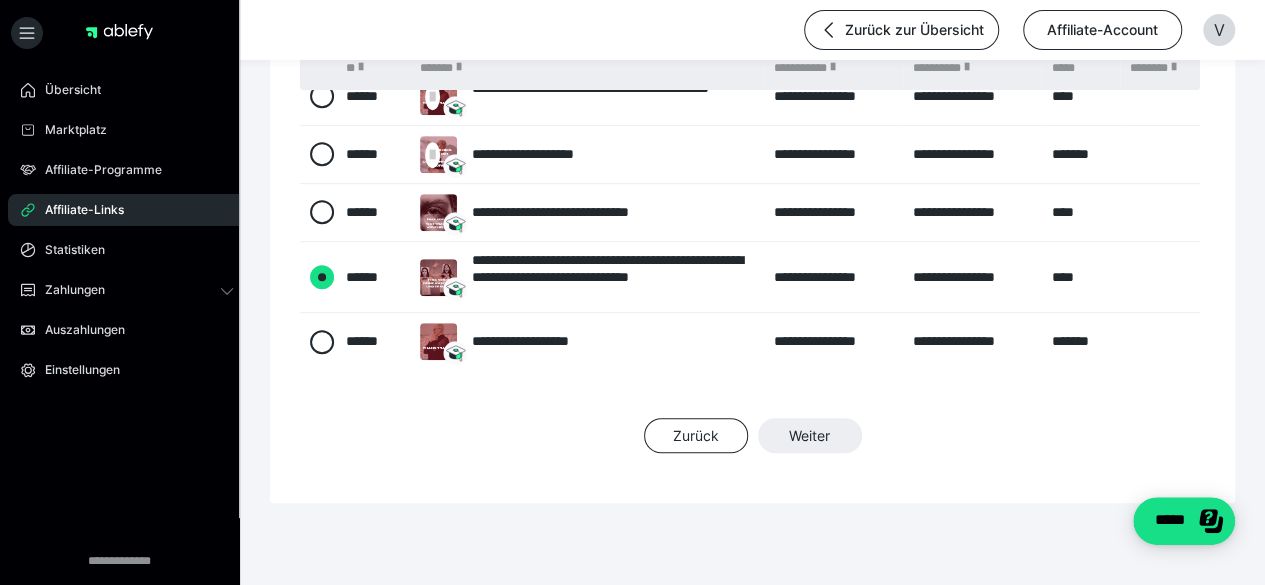radio on "****" 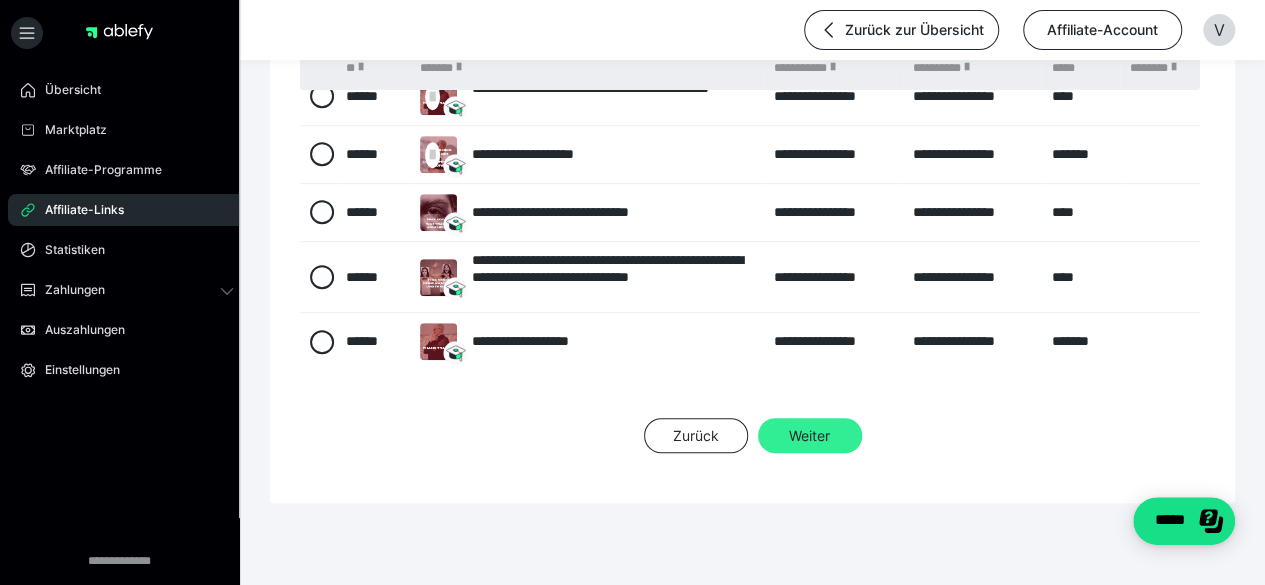 click on "Weiter" at bounding box center [810, 436] 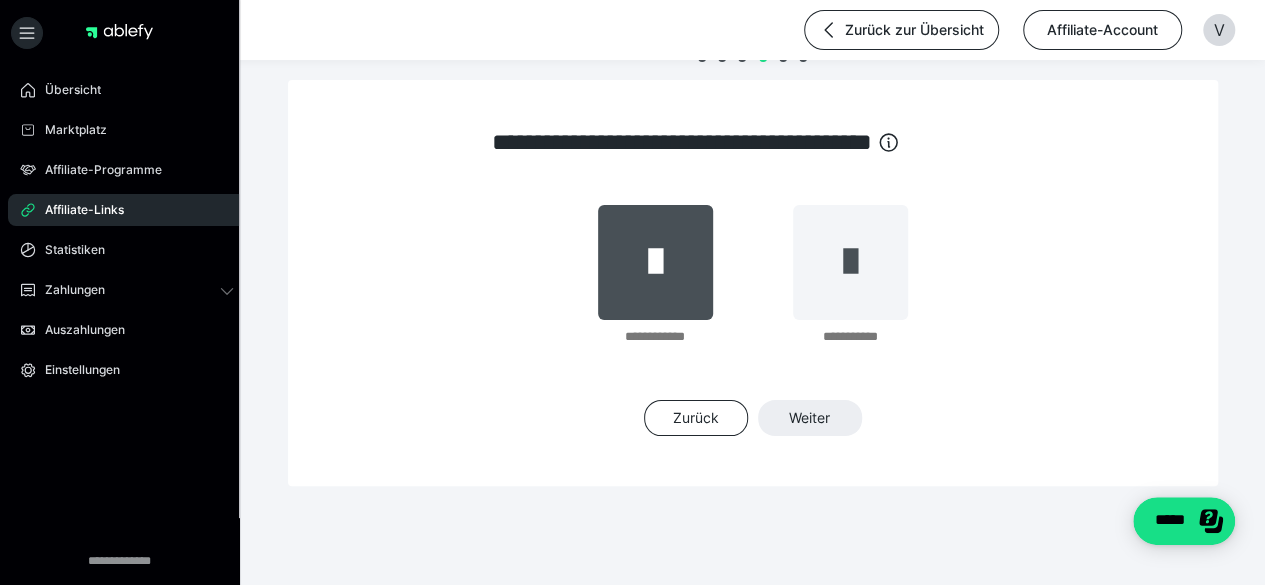 click at bounding box center [655, 262] 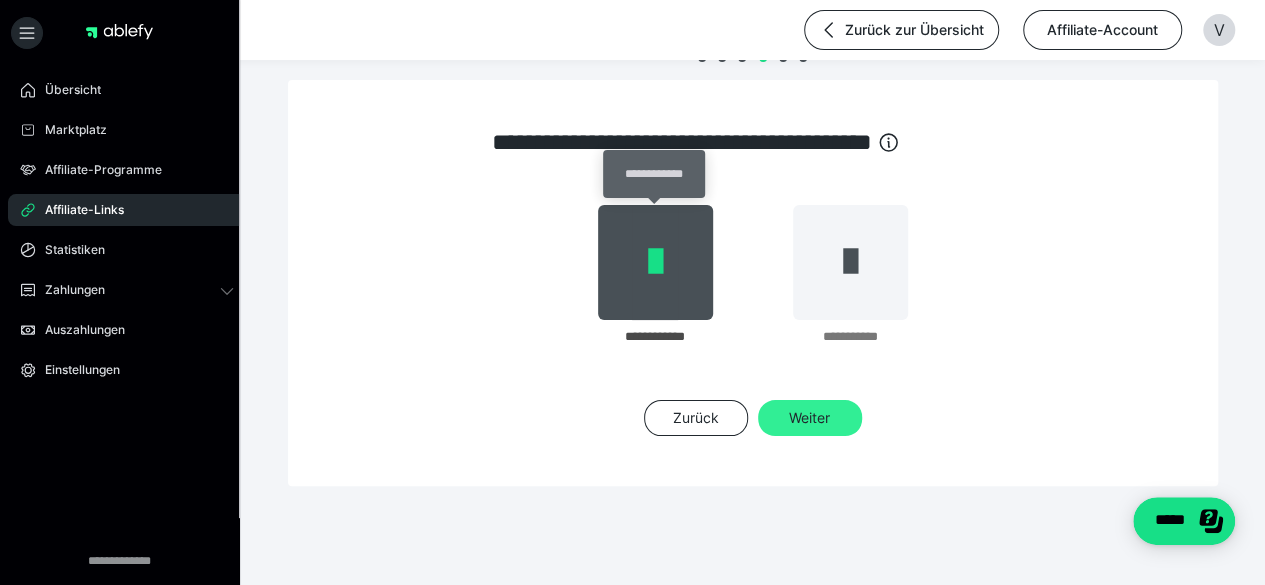 click on "Weiter" at bounding box center (810, 418) 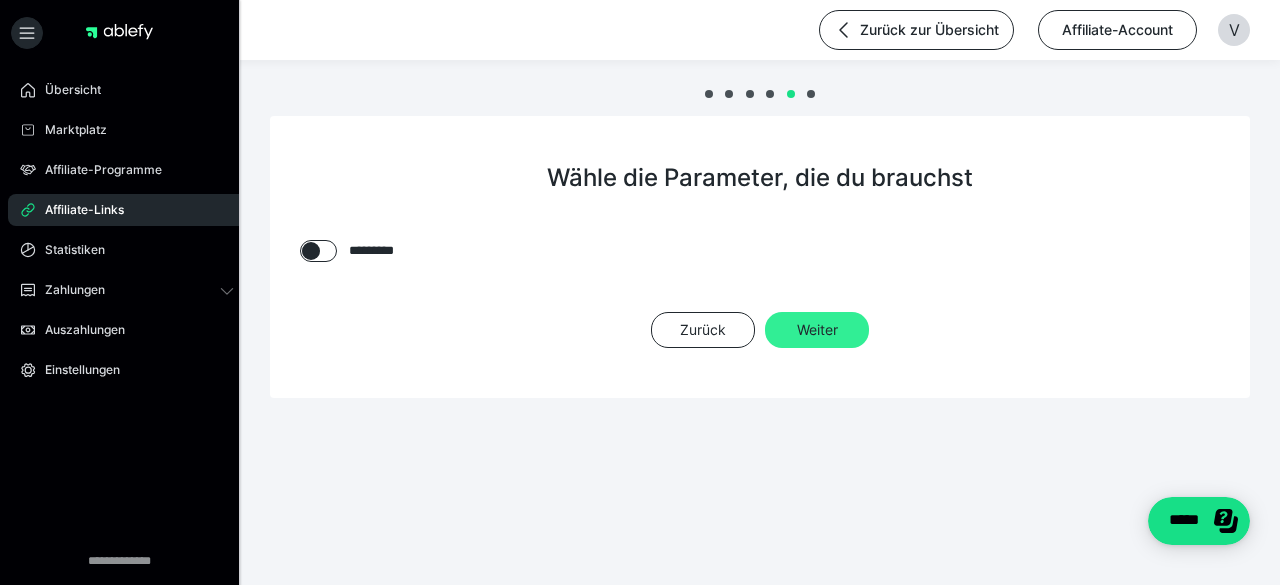click on "Weiter" at bounding box center (817, 330) 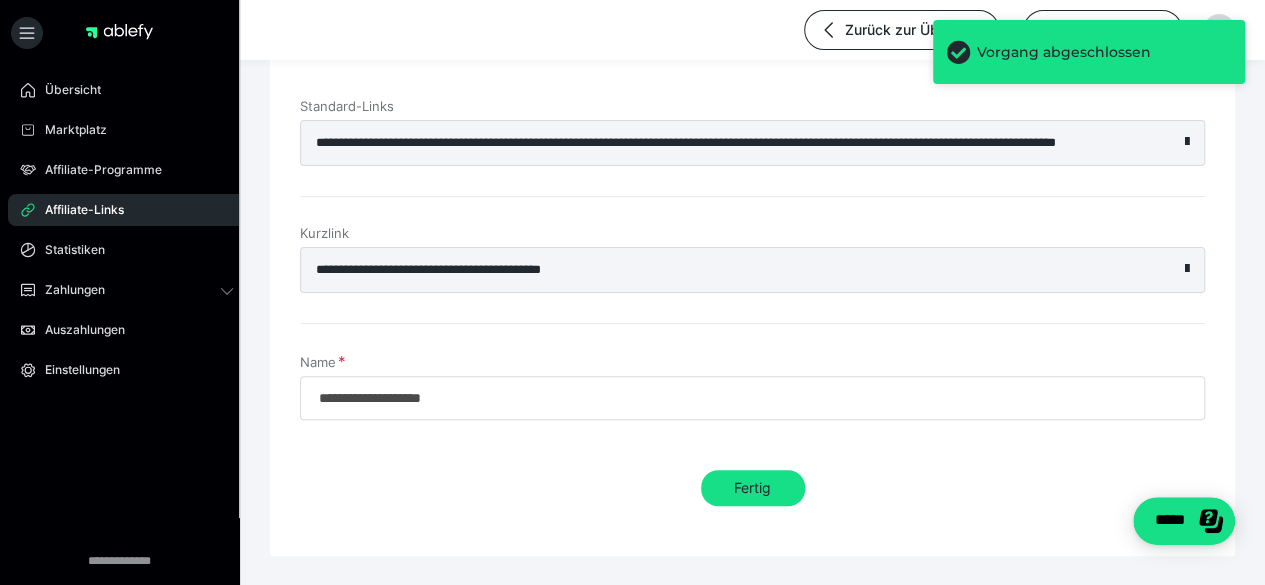 scroll, scrollTop: 140, scrollLeft: 0, axis: vertical 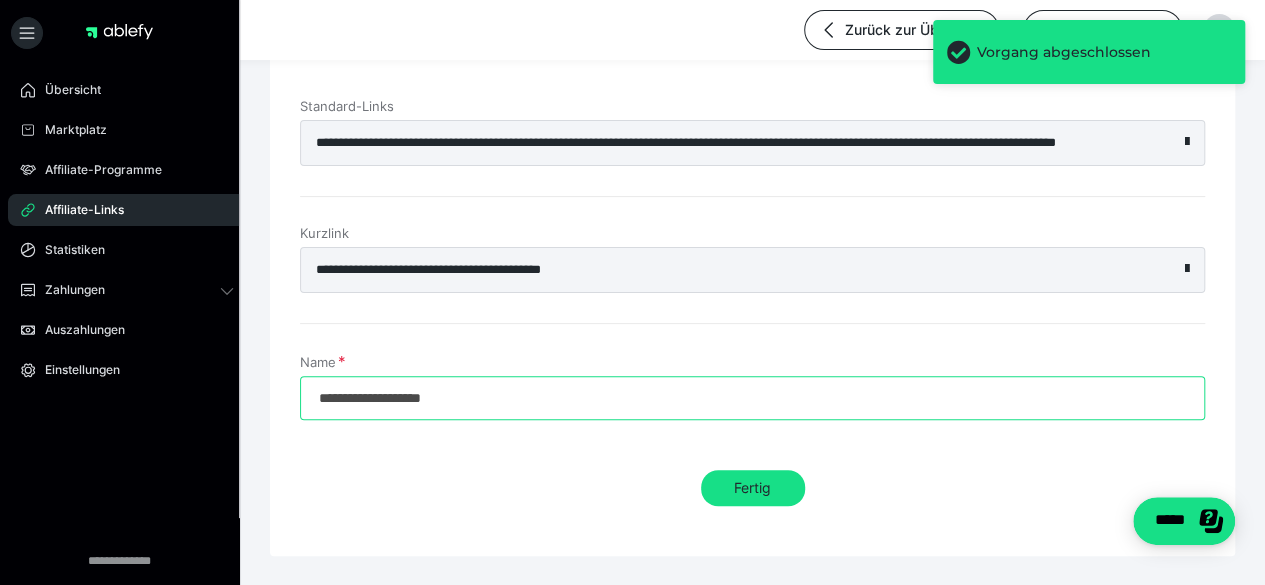 click on "**********" at bounding box center (752, 398) 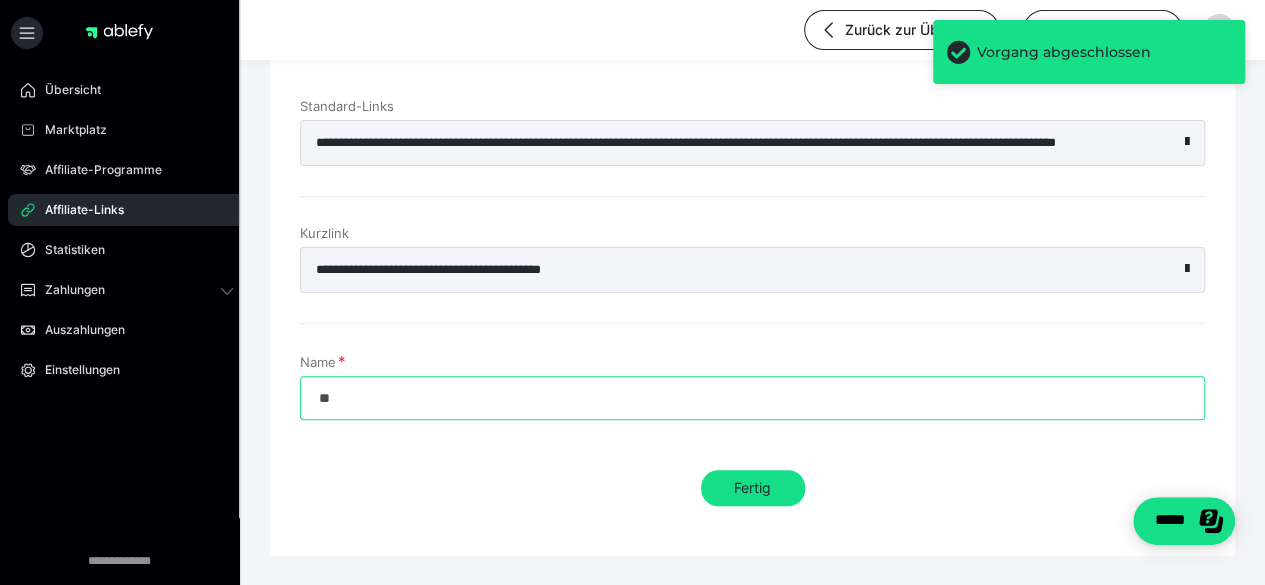 type on "*" 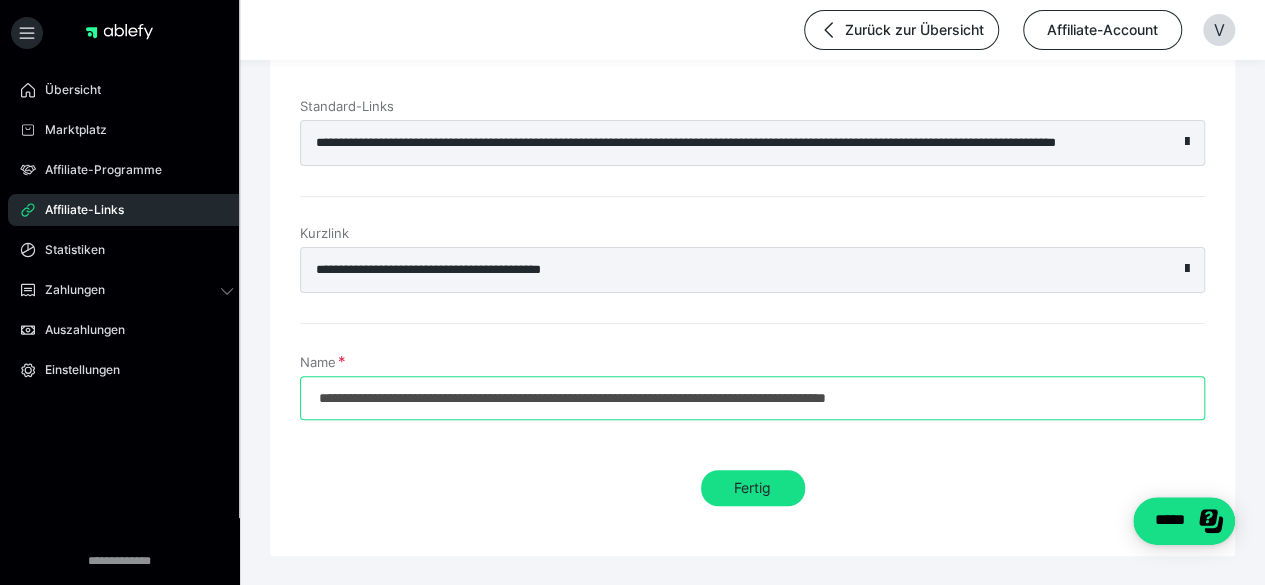 type on "**********" 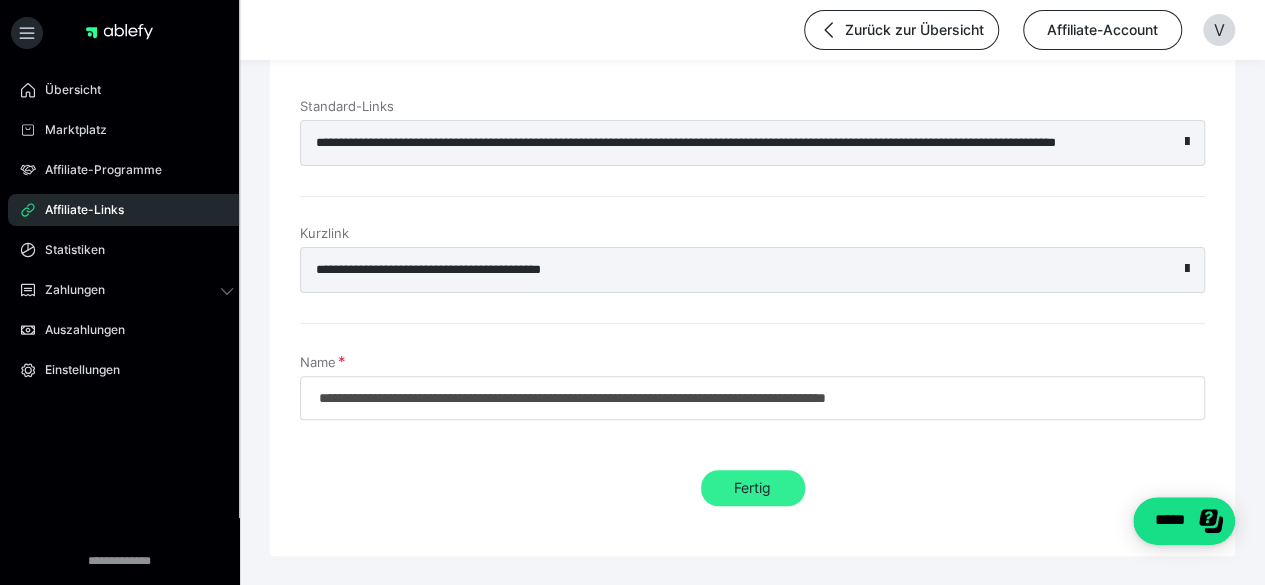 click on "Fertig" at bounding box center (753, 488) 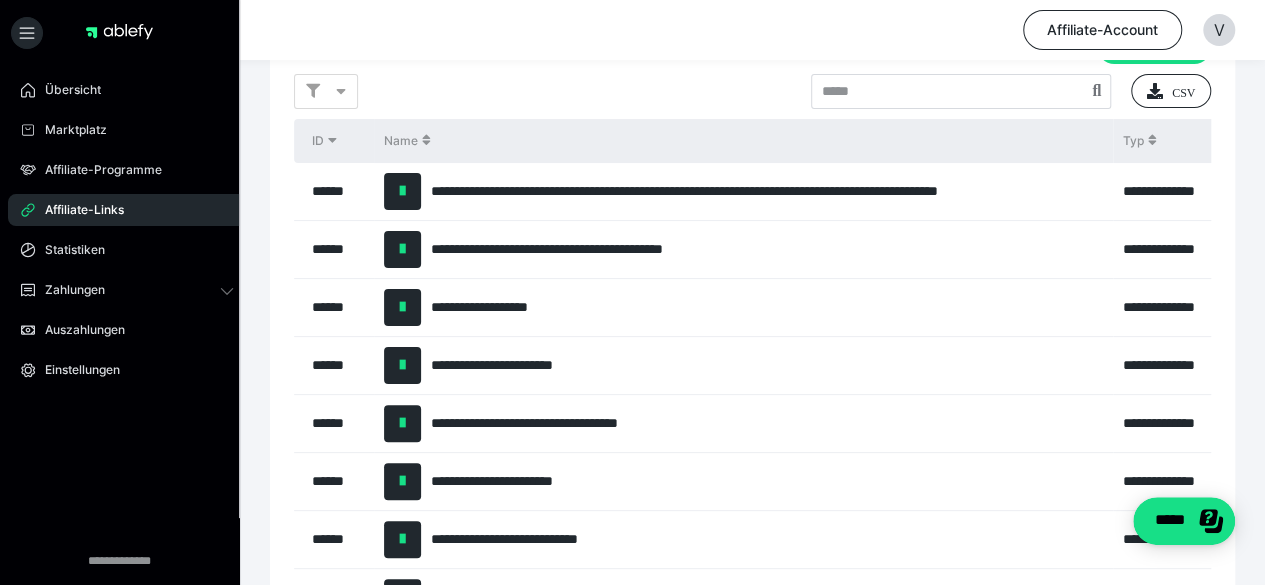 scroll, scrollTop: 0, scrollLeft: 0, axis: both 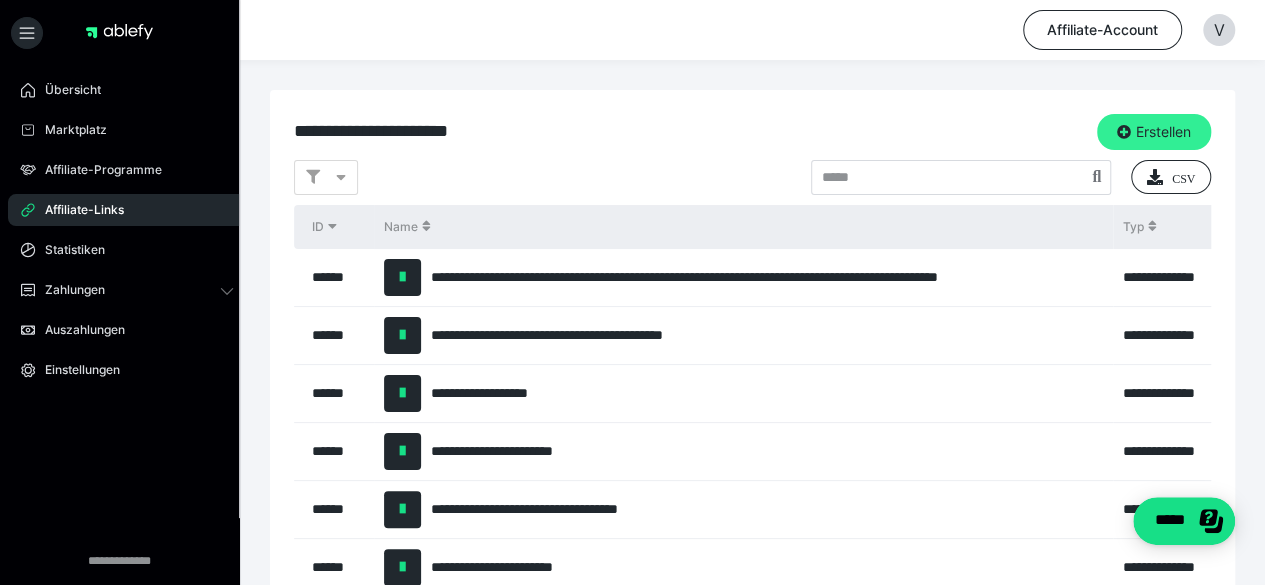 click on "Erstellen" at bounding box center [1154, 132] 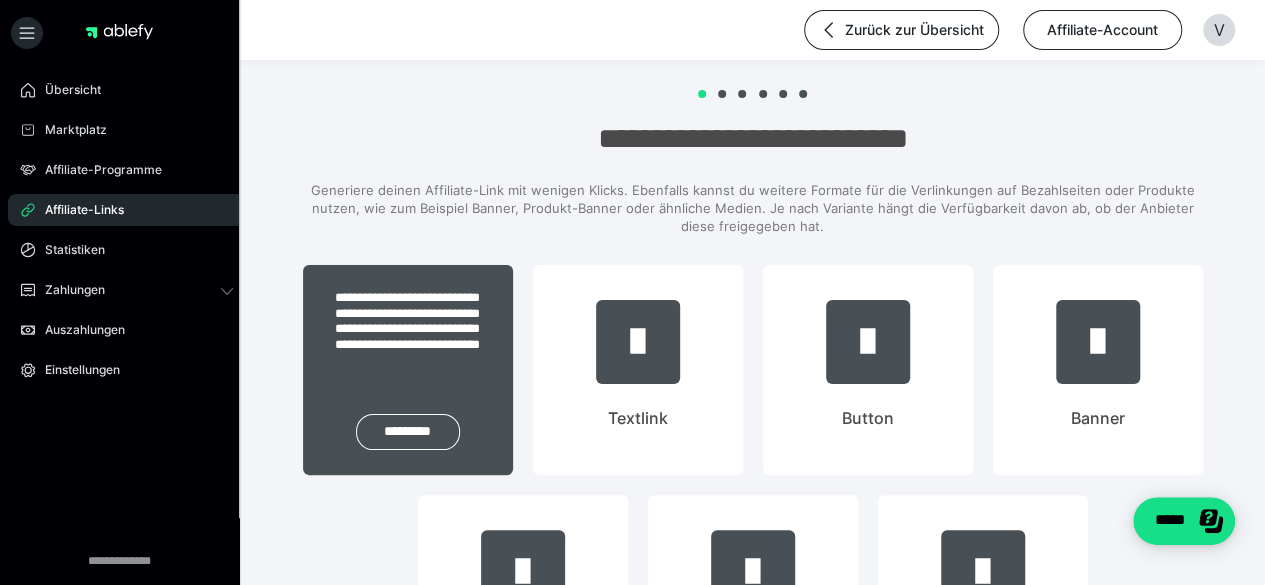 click on "**********" at bounding box center [408, 321] 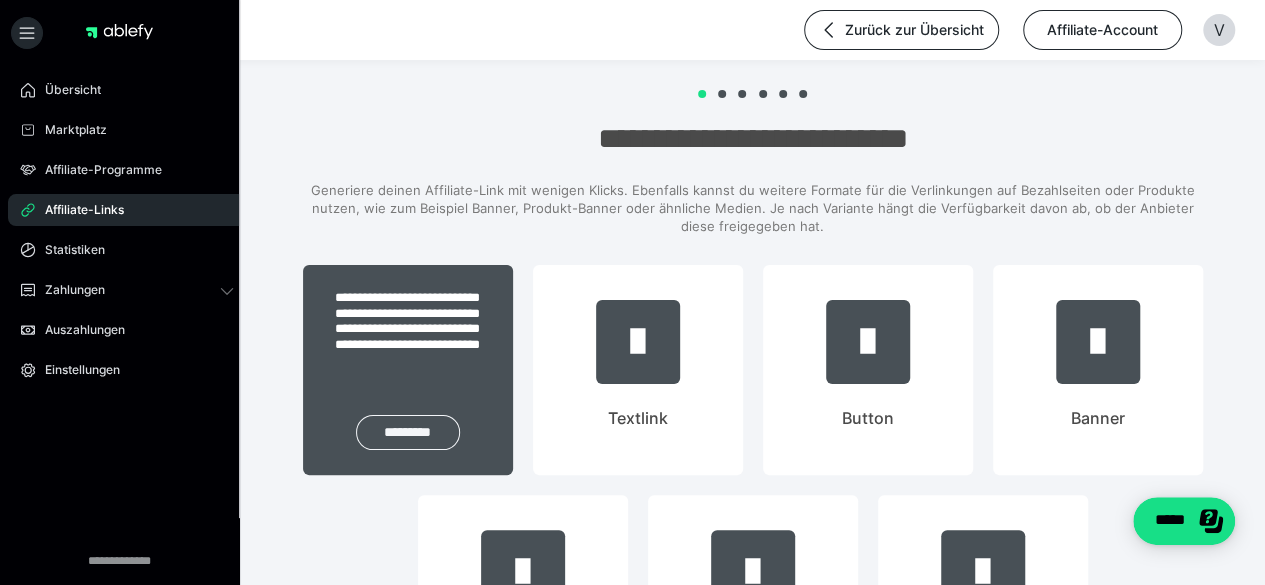 click on "*********" at bounding box center (408, 432) 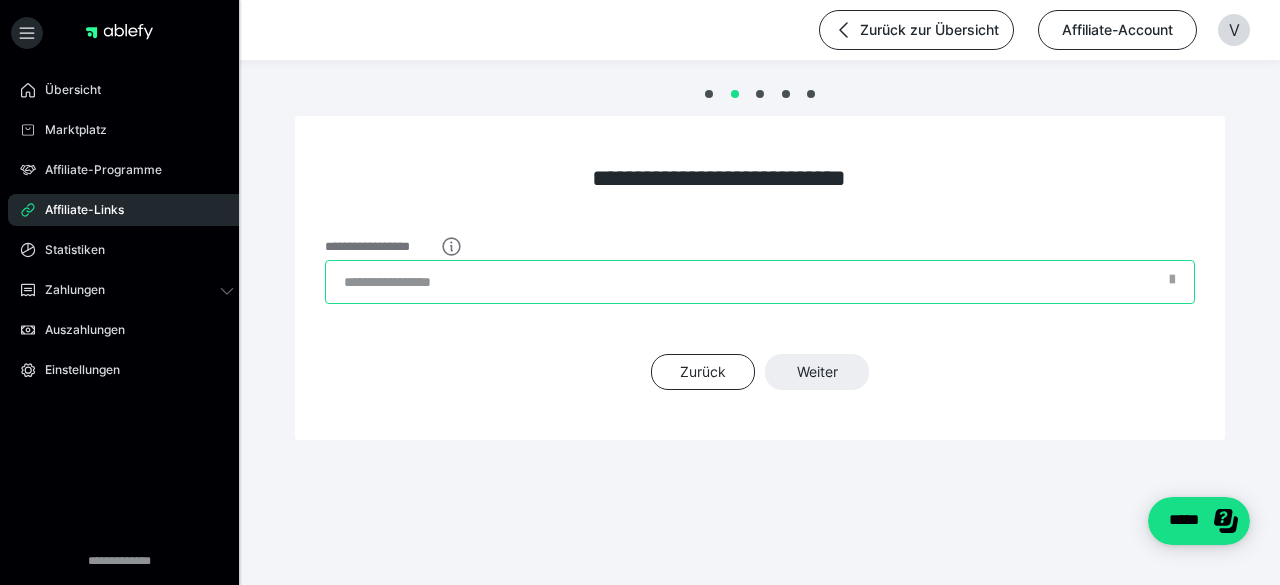 click on "**********" at bounding box center [760, 282] 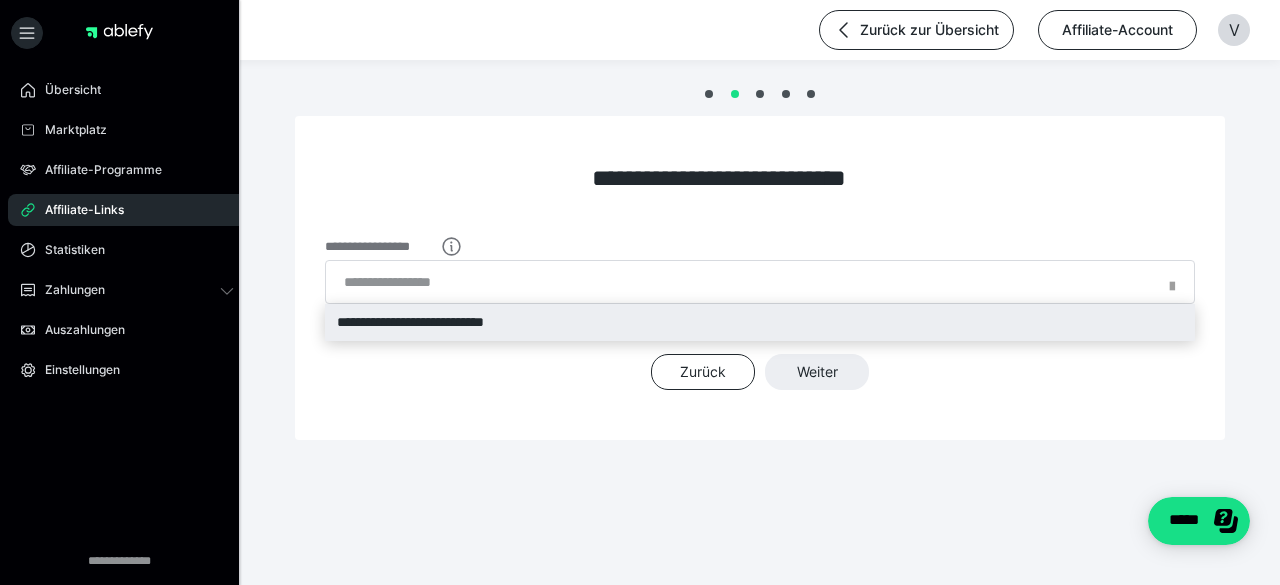 click on "**********" at bounding box center (760, 322) 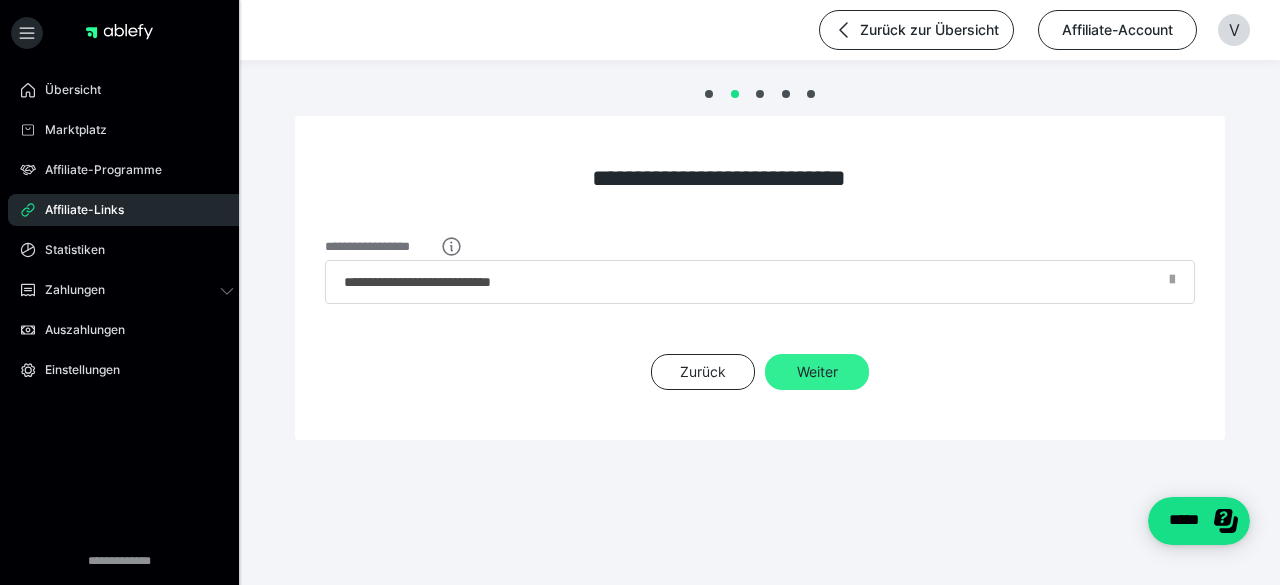 click on "Weiter" at bounding box center (817, 372) 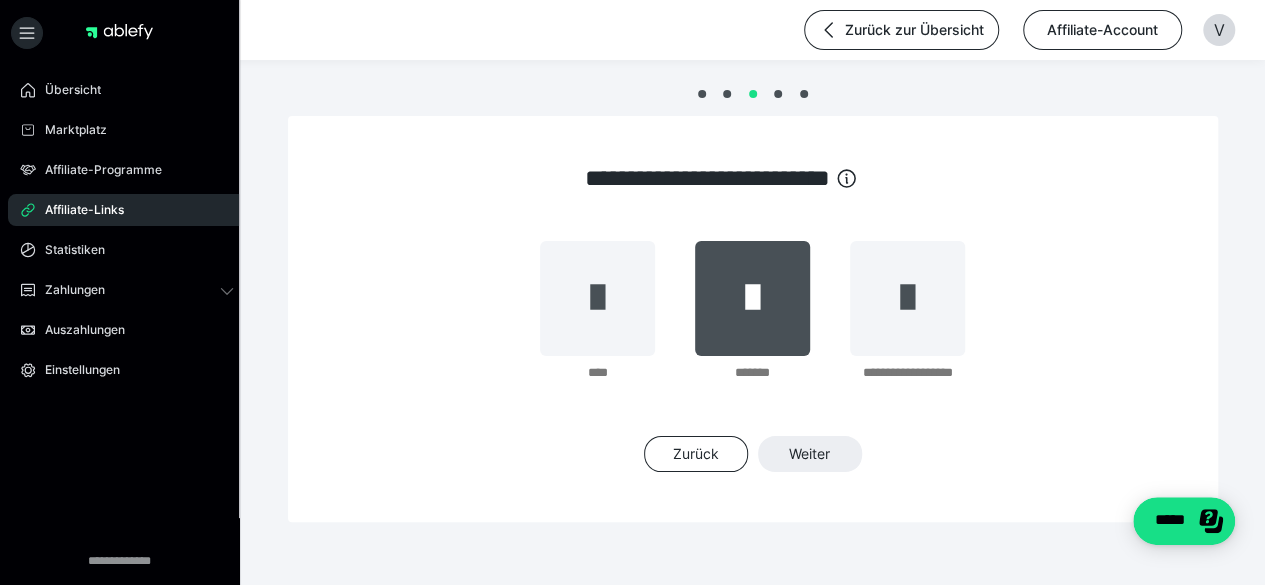 click at bounding box center [752, 298] 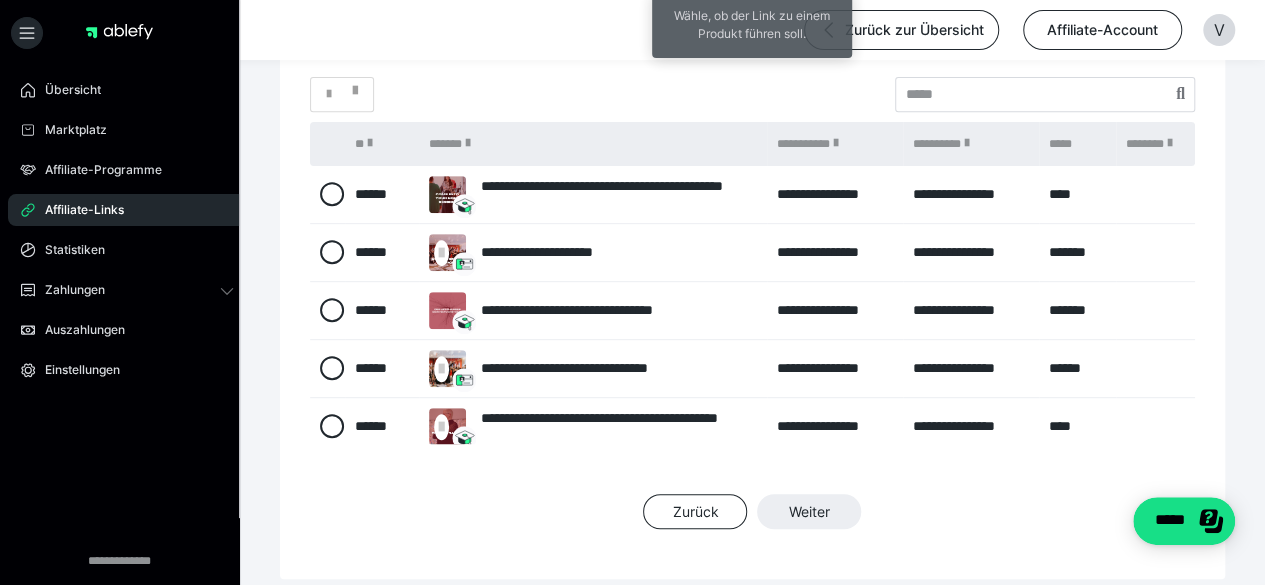 scroll, scrollTop: 372, scrollLeft: 0, axis: vertical 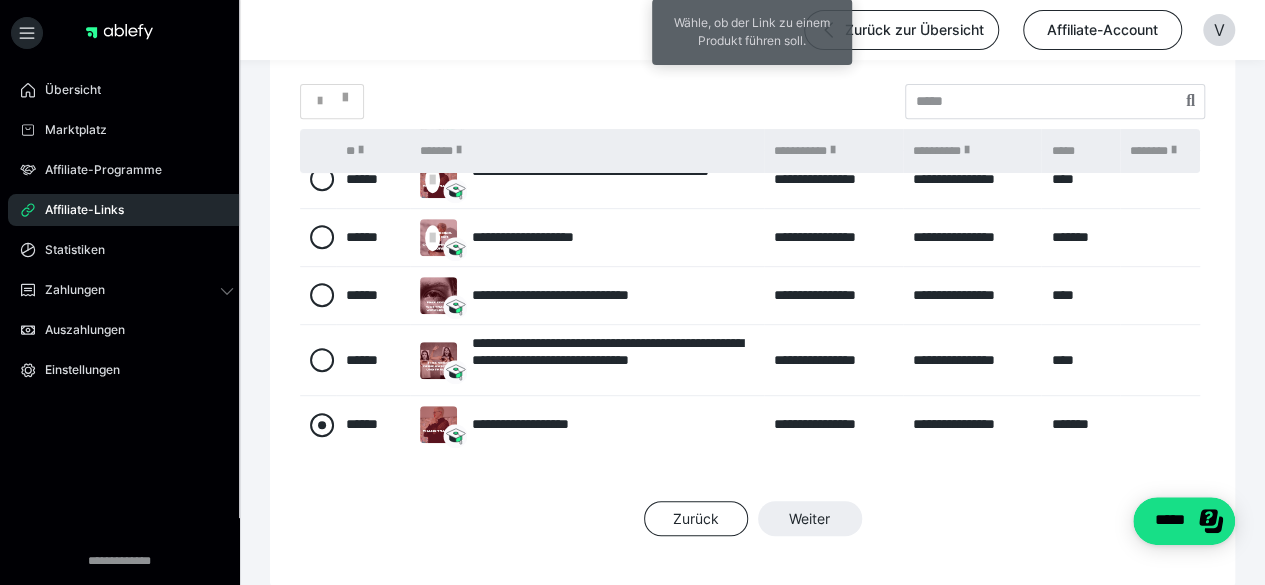 click at bounding box center [322, 425] 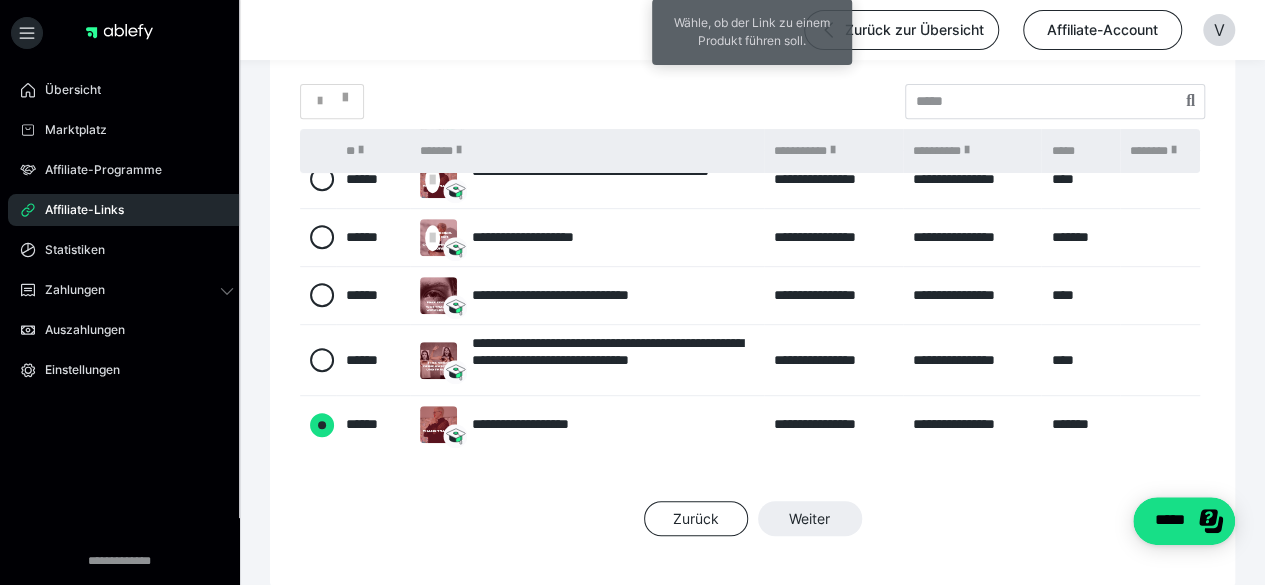 radio on "****" 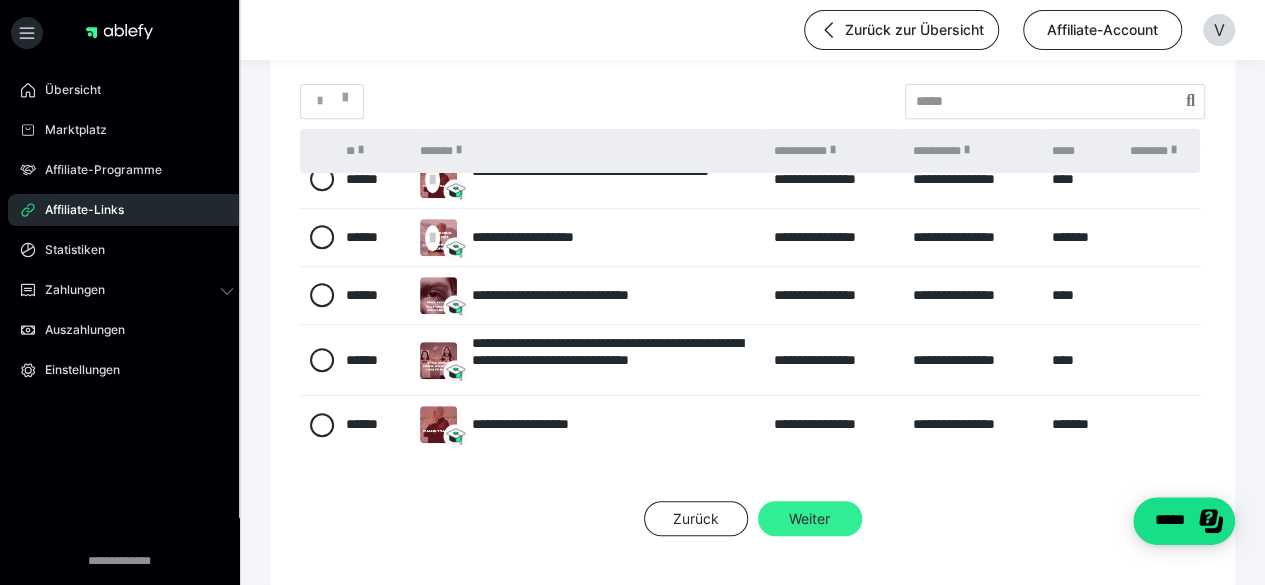 click on "Weiter" at bounding box center (810, 519) 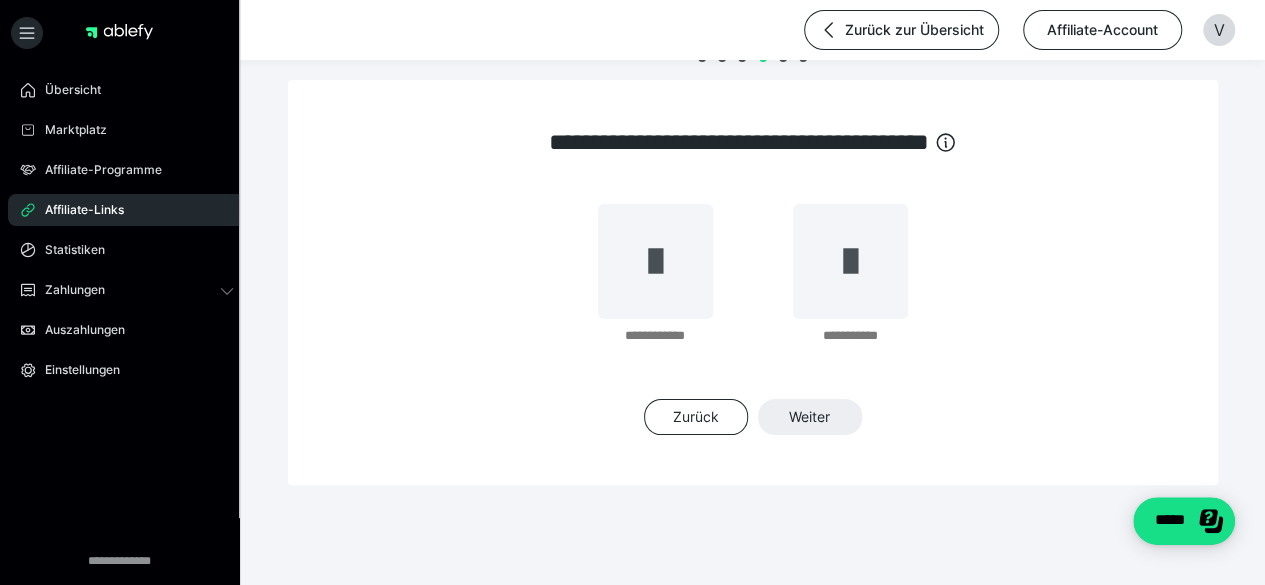 scroll, scrollTop: 36, scrollLeft: 0, axis: vertical 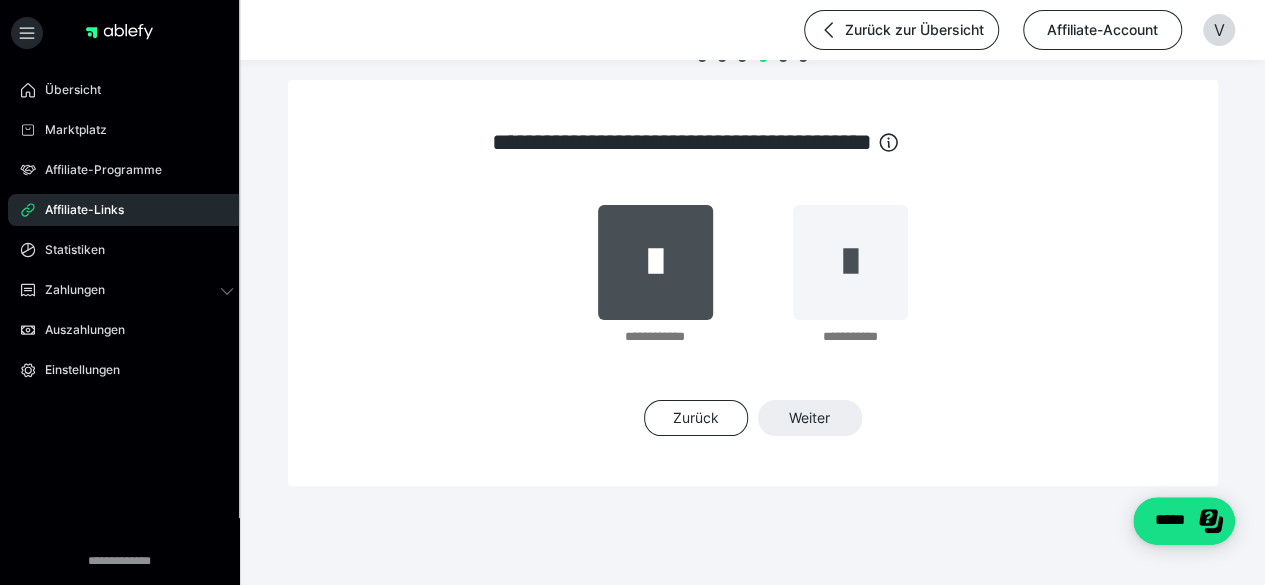 click at bounding box center [655, 262] 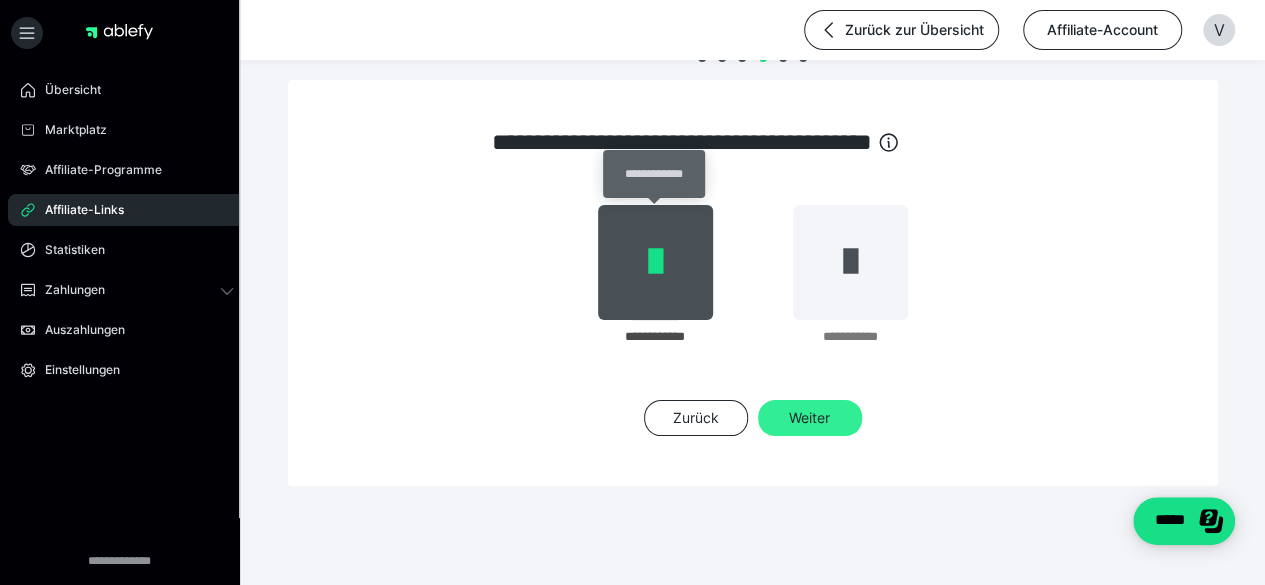 click on "Weiter" at bounding box center (810, 418) 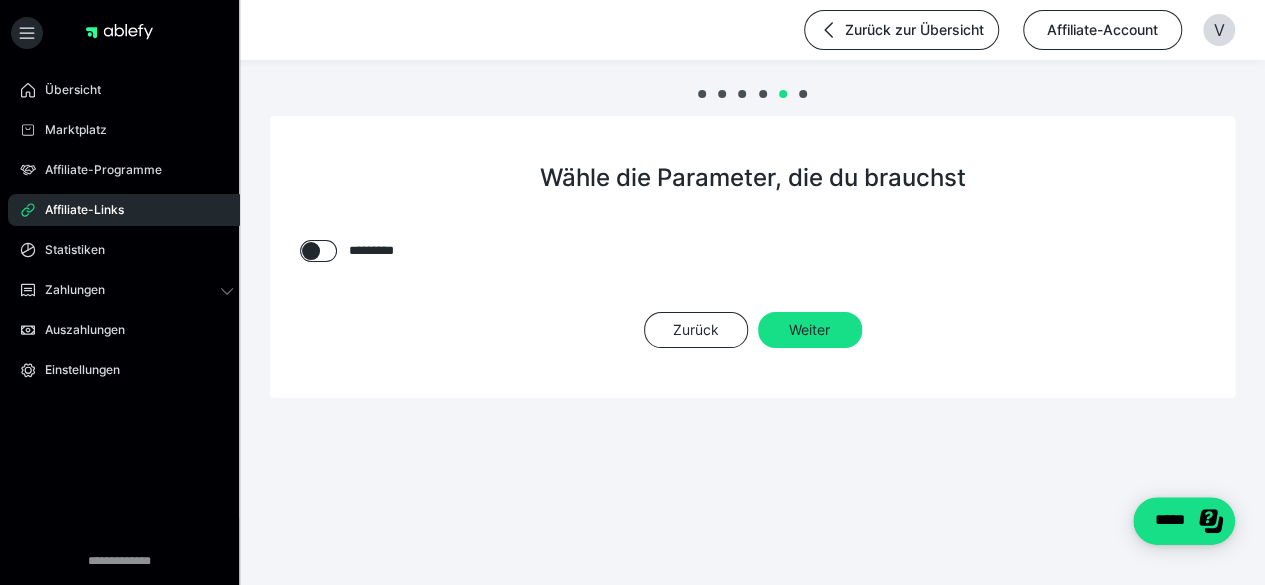 scroll, scrollTop: 0, scrollLeft: 0, axis: both 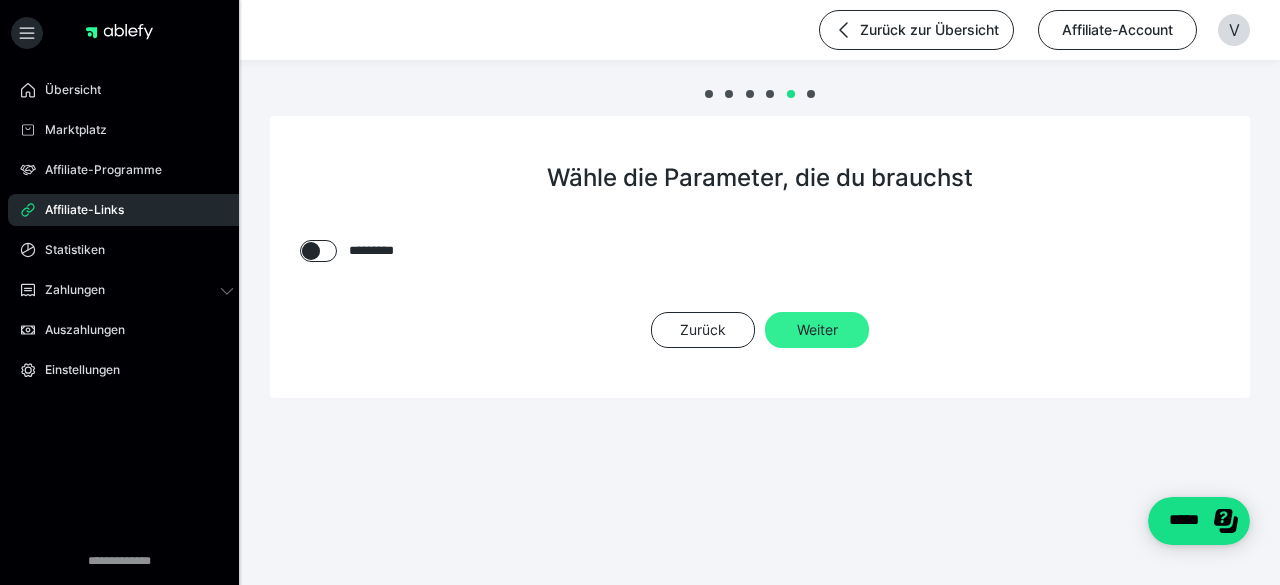 click on "Weiter" at bounding box center (817, 330) 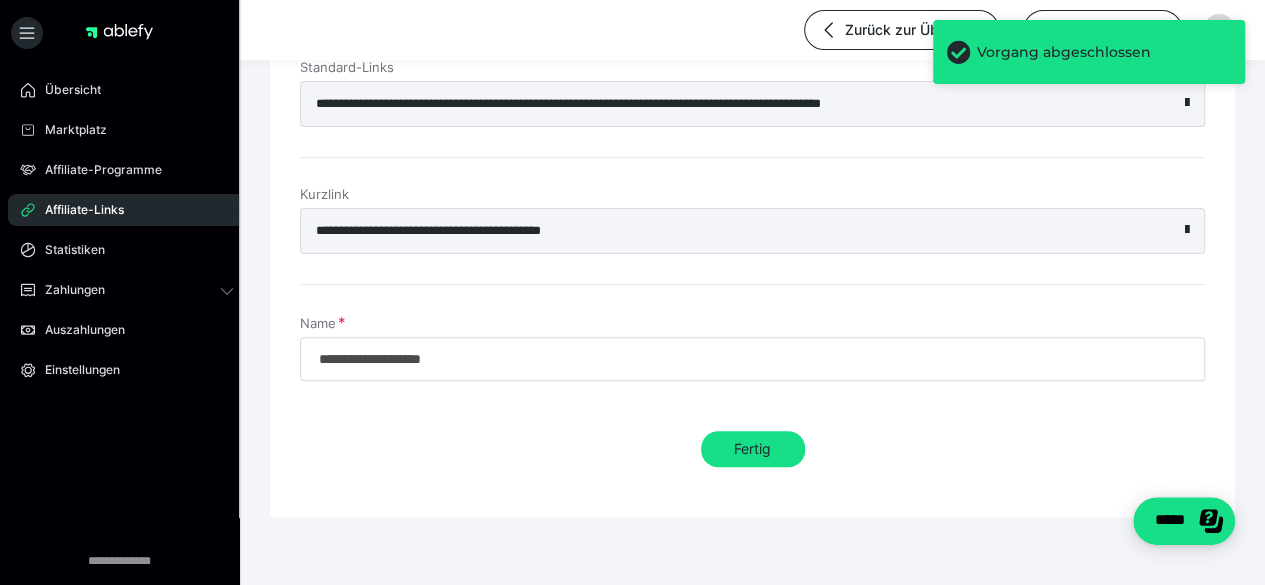 scroll, scrollTop: 208, scrollLeft: 0, axis: vertical 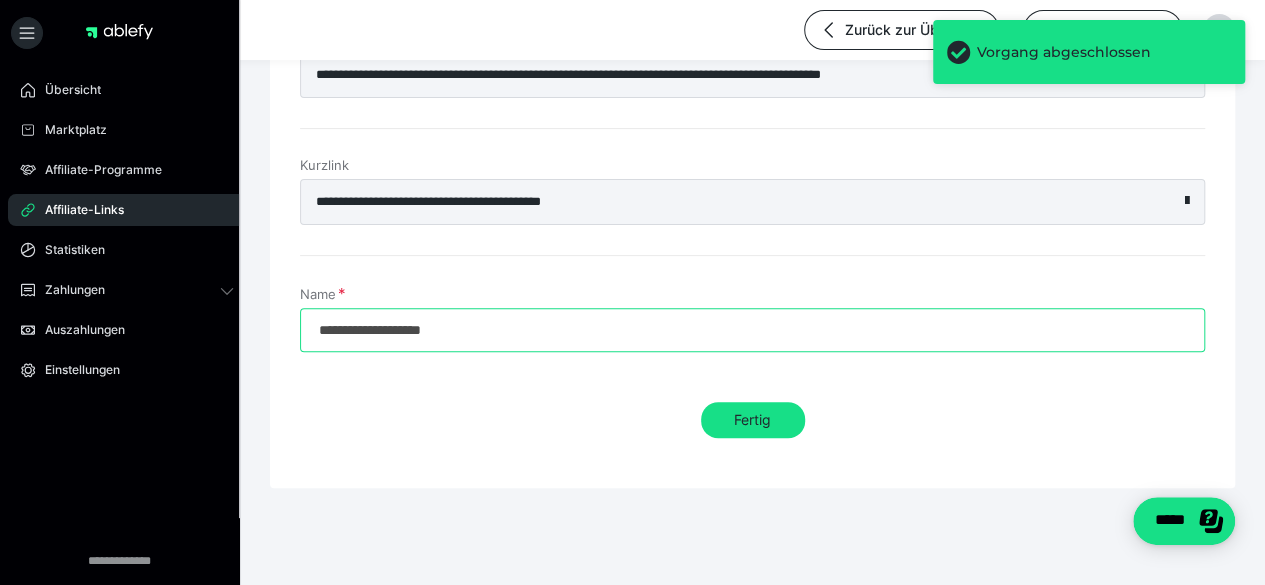 click on "**********" at bounding box center [752, 330] 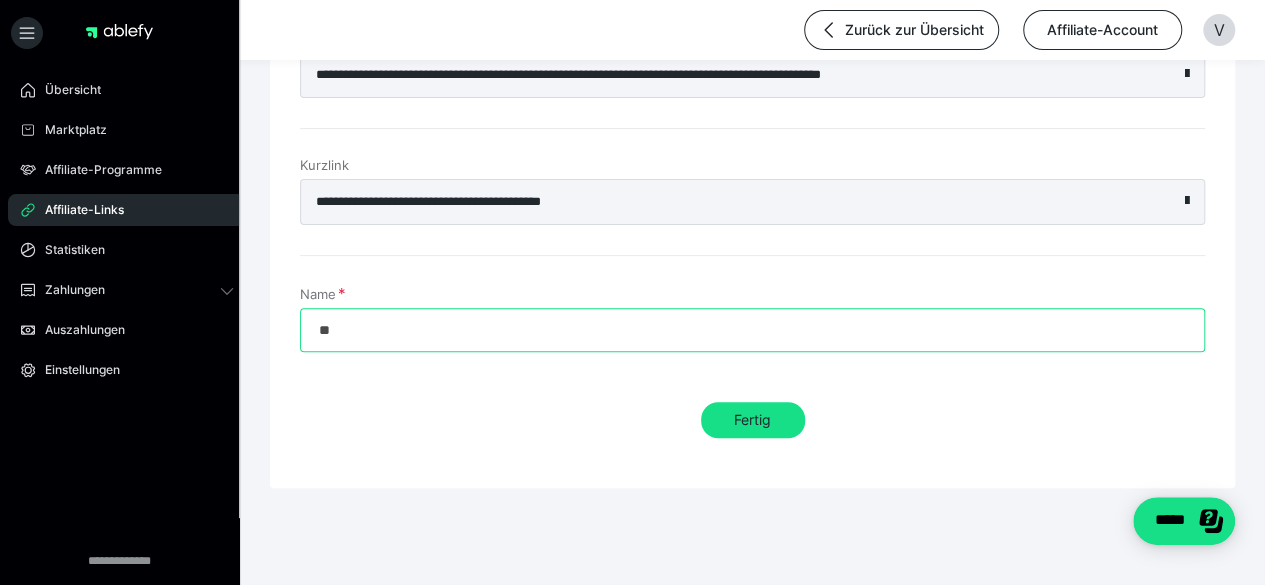 type on "*" 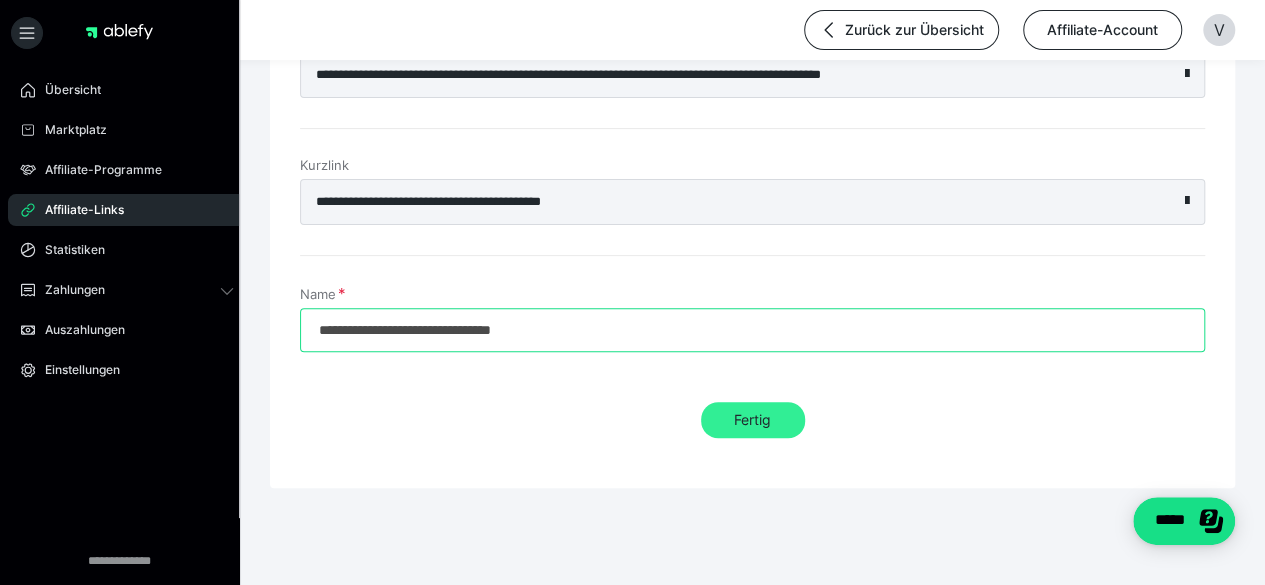 type on "**********" 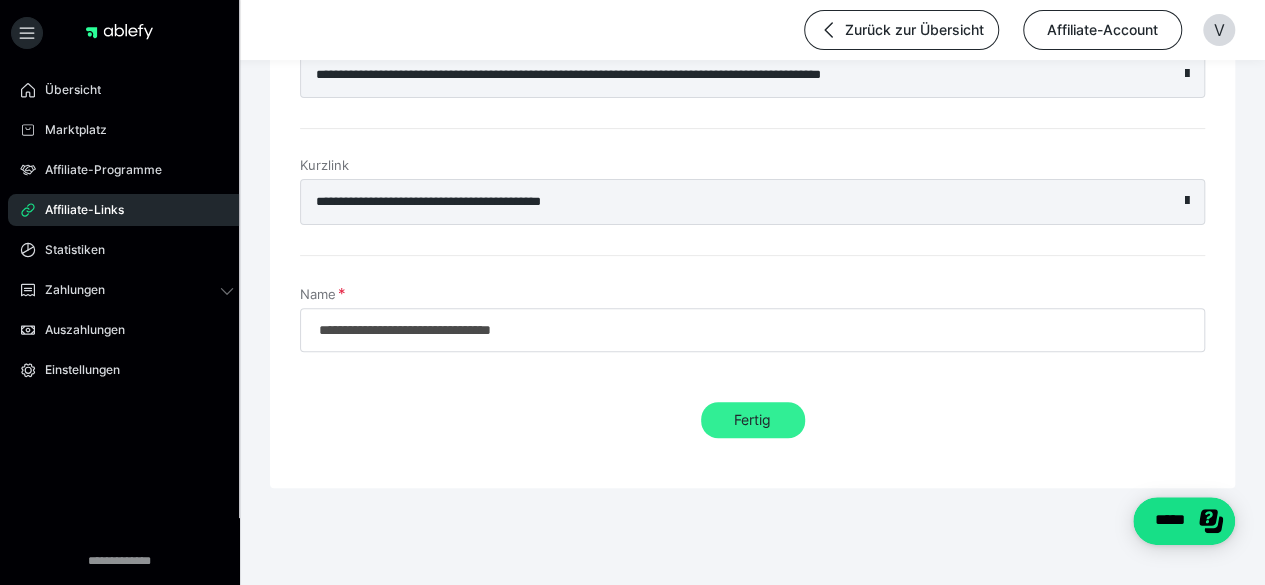 click on "Fertig" at bounding box center [753, 420] 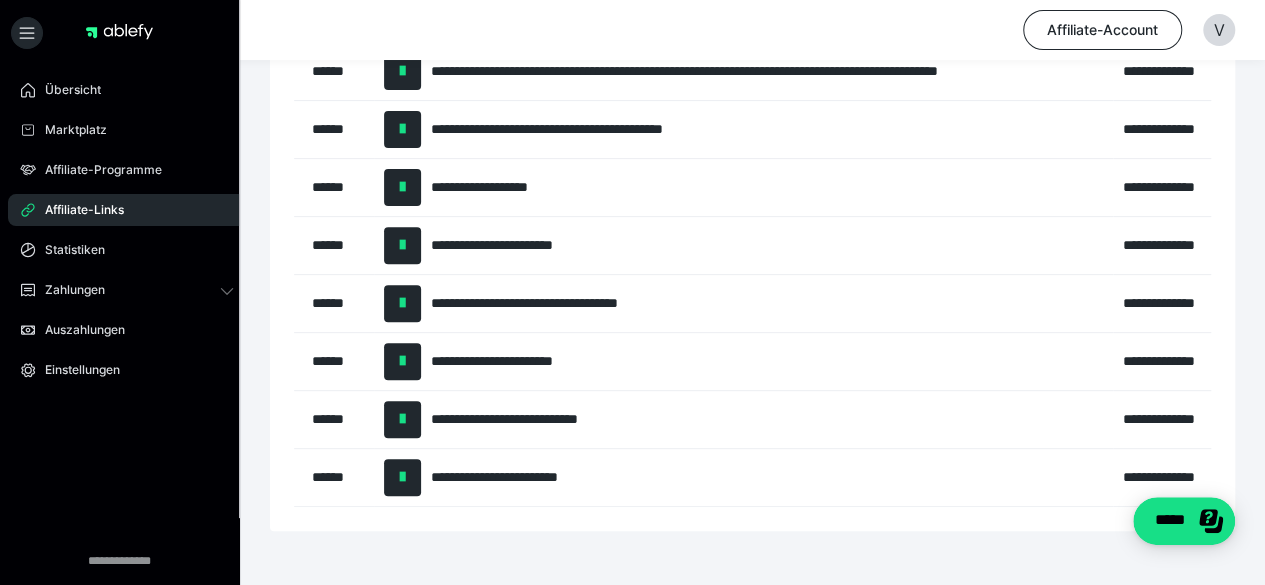 scroll, scrollTop: 336, scrollLeft: 0, axis: vertical 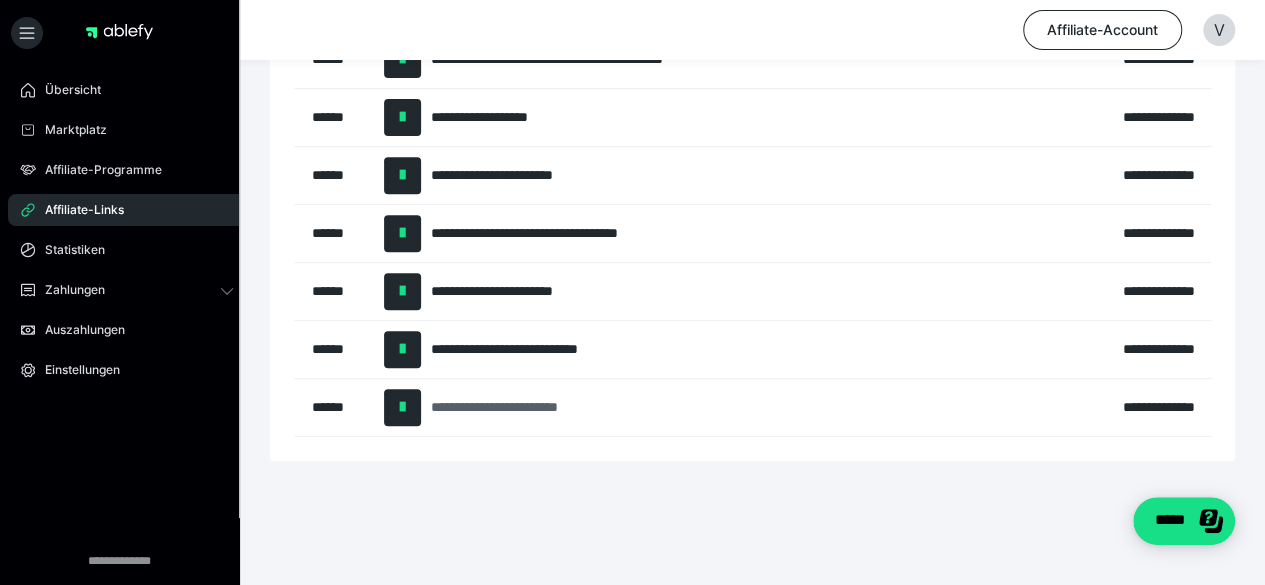click on "**********" at bounding box center (523, 407) 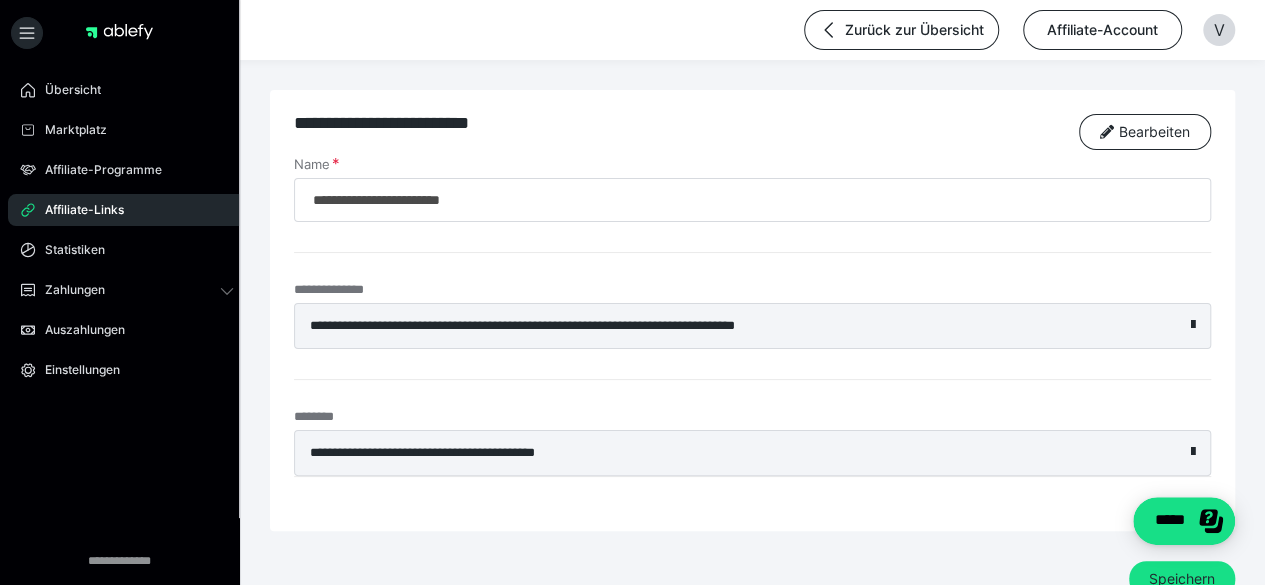 click on "**********" at bounding box center (707, 326) 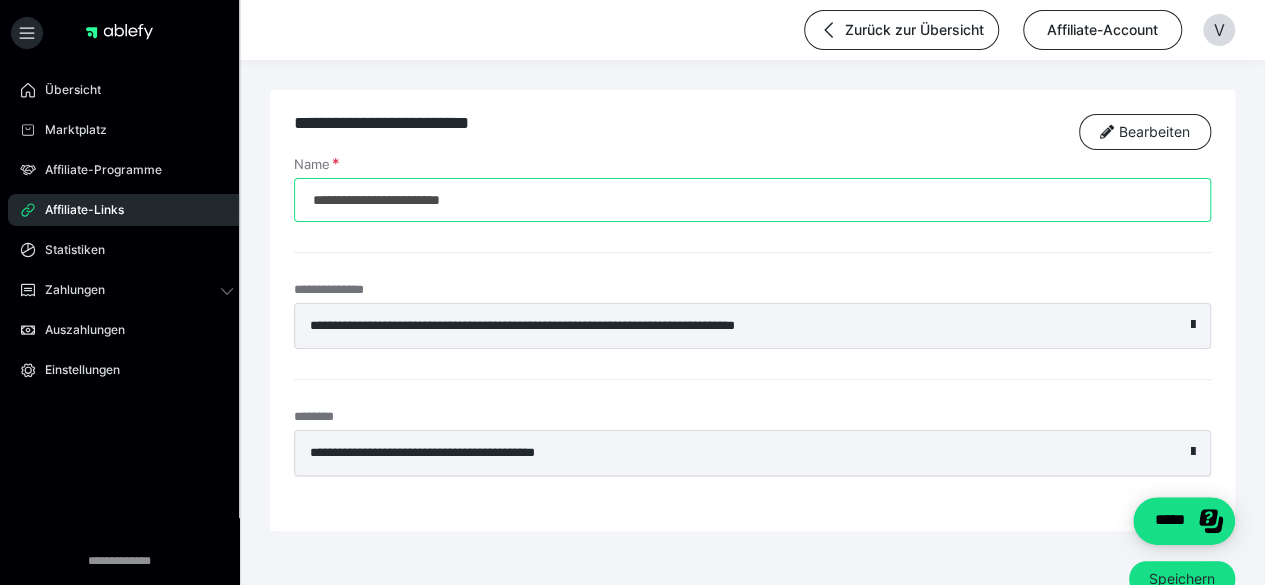 click on "**********" at bounding box center (752, 200) 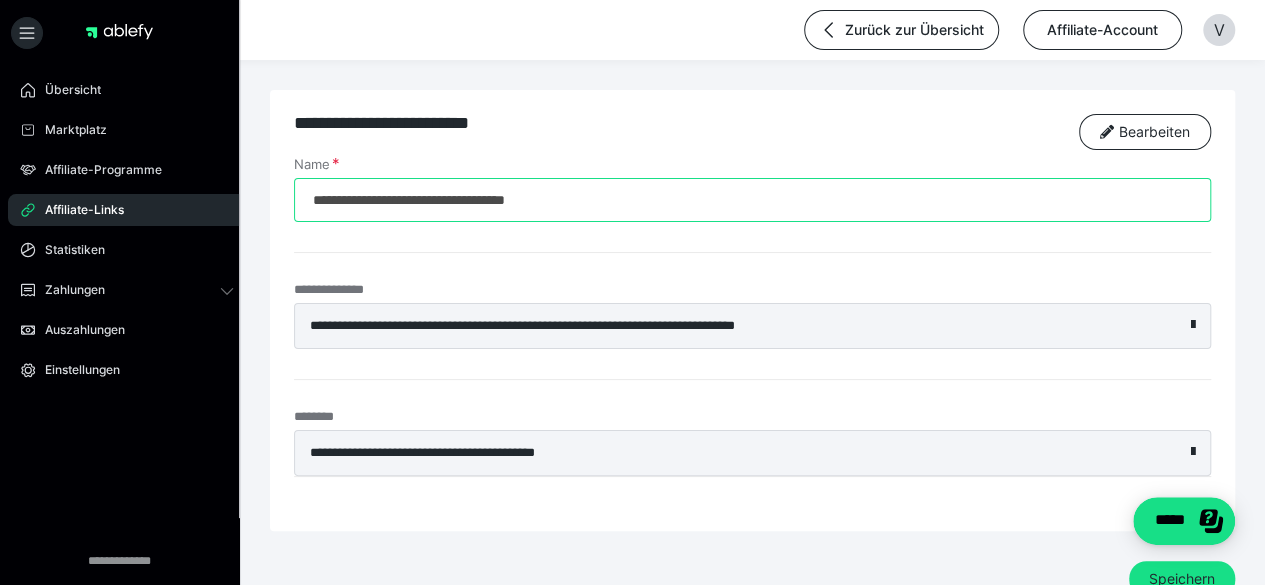 scroll, scrollTop: 29, scrollLeft: 0, axis: vertical 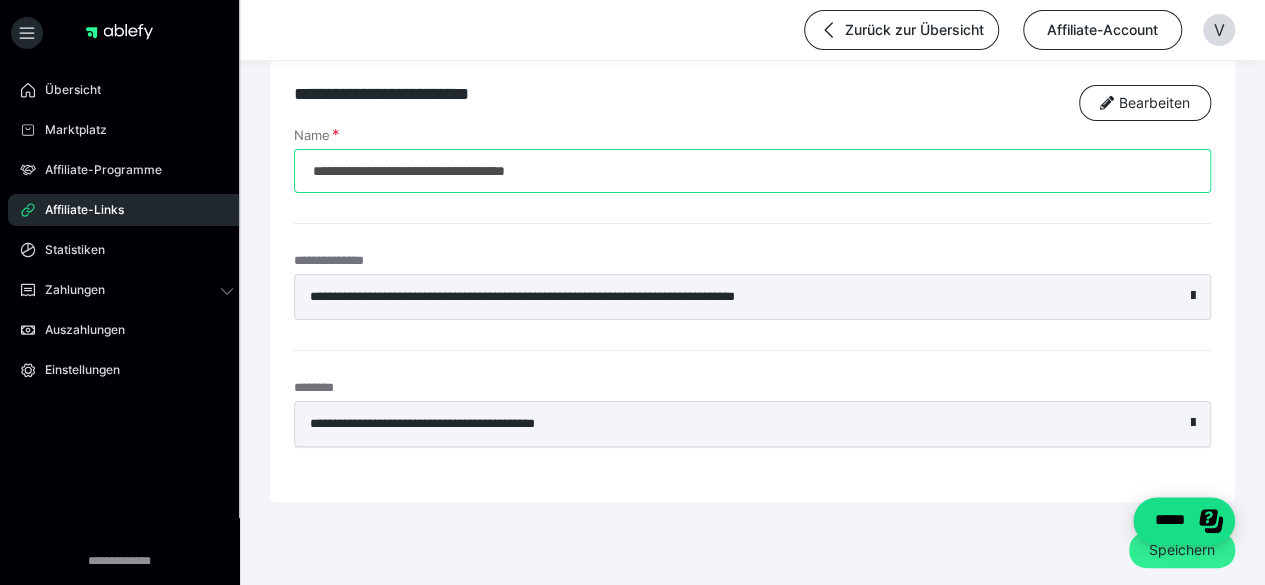 type on "**********" 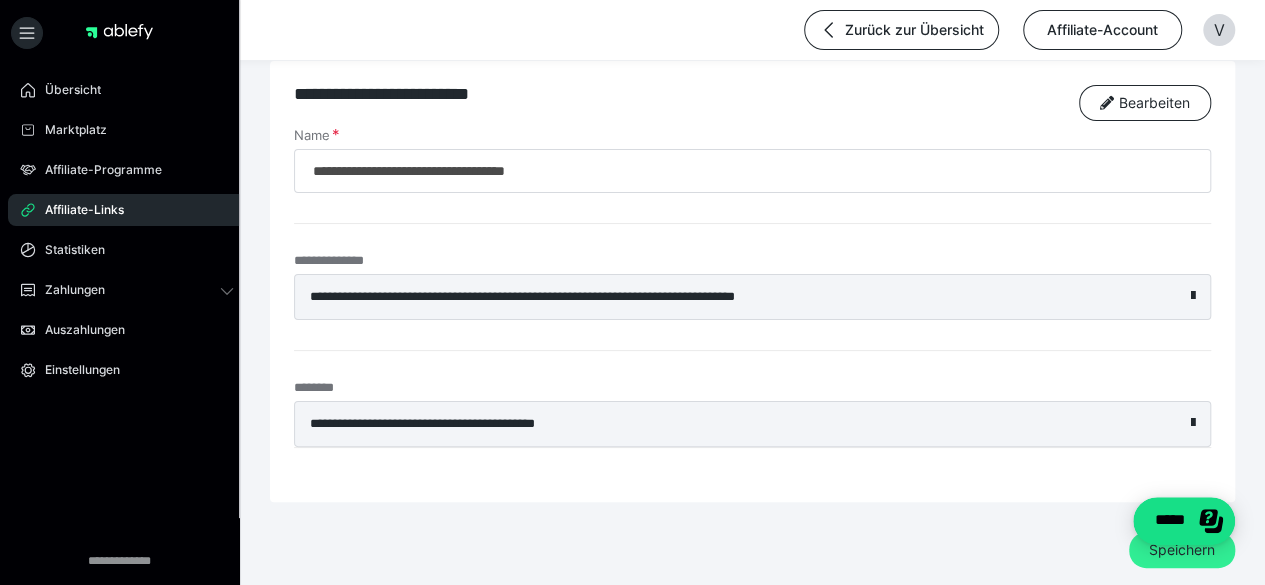 click on "Speichern" at bounding box center (1182, 550) 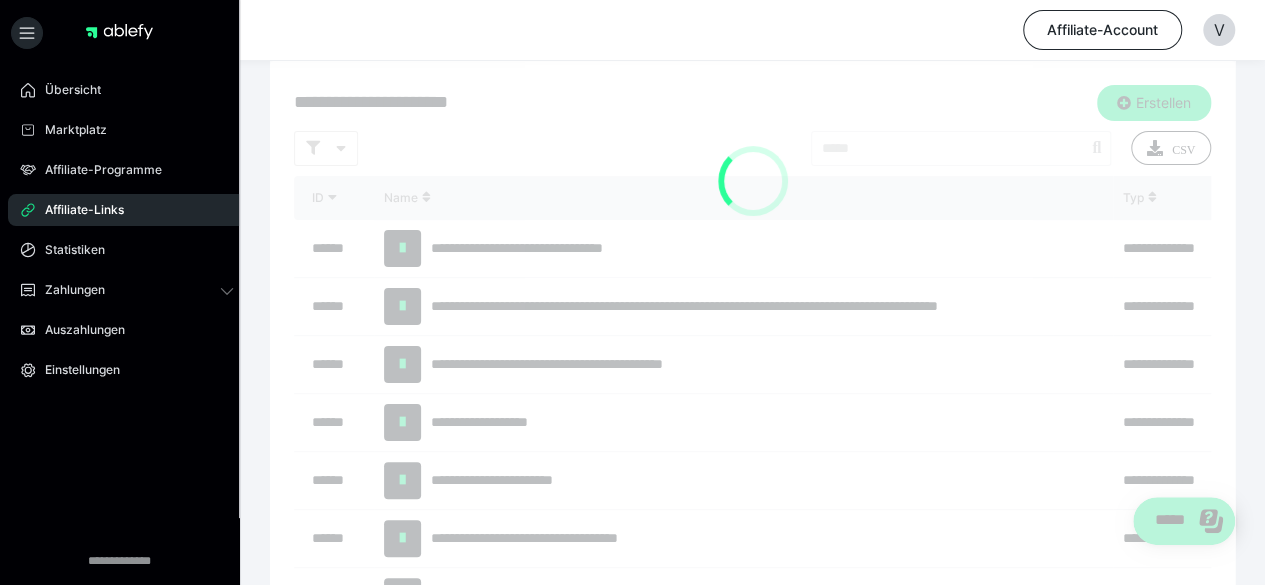 scroll, scrollTop: 0, scrollLeft: 0, axis: both 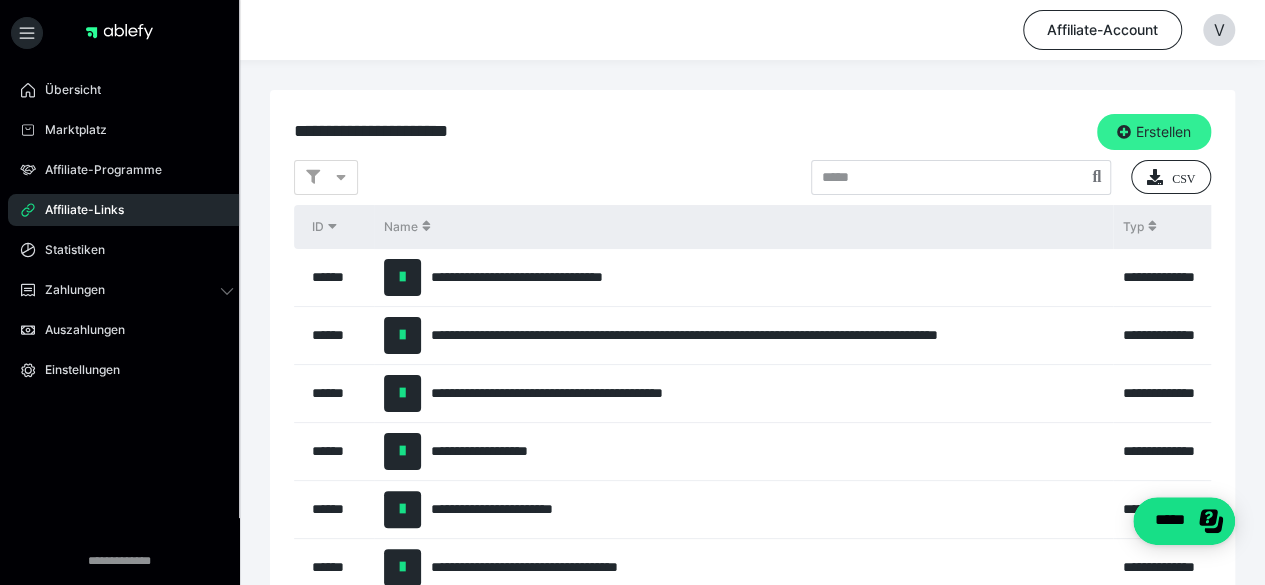 click on "Erstellen" at bounding box center (1154, 132) 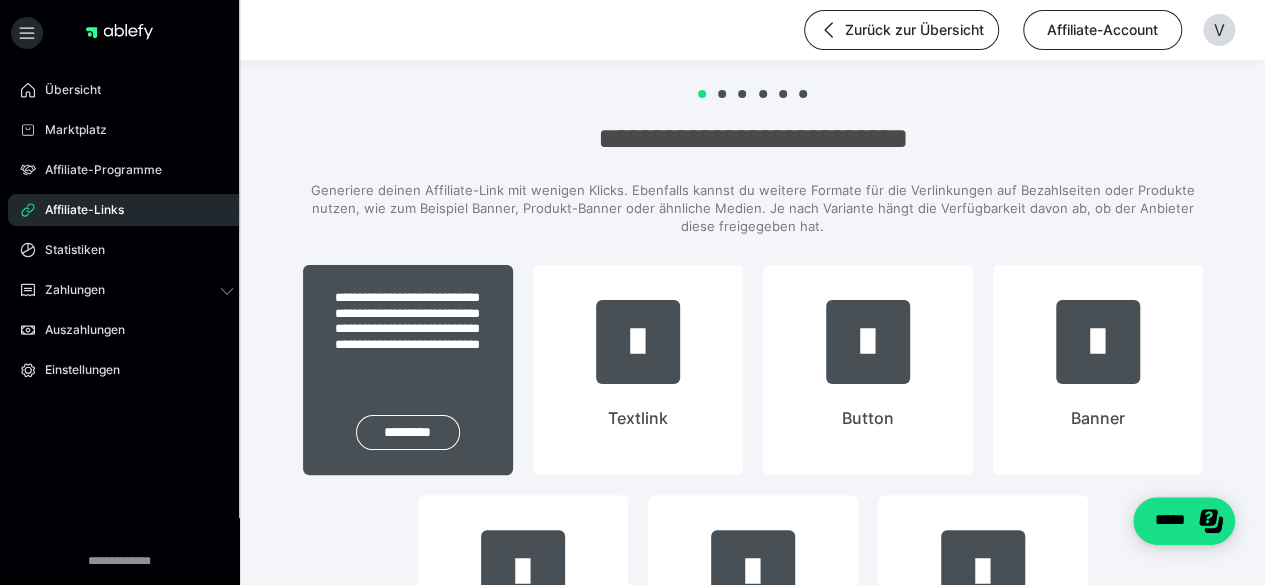 click on "**********" at bounding box center [408, 370] 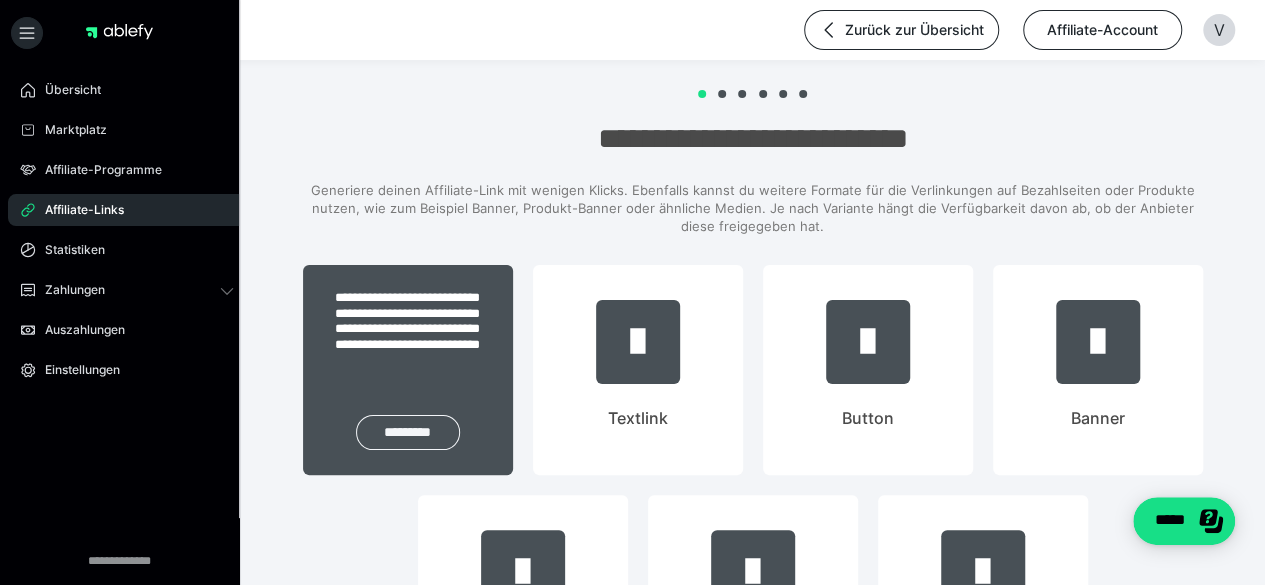 click on "*********" at bounding box center [408, 432] 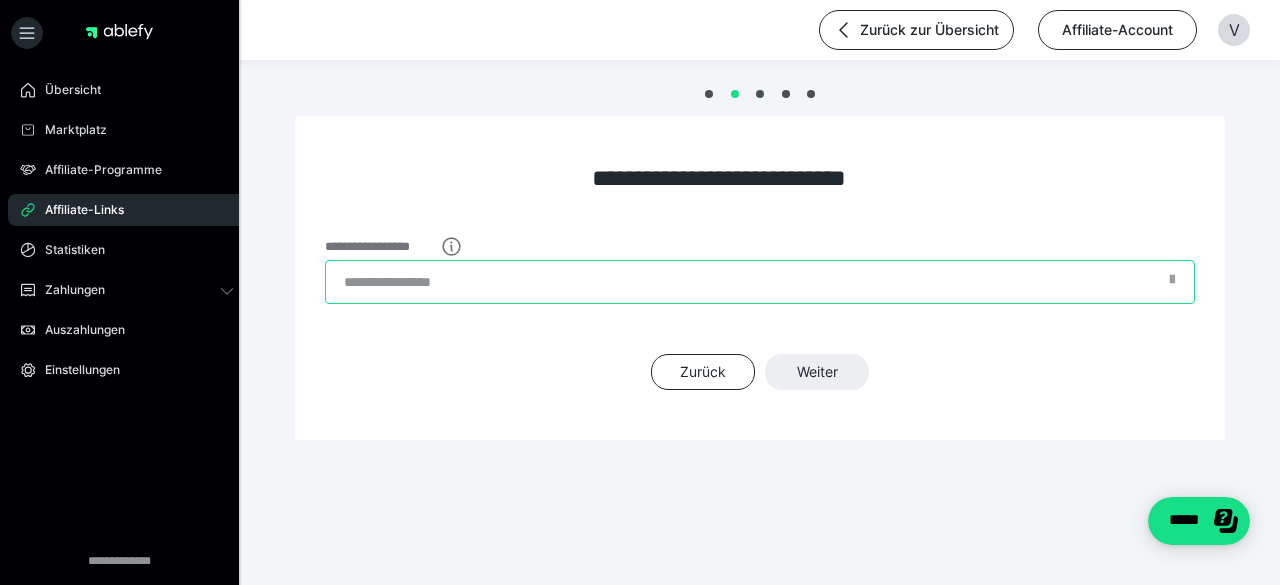 click on "**********" at bounding box center [760, 282] 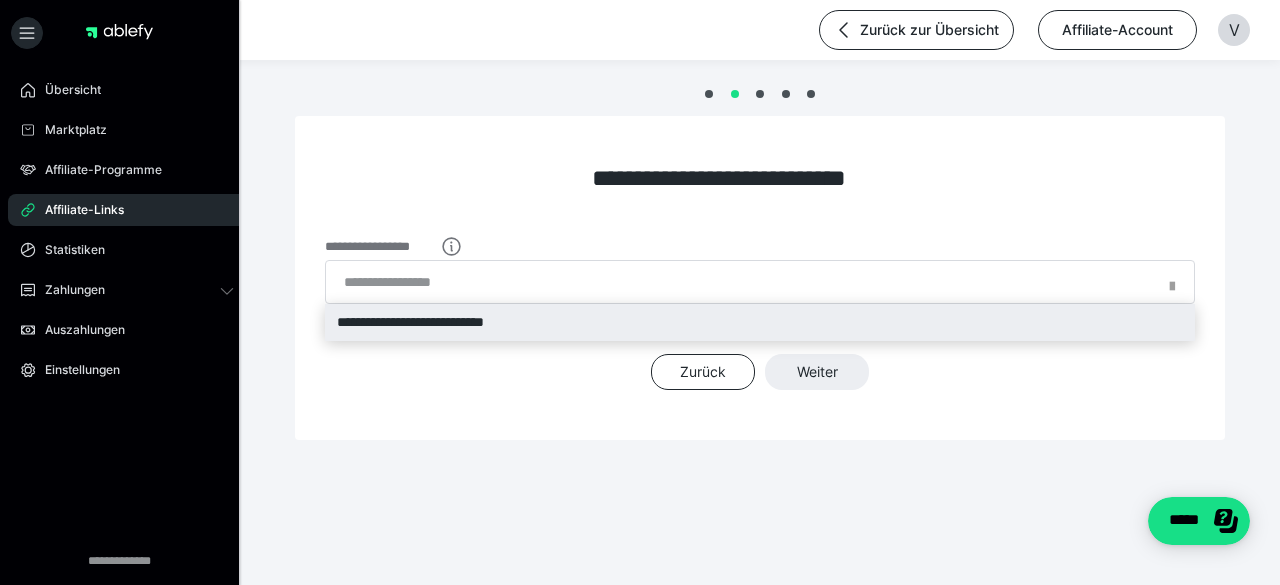 click on "**********" at bounding box center (760, 322) 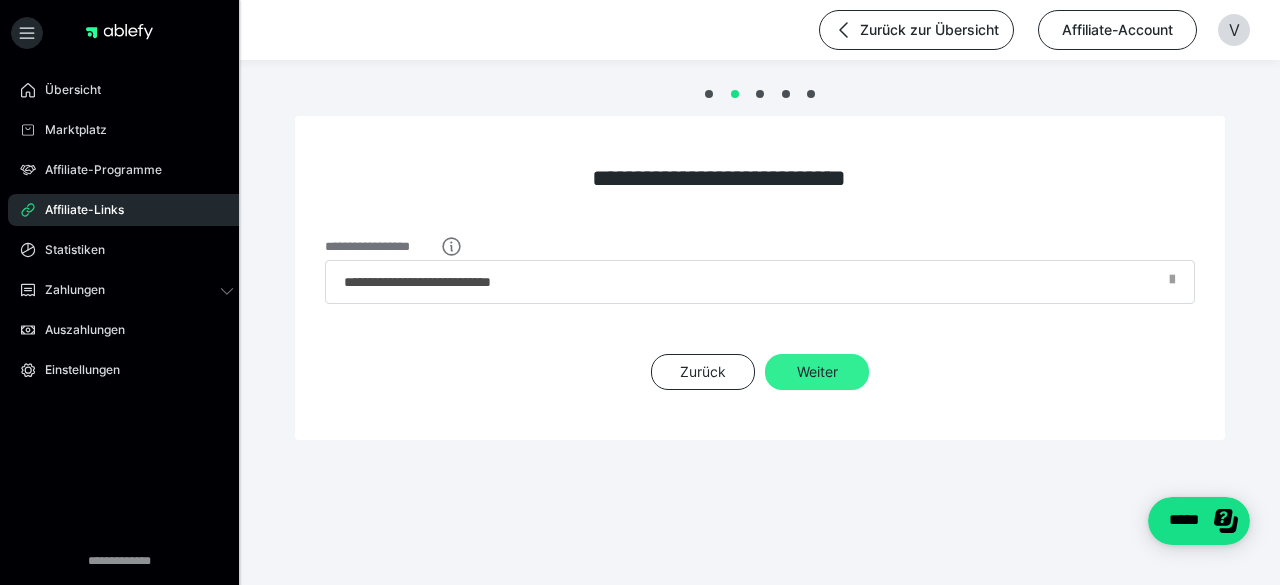 click on "Weiter" at bounding box center (817, 372) 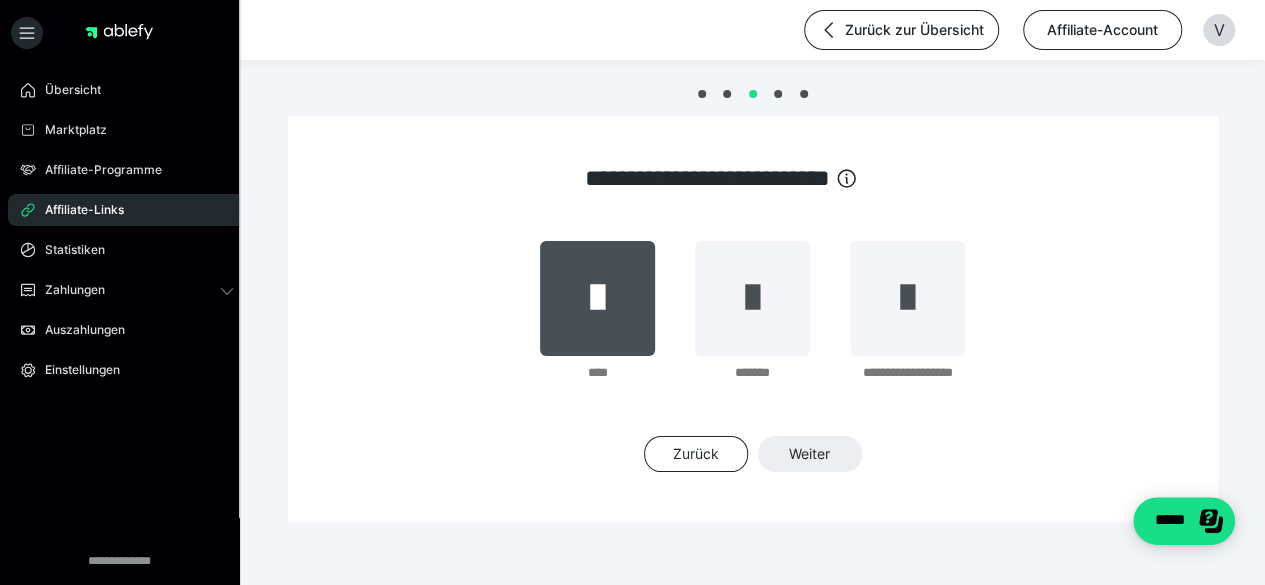 click at bounding box center (597, 298) 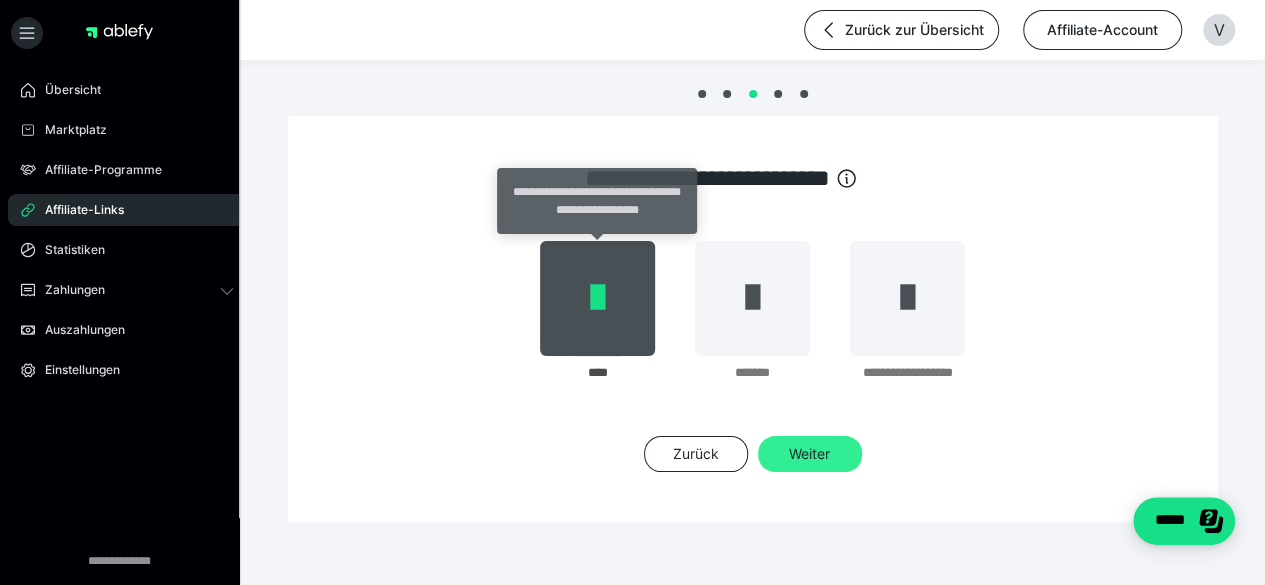 click on "Weiter" at bounding box center [810, 454] 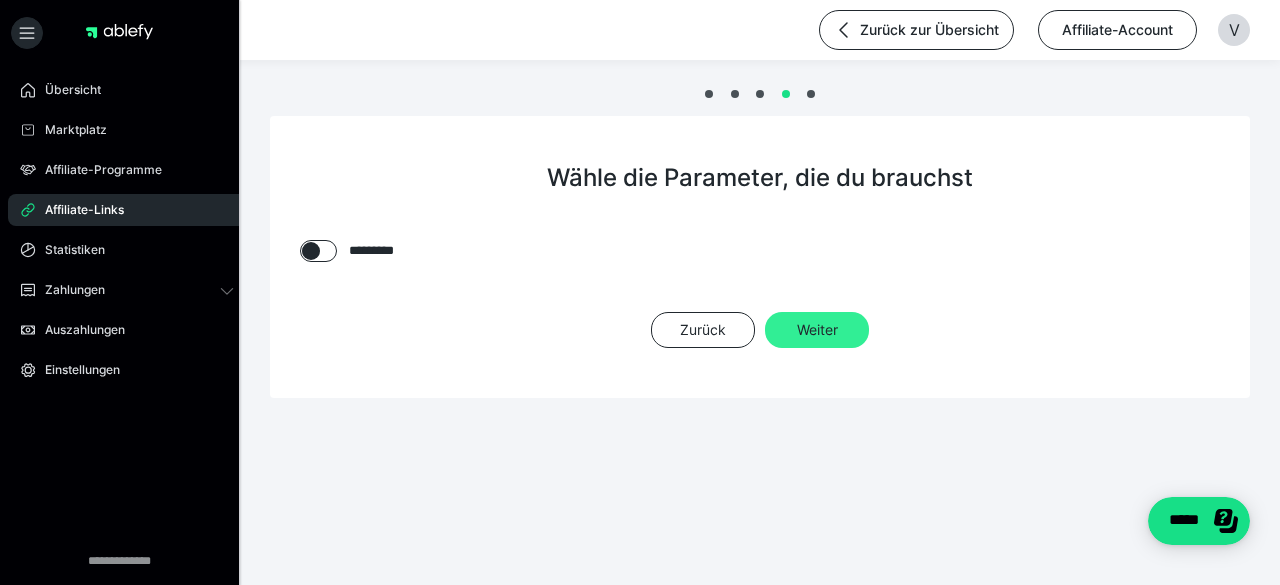 click on "Weiter" at bounding box center (817, 330) 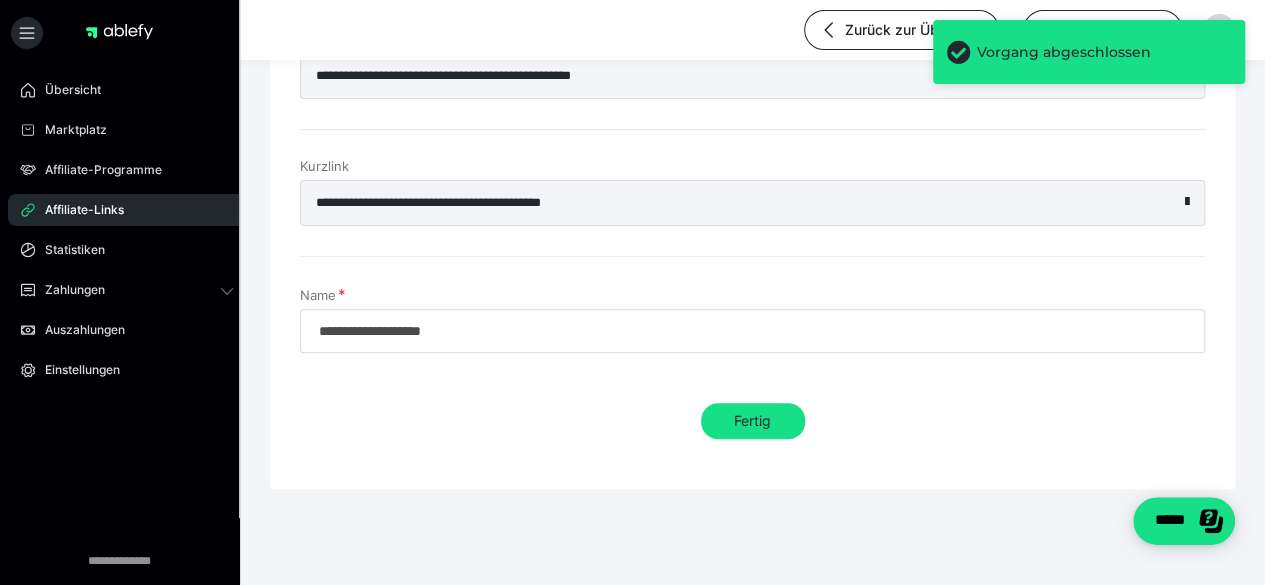 scroll, scrollTop: 208, scrollLeft: 0, axis: vertical 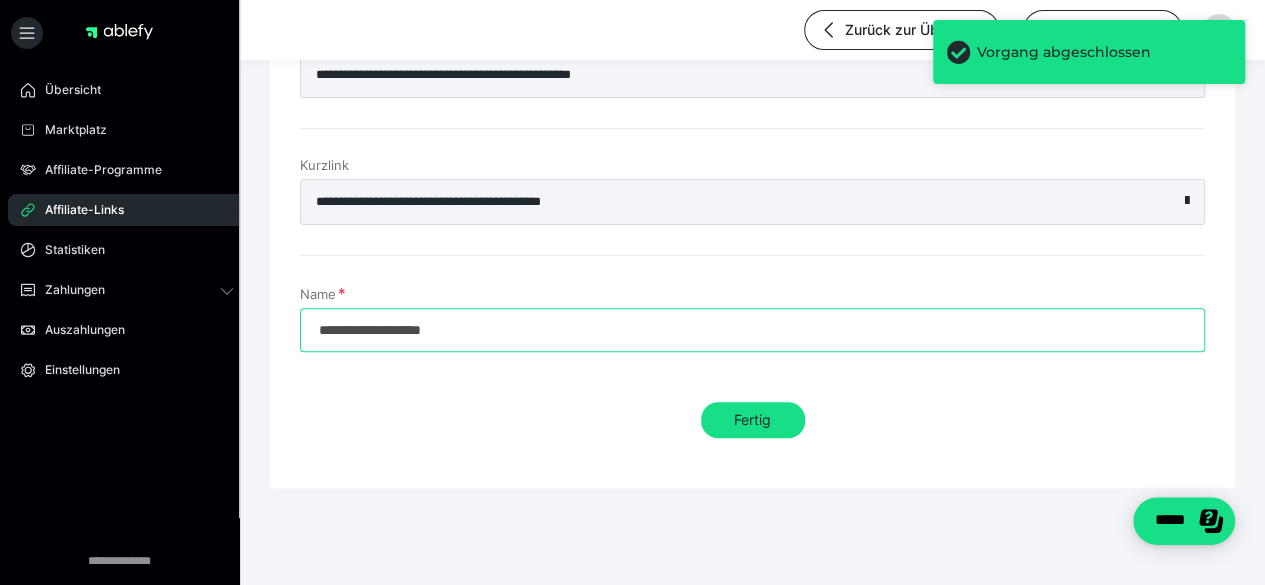 click on "**********" at bounding box center (752, 330) 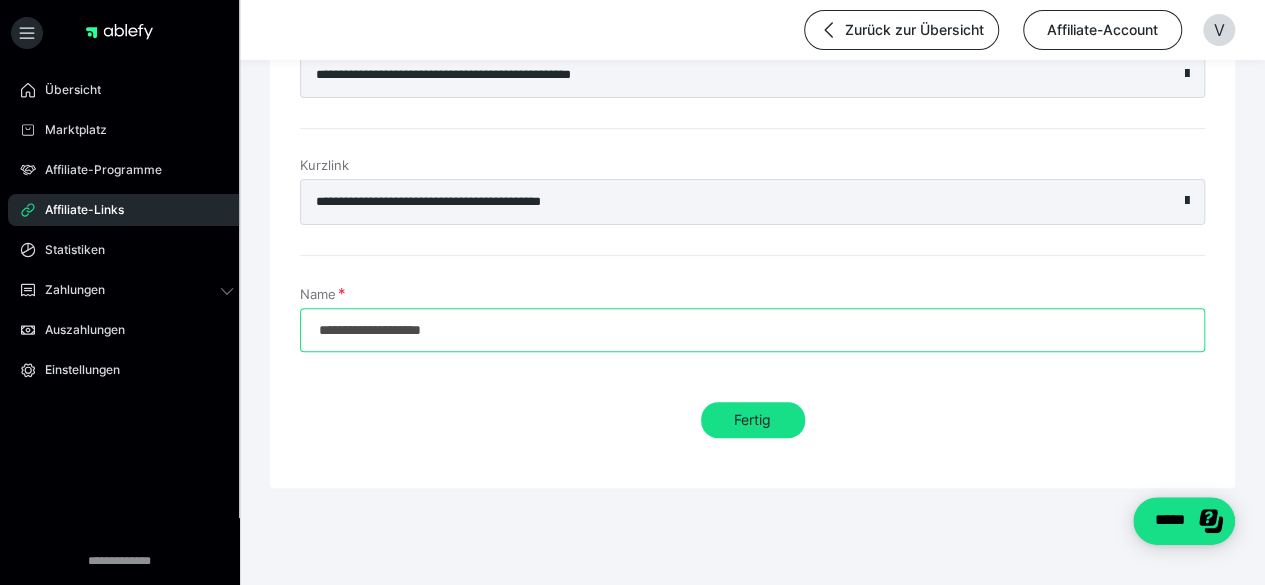 click on "**********" at bounding box center [752, 330] 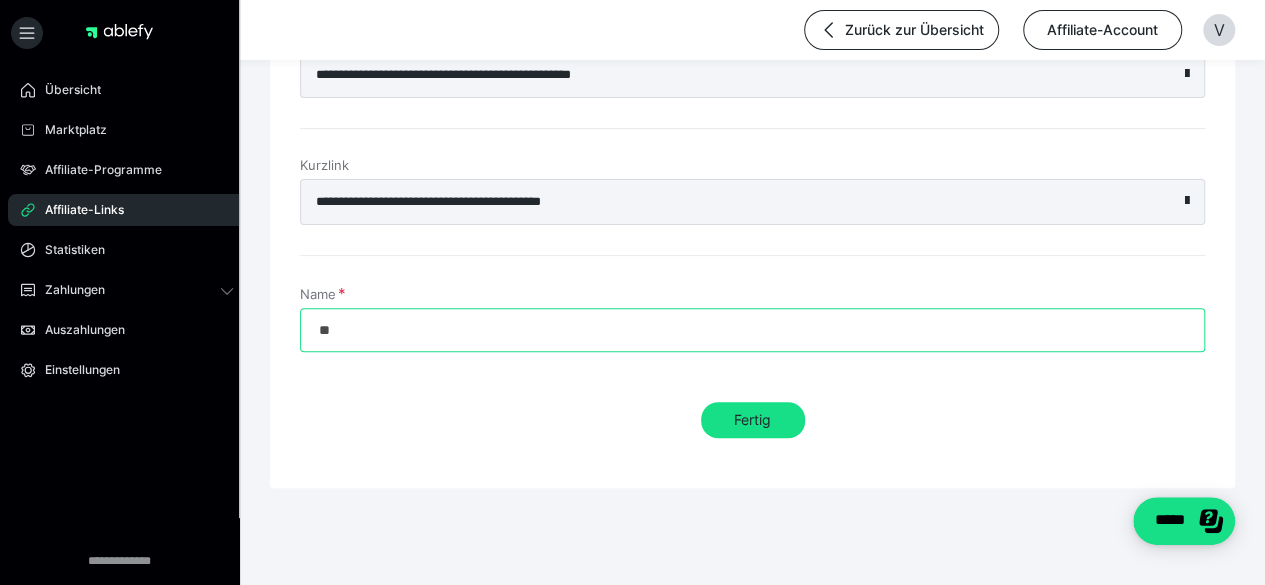 type on "*" 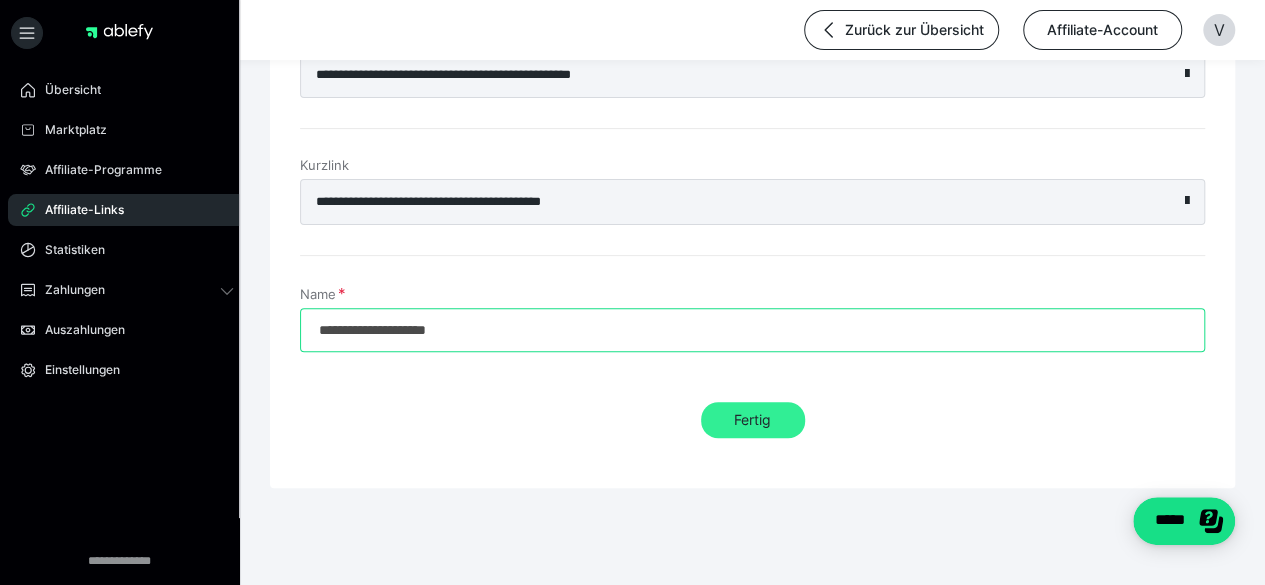type on "**********" 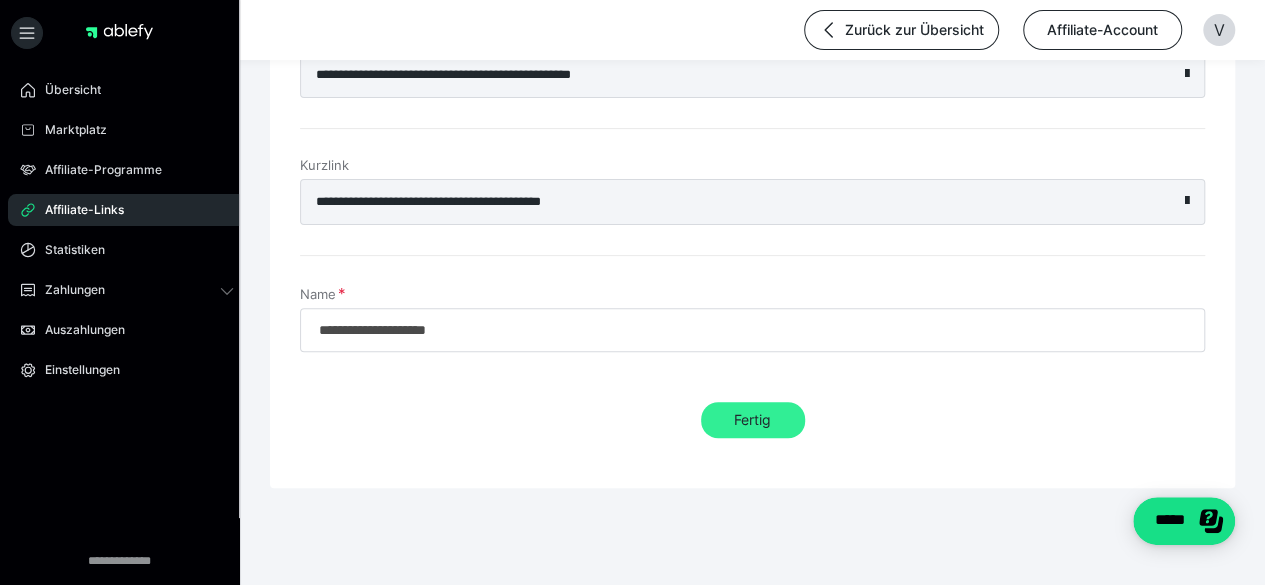 click on "Fertig" at bounding box center (753, 420) 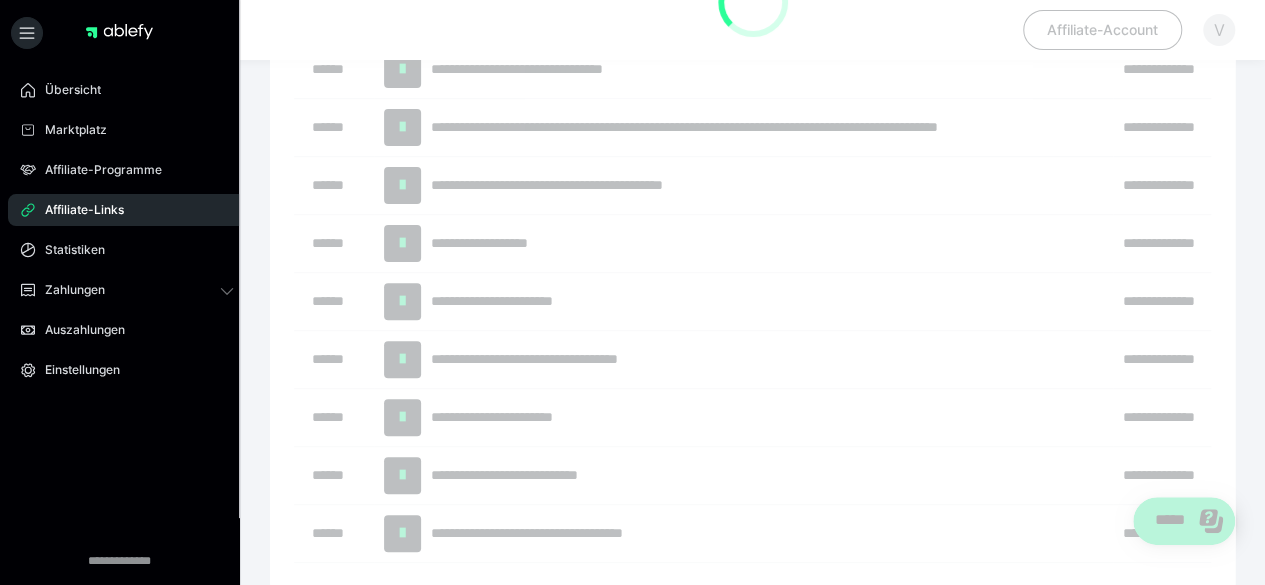 scroll, scrollTop: 0, scrollLeft: 0, axis: both 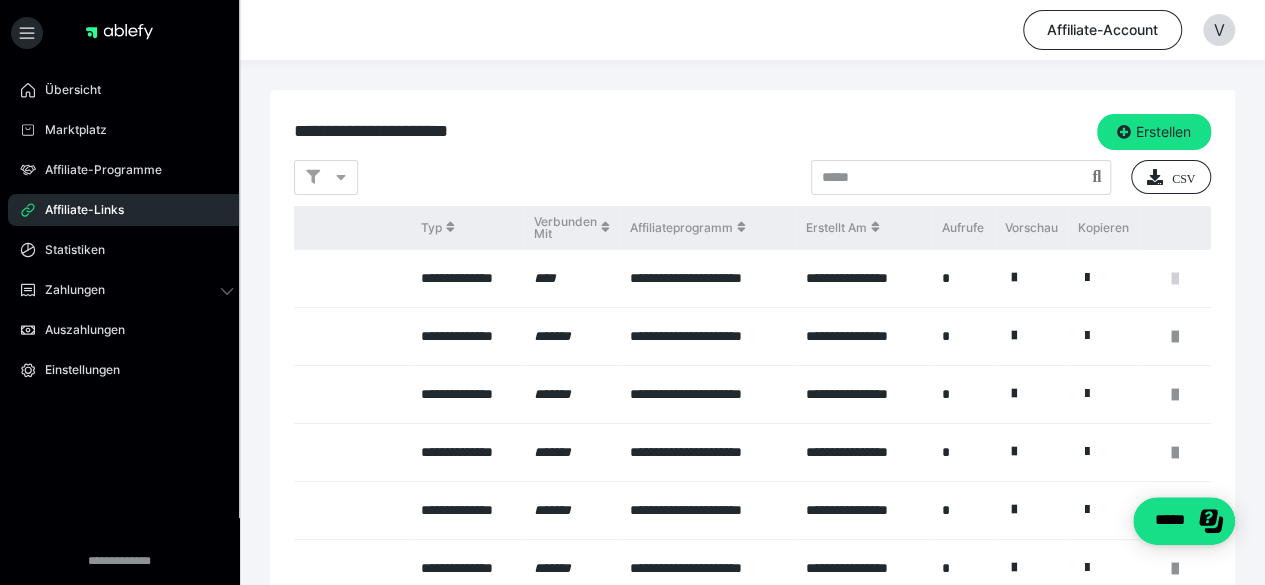 click at bounding box center (1175, 279) 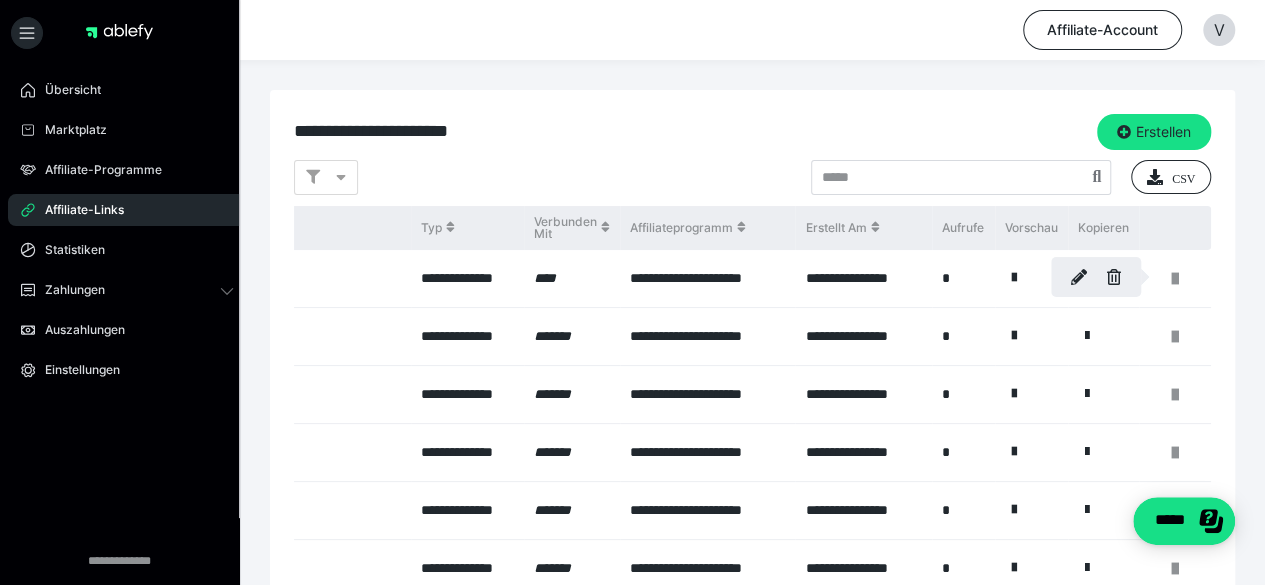 click at bounding box center (632, 292) 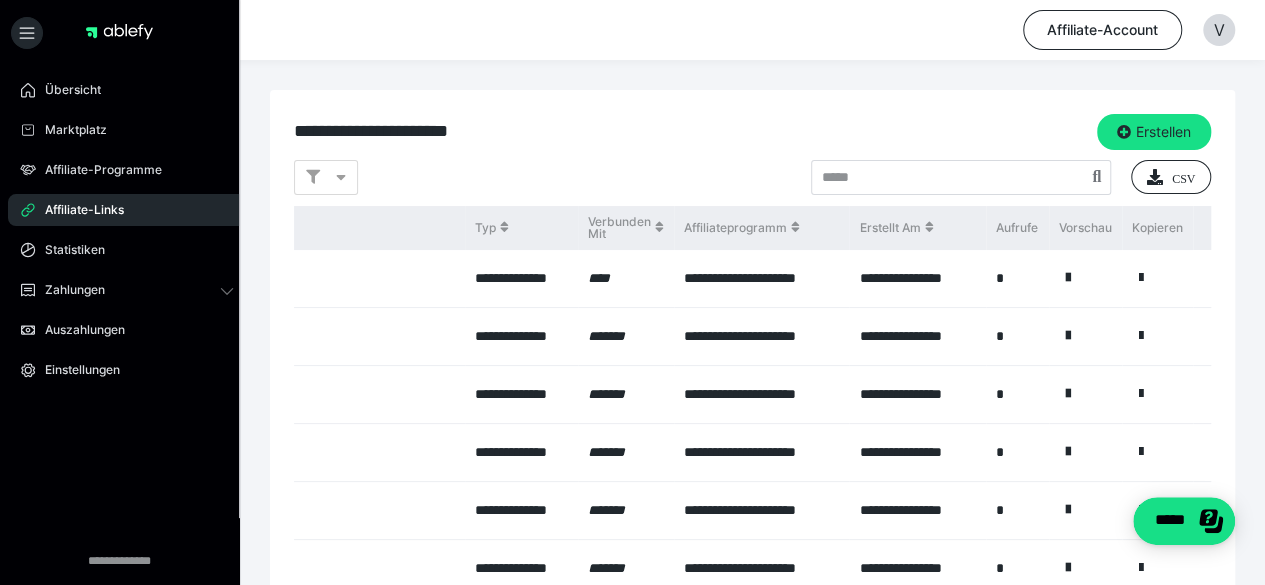 scroll, scrollTop: 0, scrollLeft: 621, axis: horizontal 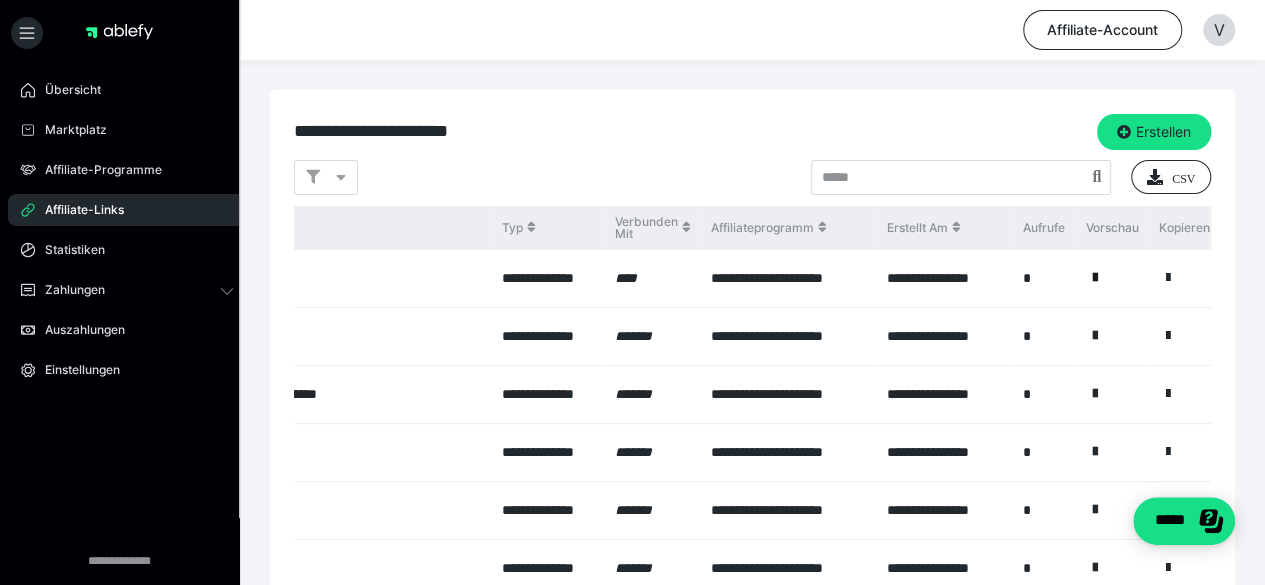 click at bounding box center (1095, 278) 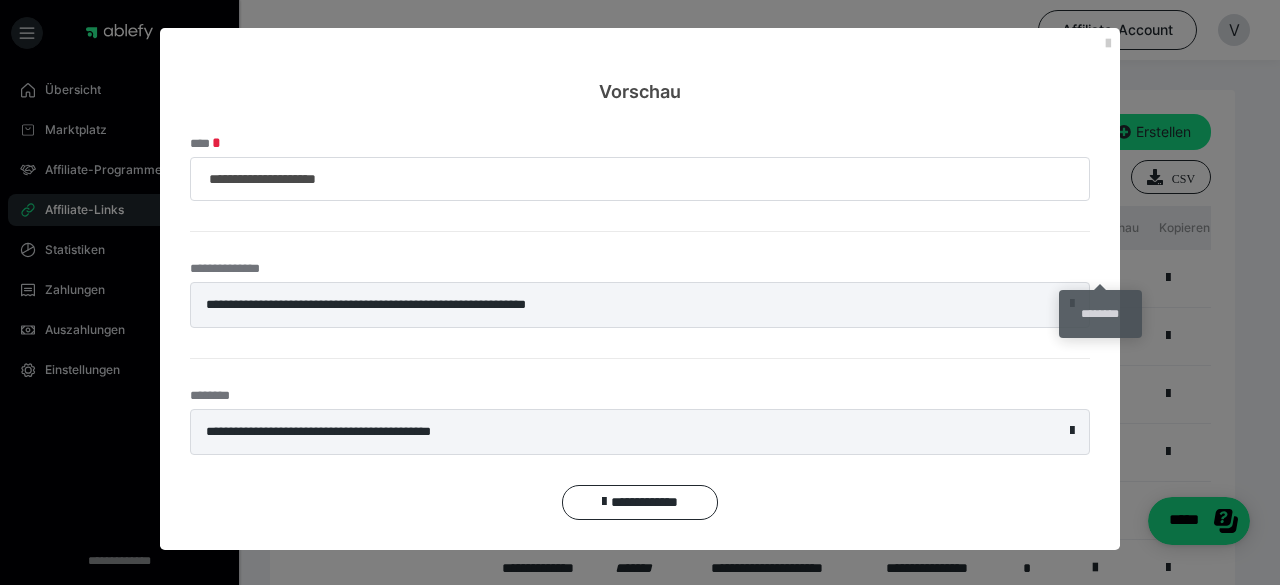 click on "Vorschau" at bounding box center (640, 66) 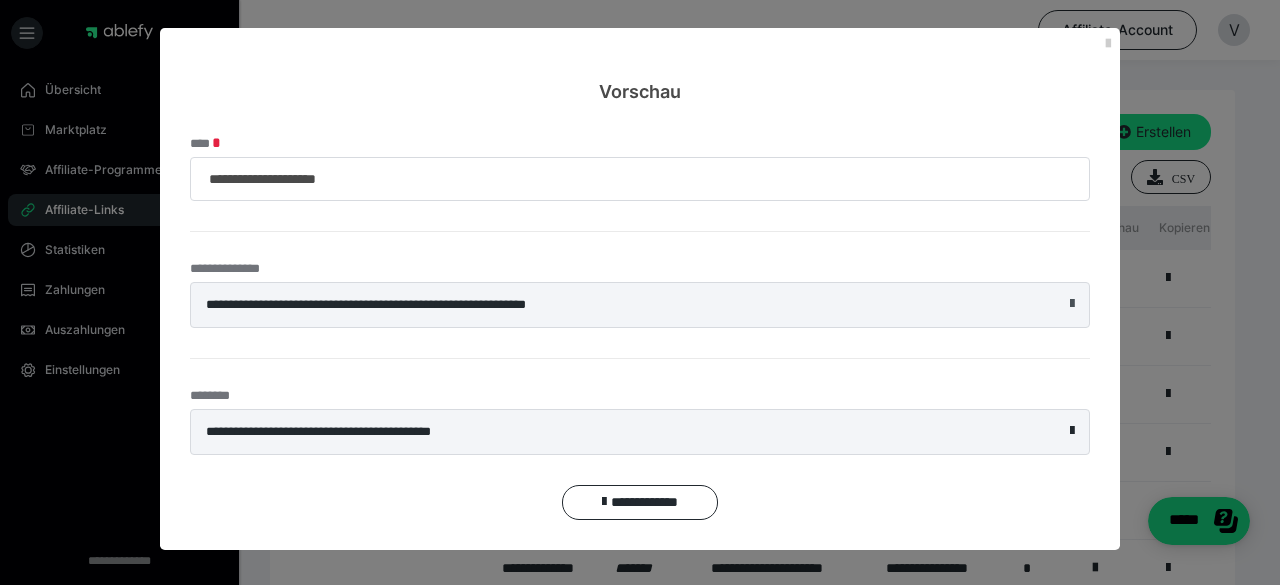 click at bounding box center (1072, 304) 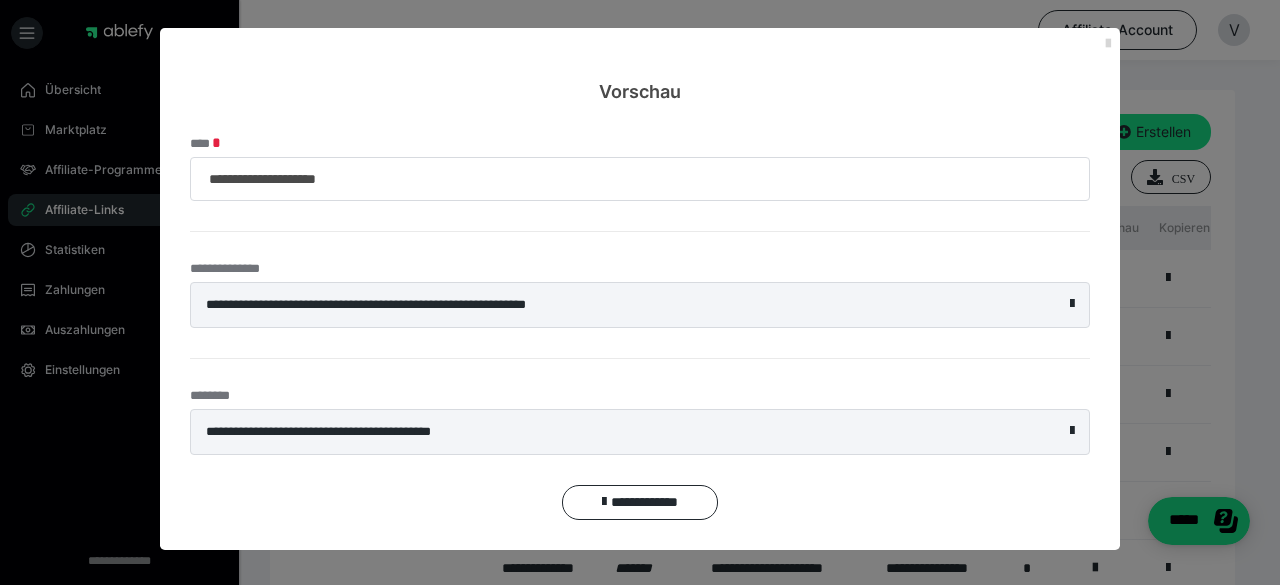 click at bounding box center [1108, 44] 